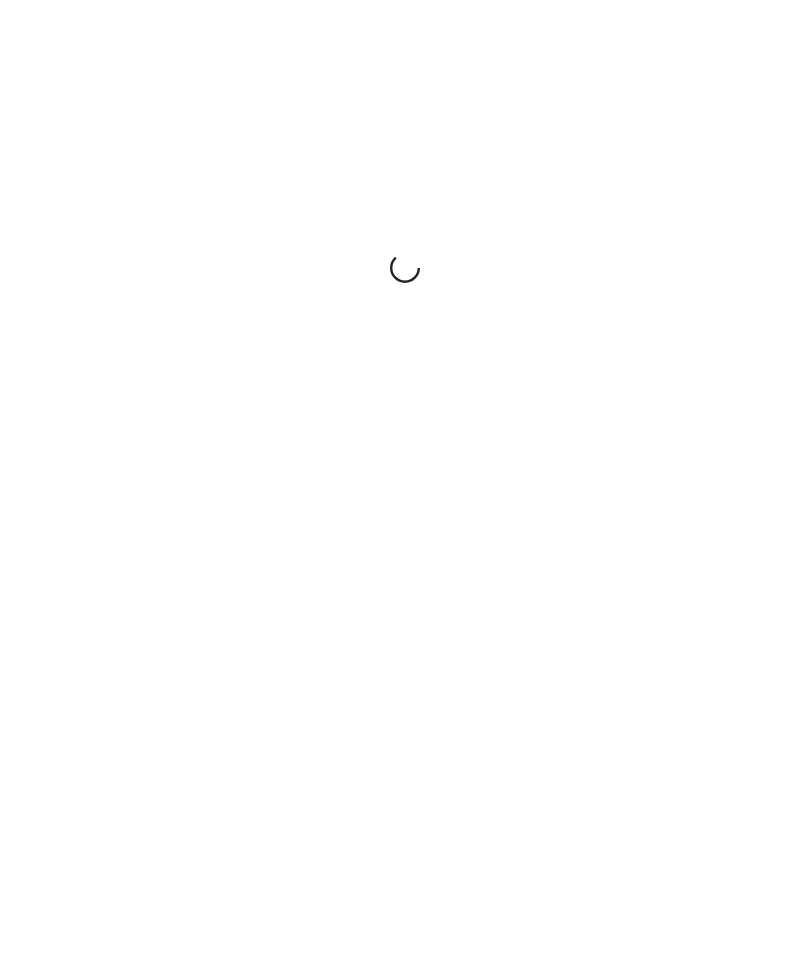 scroll, scrollTop: 0, scrollLeft: 0, axis: both 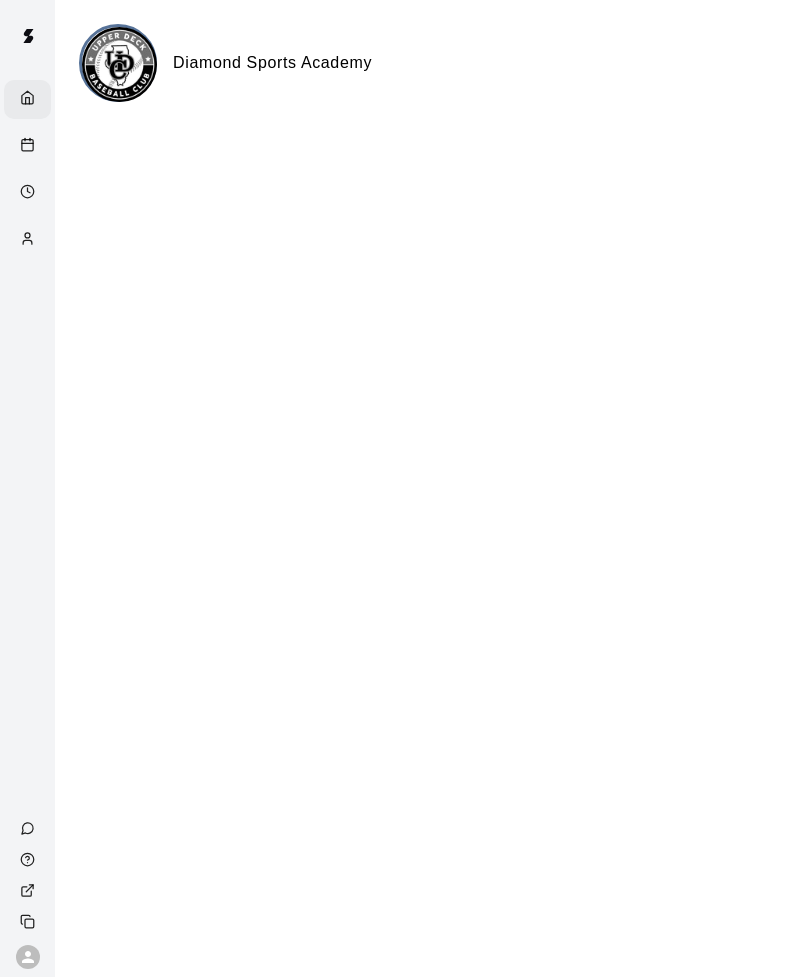 click at bounding box center (32, 99) 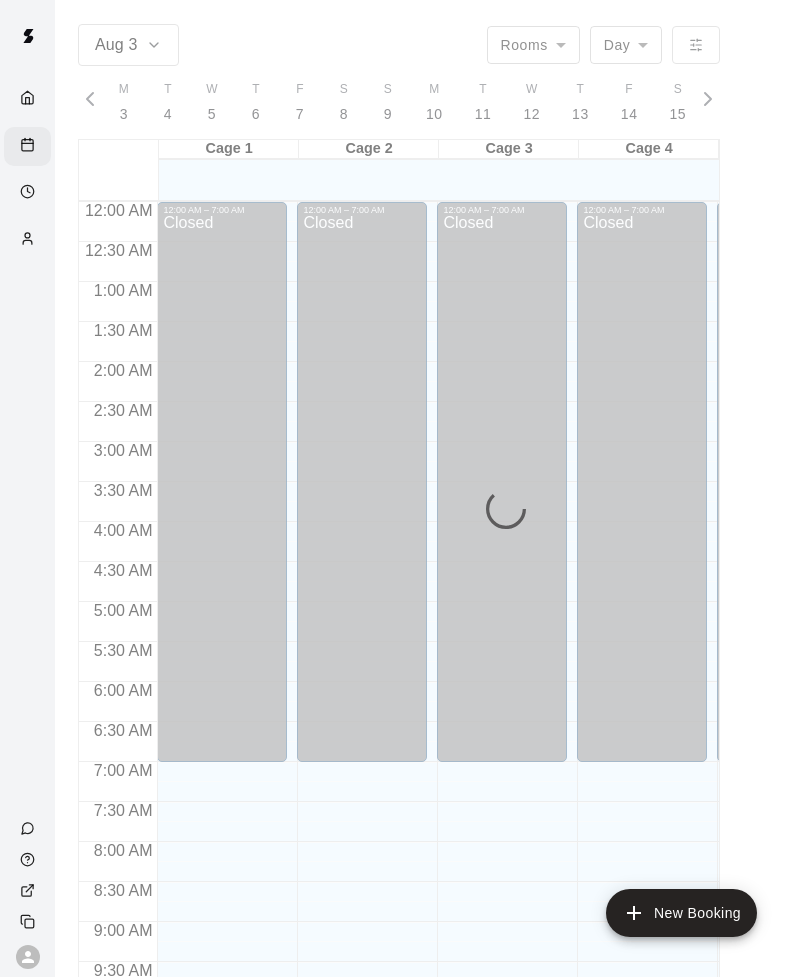 scroll, scrollTop: 0, scrollLeft: 8233, axis: horizontal 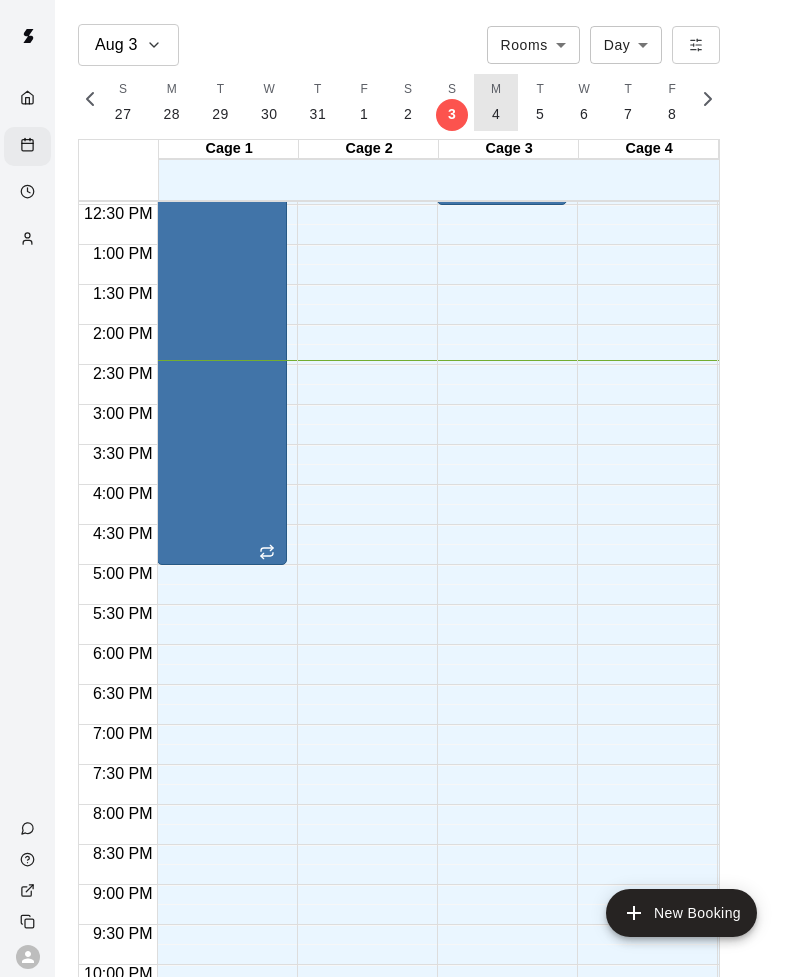 click on "4" at bounding box center (496, 114) 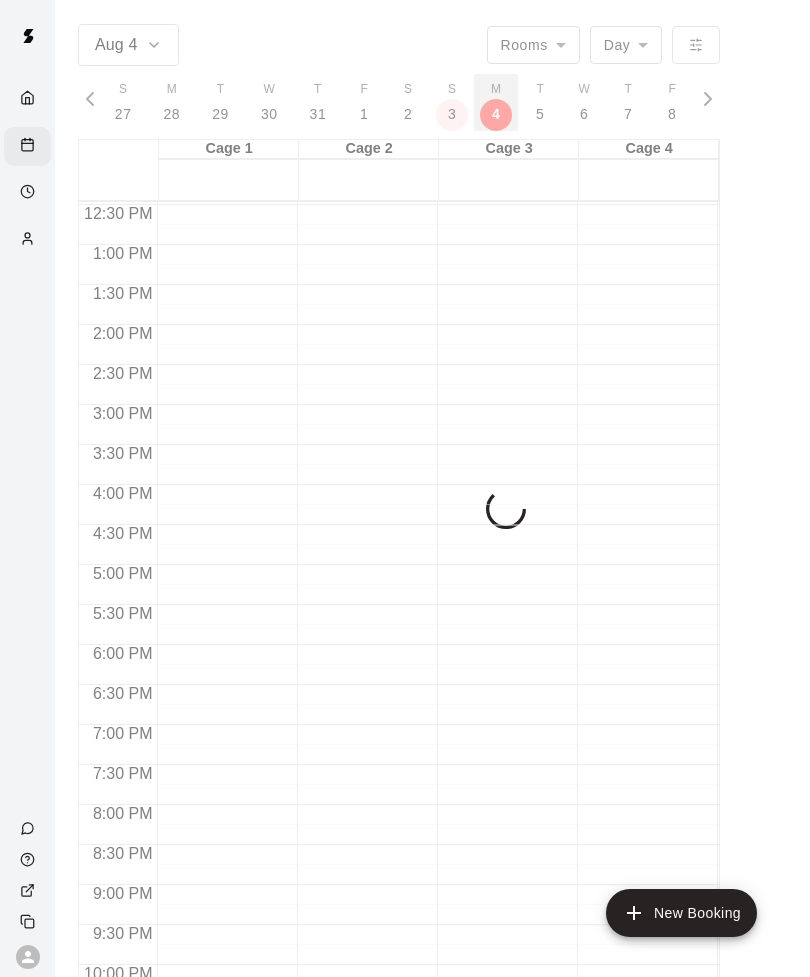 scroll, scrollTop: 0, scrollLeft: 8280, axis: horizontal 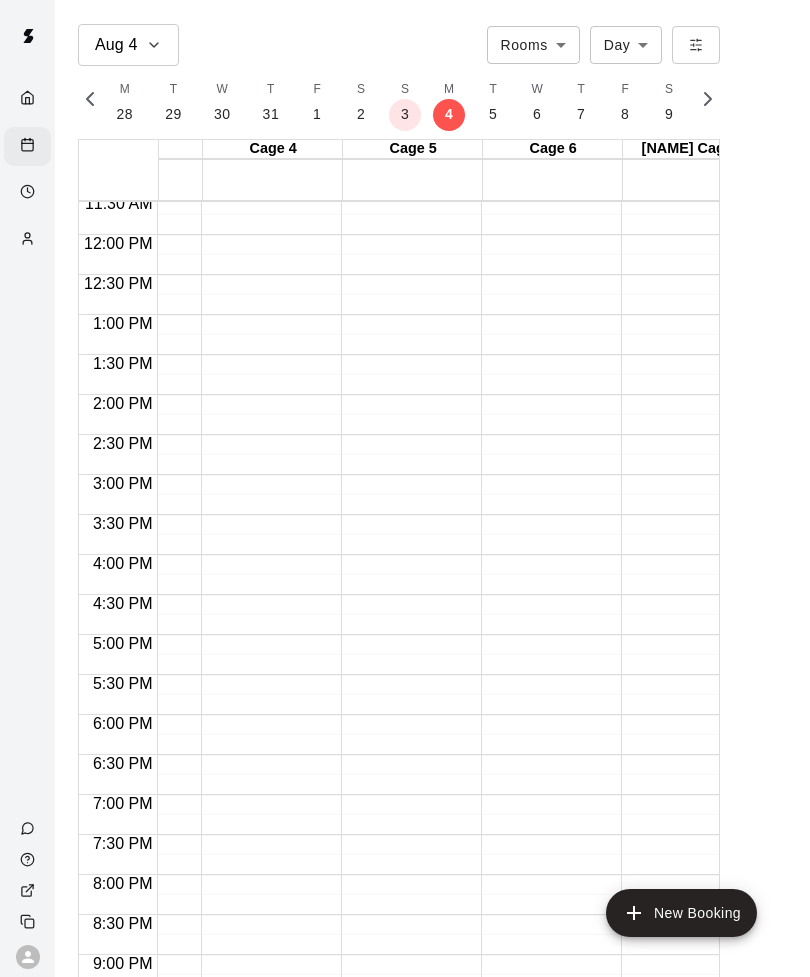 click on "12:00 AM – 7:00 AM Closed 11:00 PM – 11:59 PM Closed" at bounding box center (406, 235) 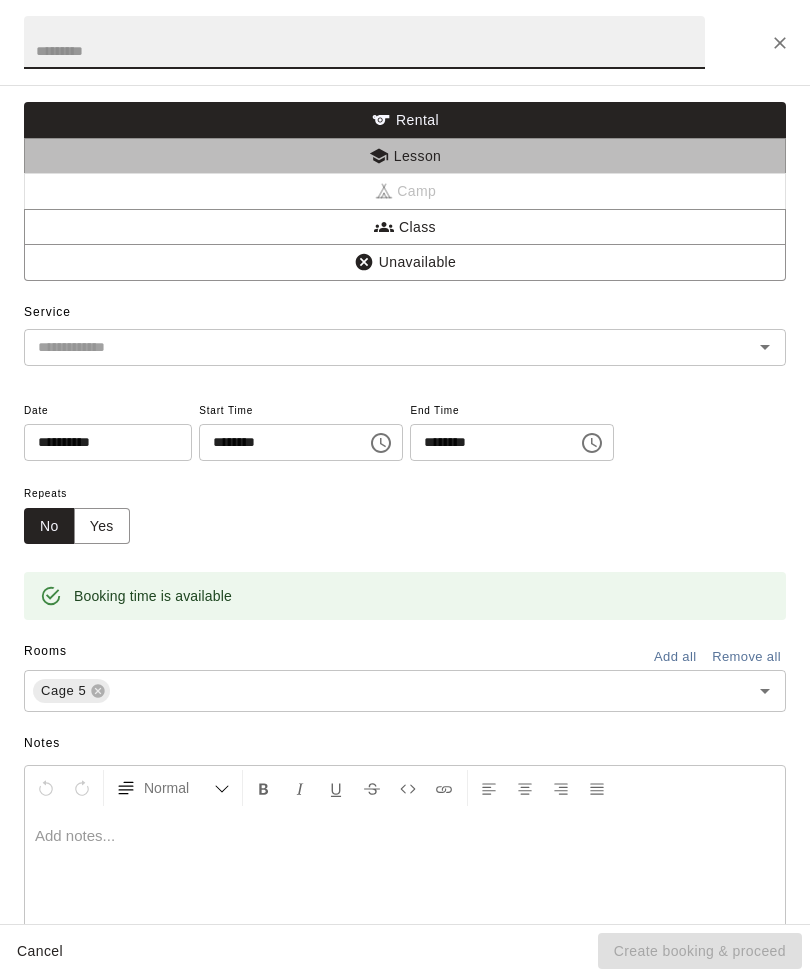 click on "Lesson" at bounding box center (405, 156) 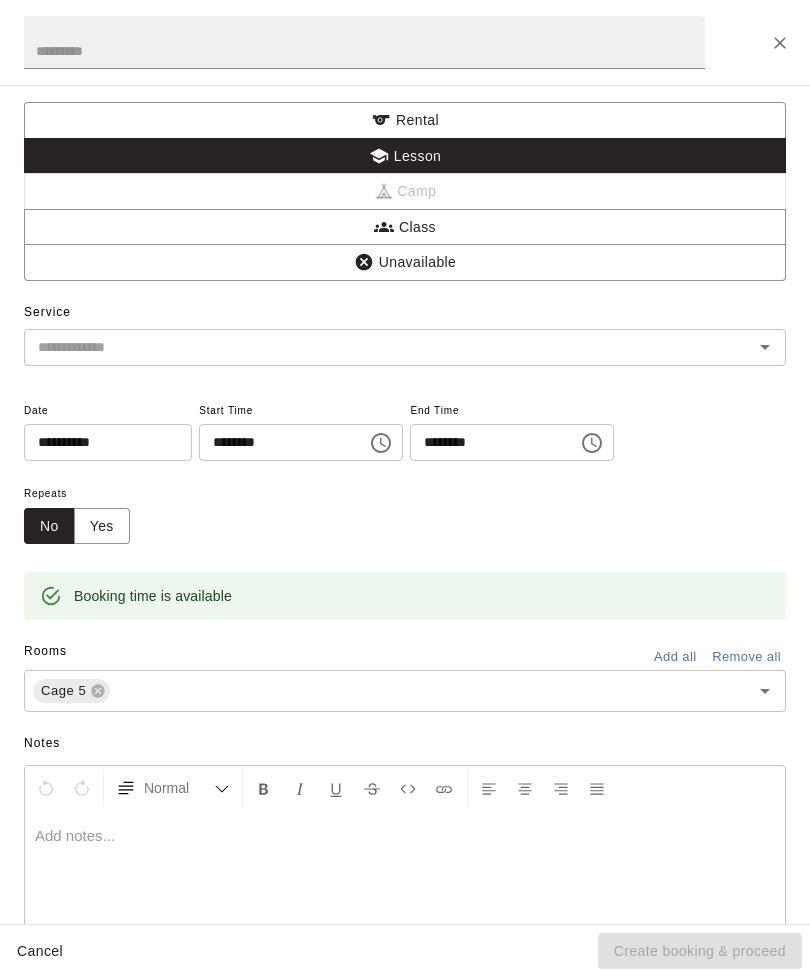 click at bounding box center (364, 42) 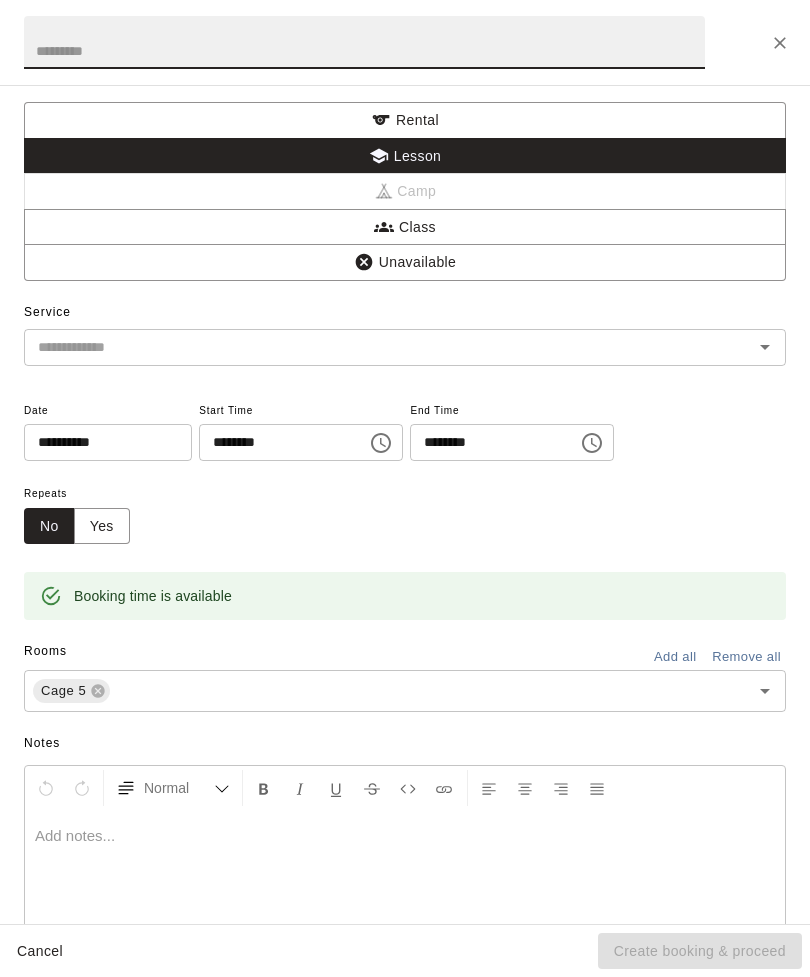 type on "*" 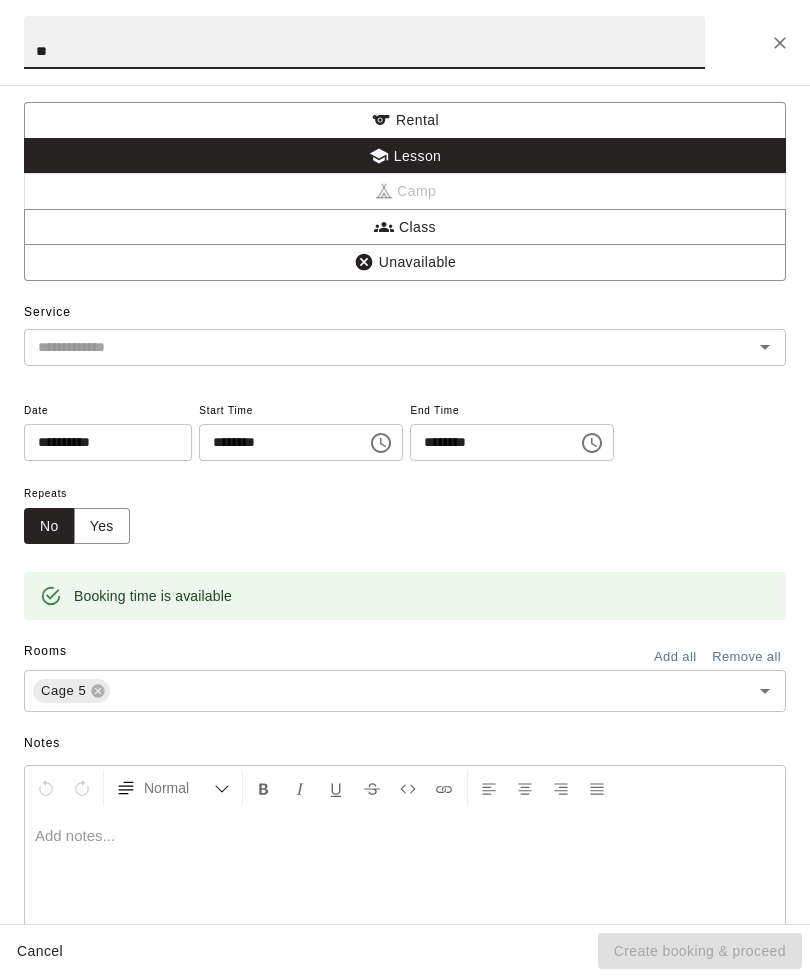 type on "**" 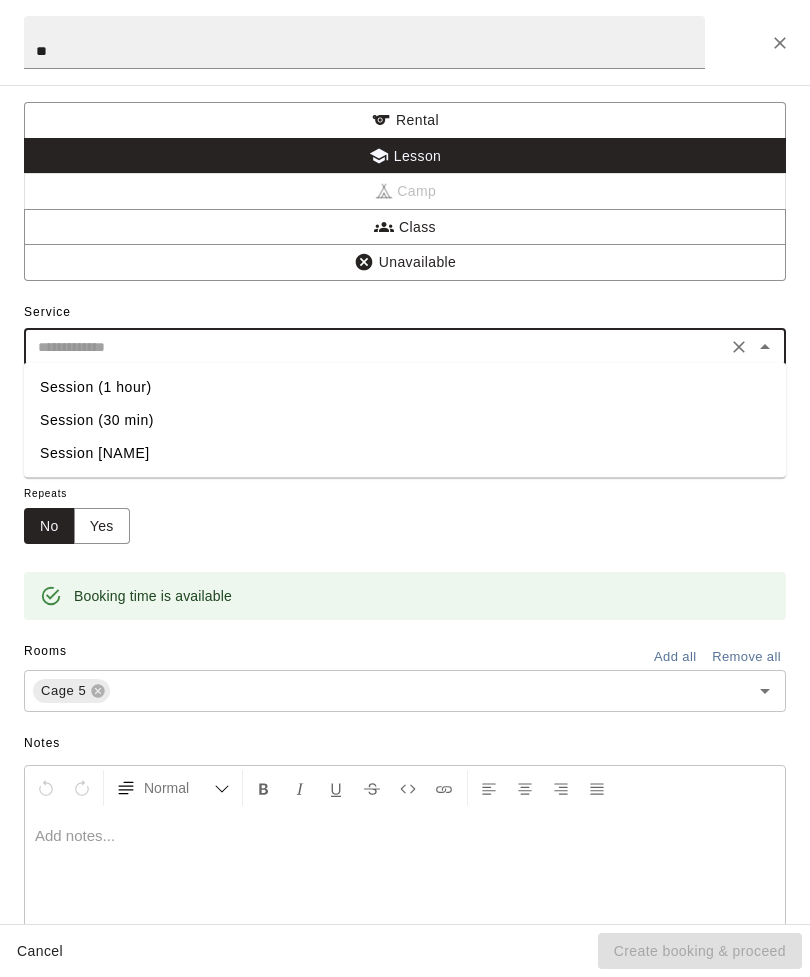 click on "Session (30 min)" at bounding box center (405, 420) 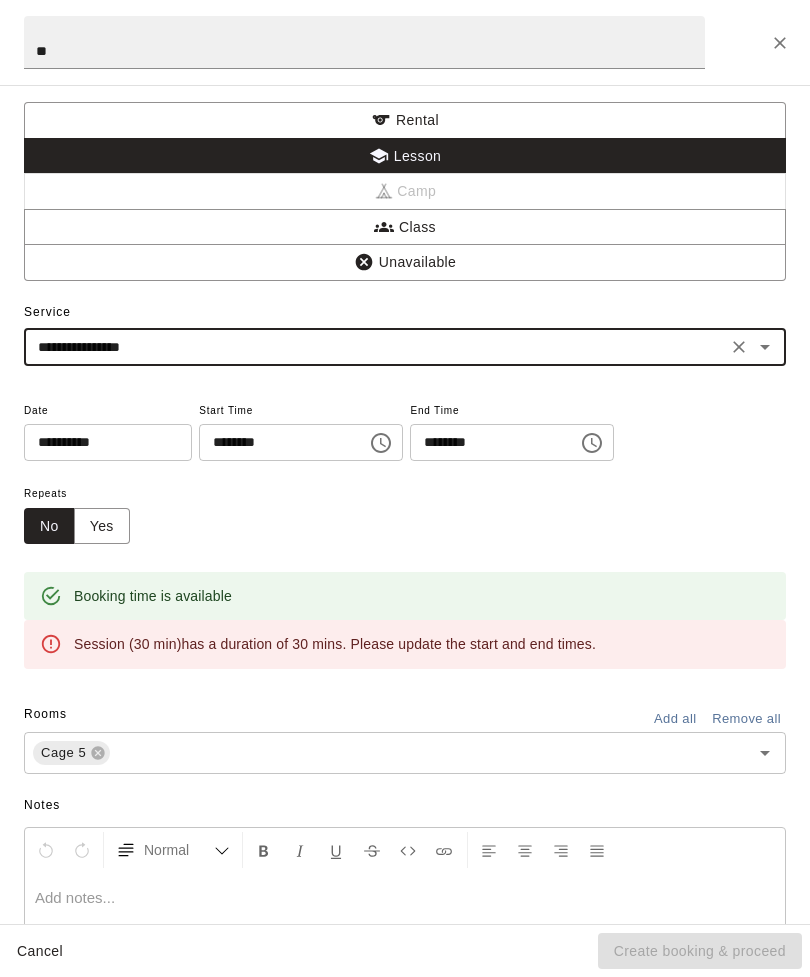 click on "********" at bounding box center (487, 442) 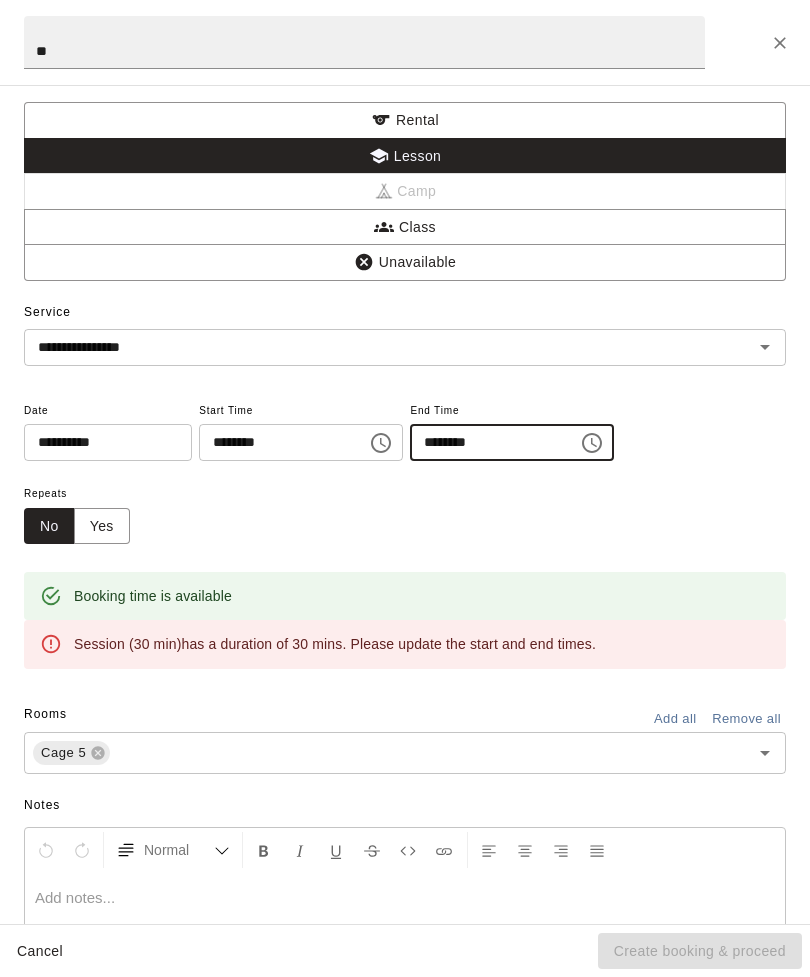 click 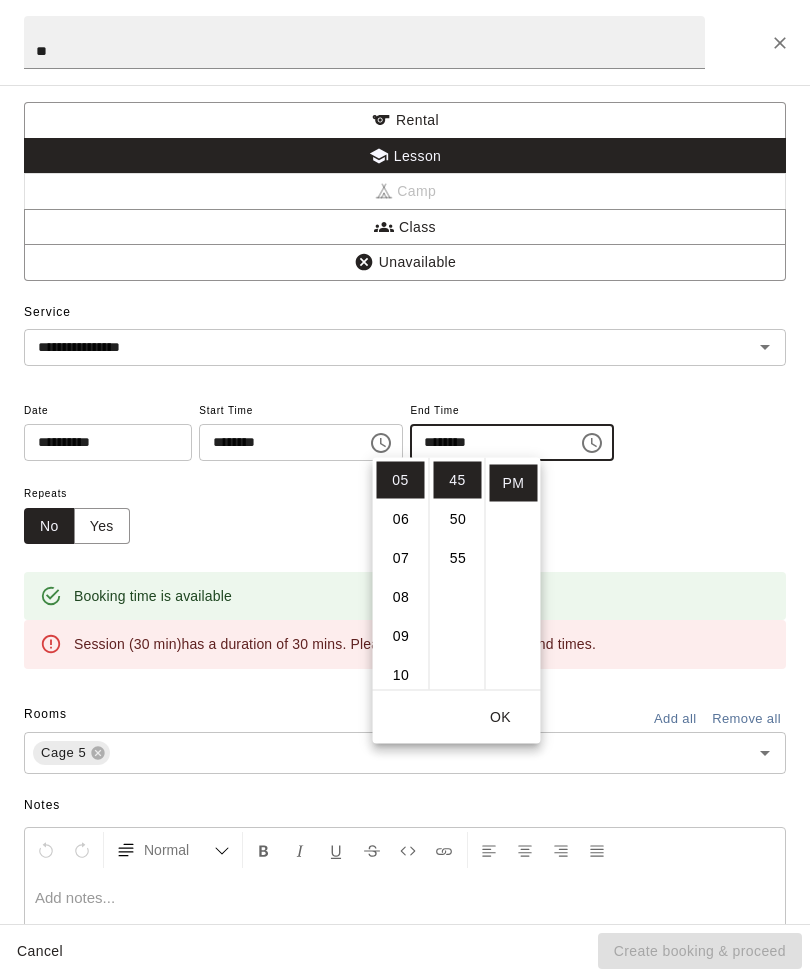 click on "06" at bounding box center [401, 519] 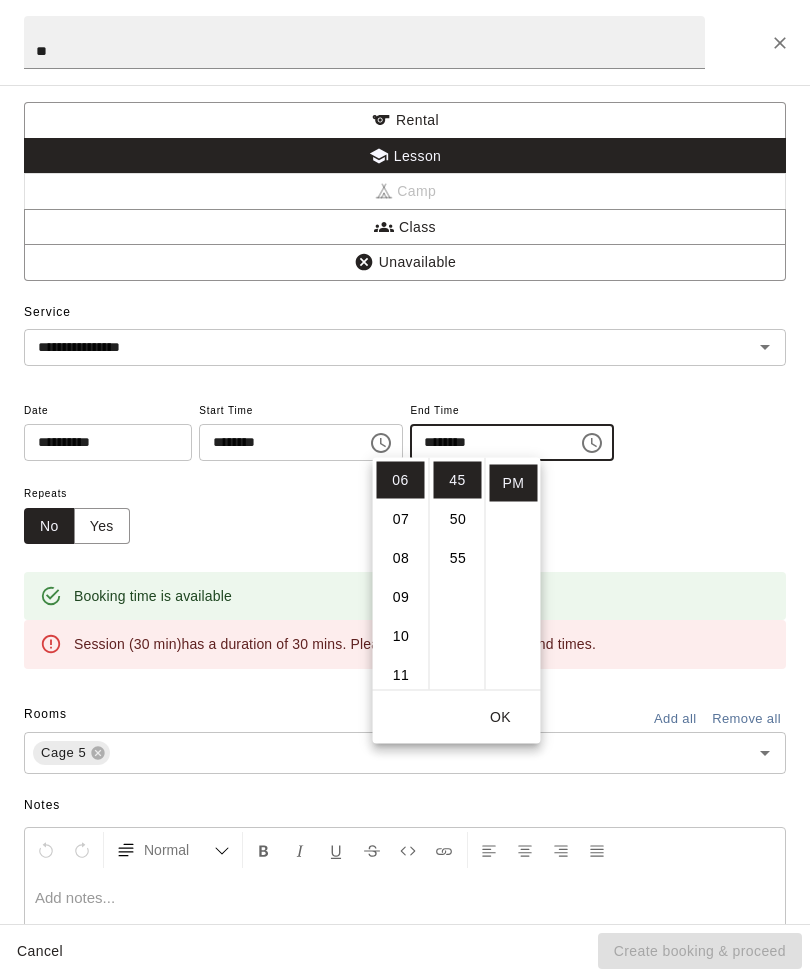 click on "45" at bounding box center (458, 480) 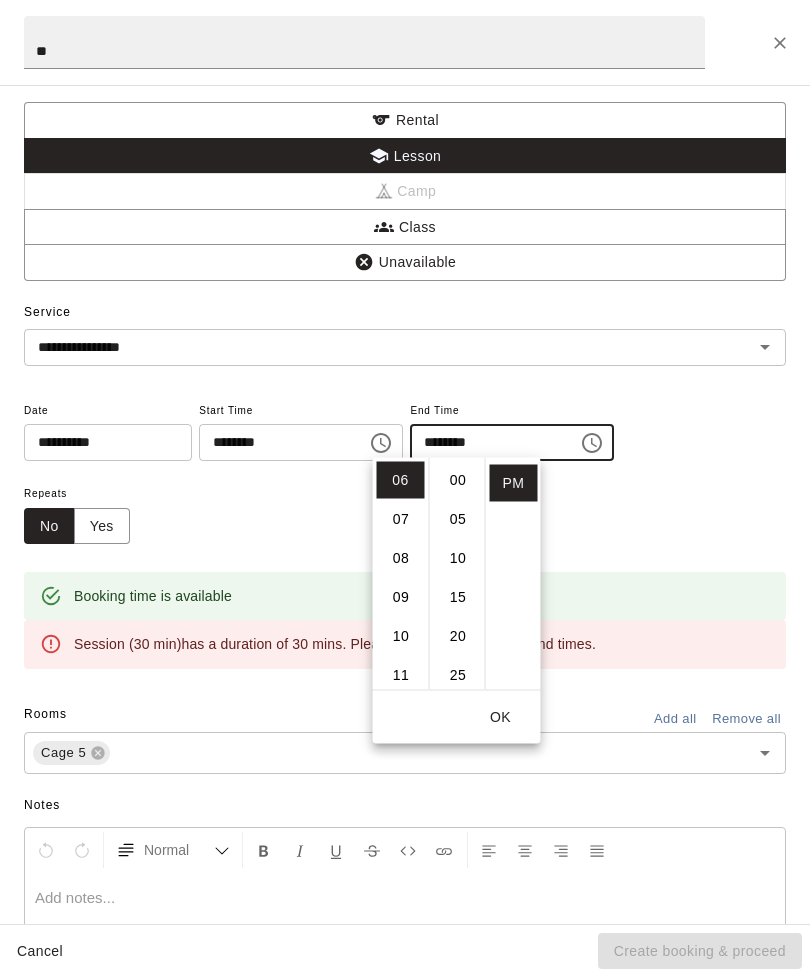 click on "00" at bounding box center (458, 480) 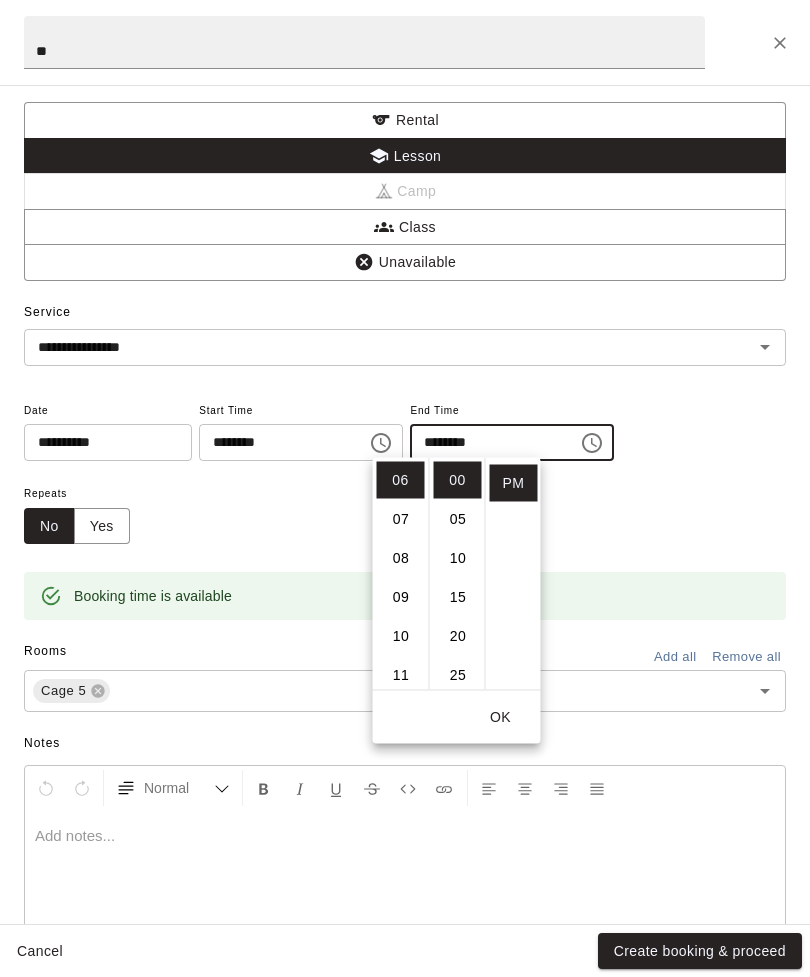 click on "OK" at bounding box center [501, 717] 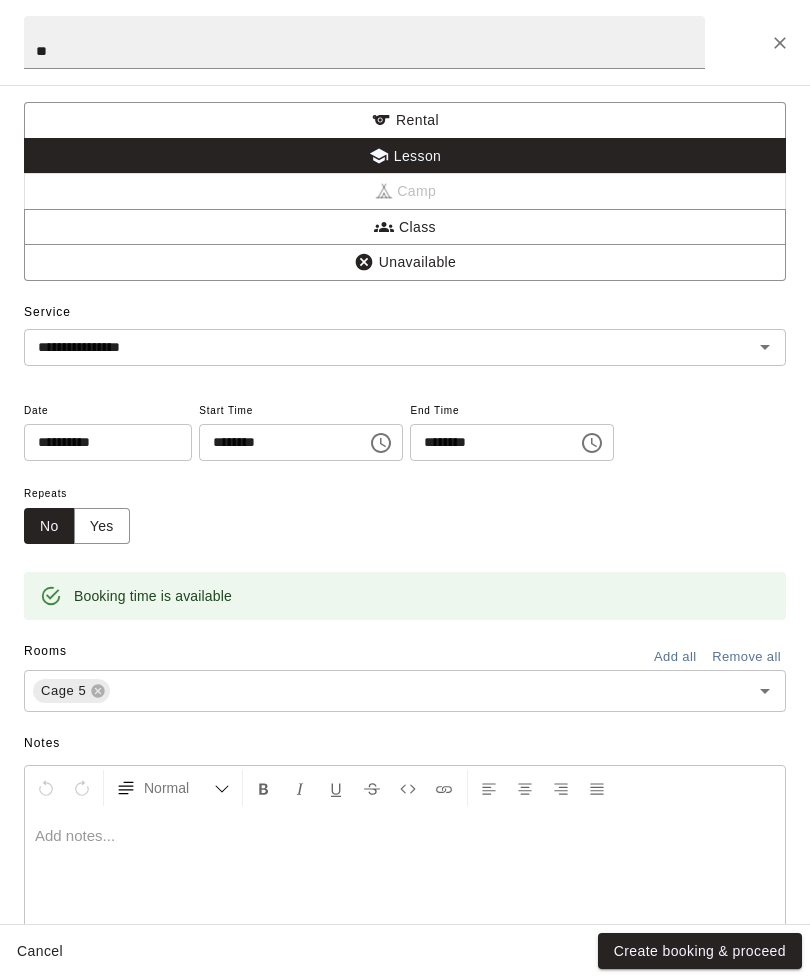 scroll, scrollTop: 0, scrollLeft: 0, axis: both 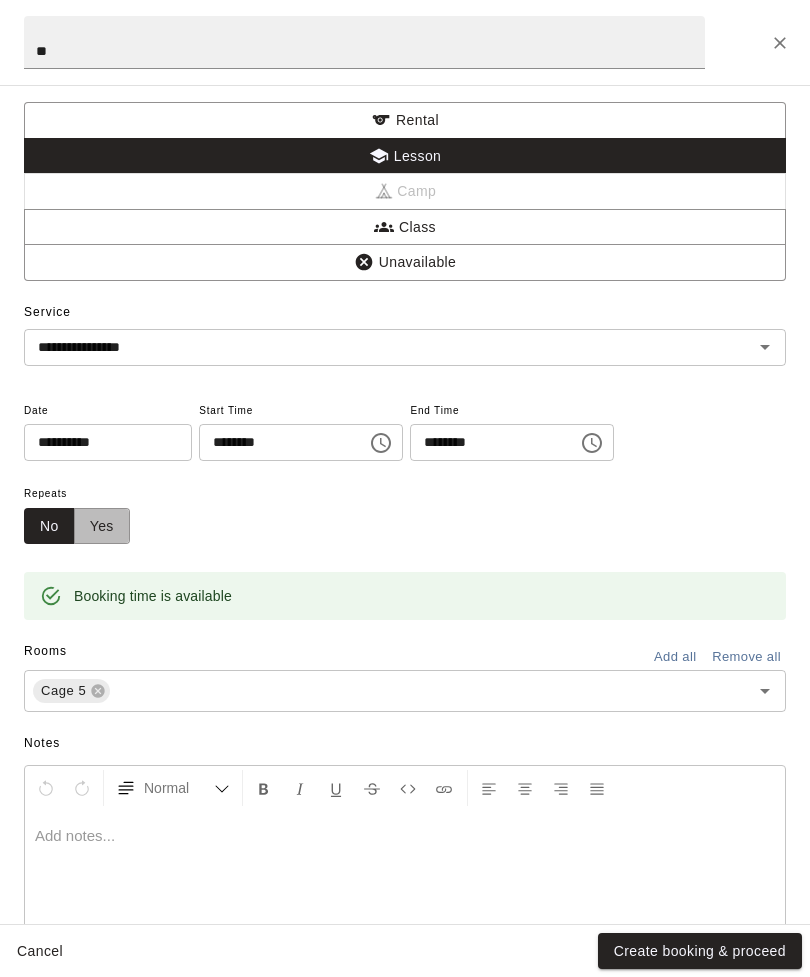 click on "Yes" at bounding box center (102, 526) 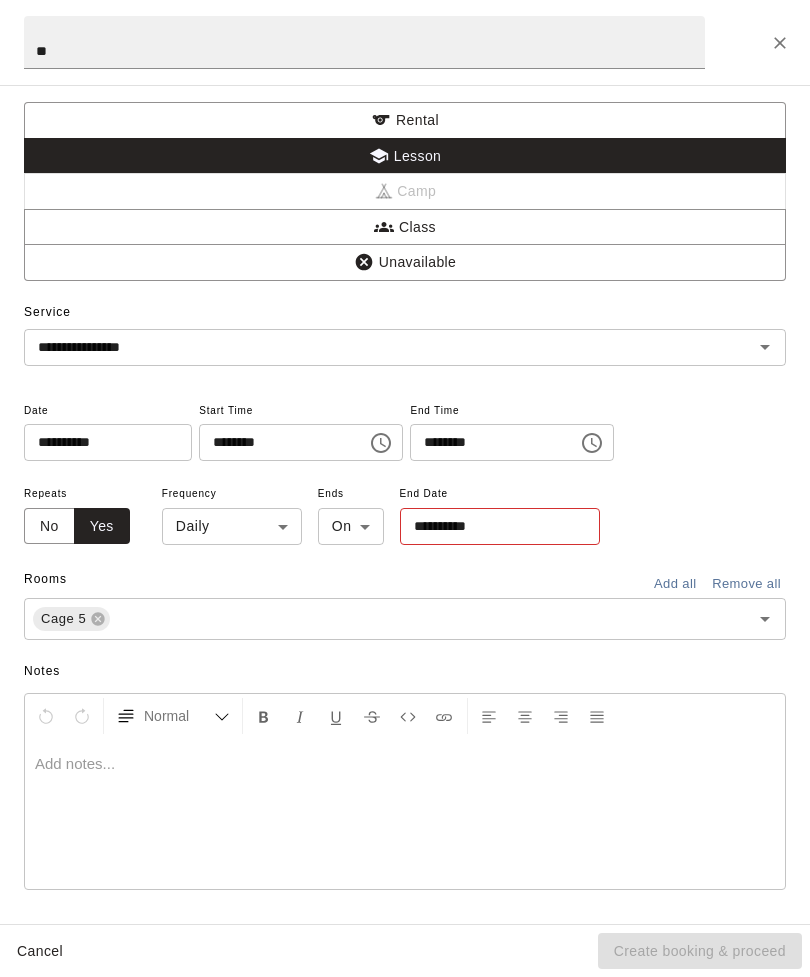 click on "Aug 4 Rooms ***** Day *** M 3 T 4 W 5 T 6 F 7 S 8 S 9 M 10 T 11 W 12 T 13 F 14 S 15 S 16 M 17 T 18 W 19 T 20 F 21 S 22 S 23 M 24 T 25 W 26 T 27 F 28 S 1 S 2 M 3 T 4 W 5 T 6 F 7 S 8 S 9 M 10 T 11 W 12 T 13 F 14 S 15 S 16 M 17 T 18 W 19 T 20 F 21 S 22 S 23 M 24 T 25 W 26 T 27 F 28 S 29 S 30 M 31 T 1 W 2 T 3 F 4 S 5 S 6 M 7 T 8 W 9 T 10 F 11 S 12 S 13 M 14 T 15 W 16 T 17 F 18 S 19 S 20 M 21 T 22 W 23 T 24 F 25 S 26 S 27 M 28 T 29 W 30 T 1 F 2 S 3 S 4 M 5 T 6 W 7 T 8 F 9 S 10 S 11 M 12 T 13 W 14 T 15 F 16 S 17 S 18 M 19 T 20 W 21 T 22 F 23 S 24 S 25 M 26 T 27 W 28 T 29 F 30 S 31 S 1 M 2 T 3 W 4 T 5 F 6 S 7 S 8 M 9 T 10 W 11 T 12 F 13 S 14 S 15 M 16 T 17 W 18 T 19 F 20 S 21 S 22 M 23 T 24 W 25 T 26 F 27 S 28 S 29 M 30 T 1 W 2 T 3 F 4 S 5 S 6 M 7 T 8 W 9 T 10 F 11 S 12 S 13 M 14 T 15 W 16 T 17 F 18 S 19 S 20 M 21 T 22 W 23 T 24 F 25 S 26 S 27 M 28 T 29 W 30 T 31 F 1 S 2 S 3 M 4 T 5 W 6 T 7 F 8 S 9 S 10 M 11 T 12 W 13 T 14 F 15 S 16 S 17 M 18 T 19 W 20 T 21 F 22 S 23 S 24 M 25 T 26 W 27 T 28 F 29 S 30 S 31 M" at bounding box center (405, 504) 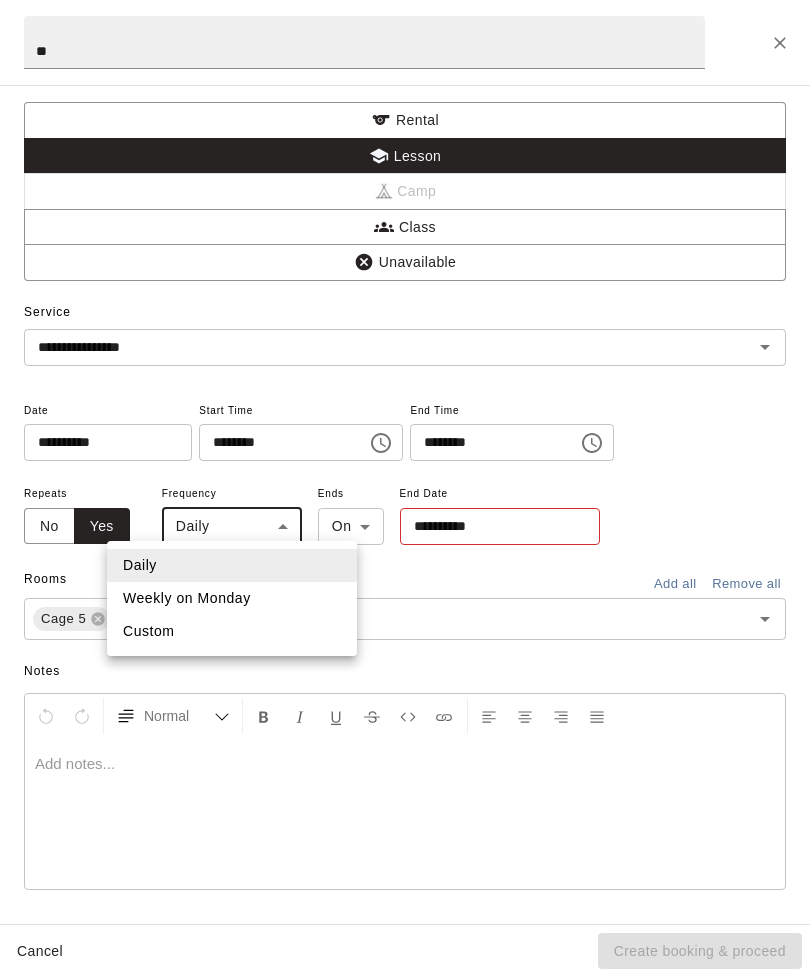 click on "Weekly on Monday" at bounding box center [232, 598] 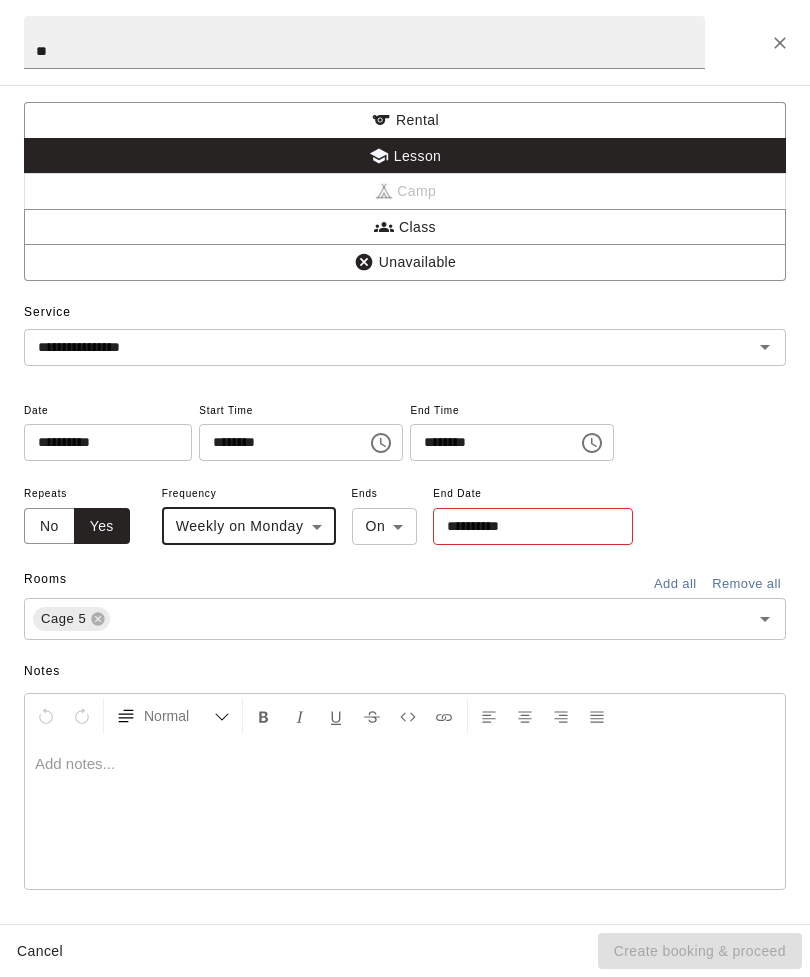 click on "**********" at bounding box center [526, 526] 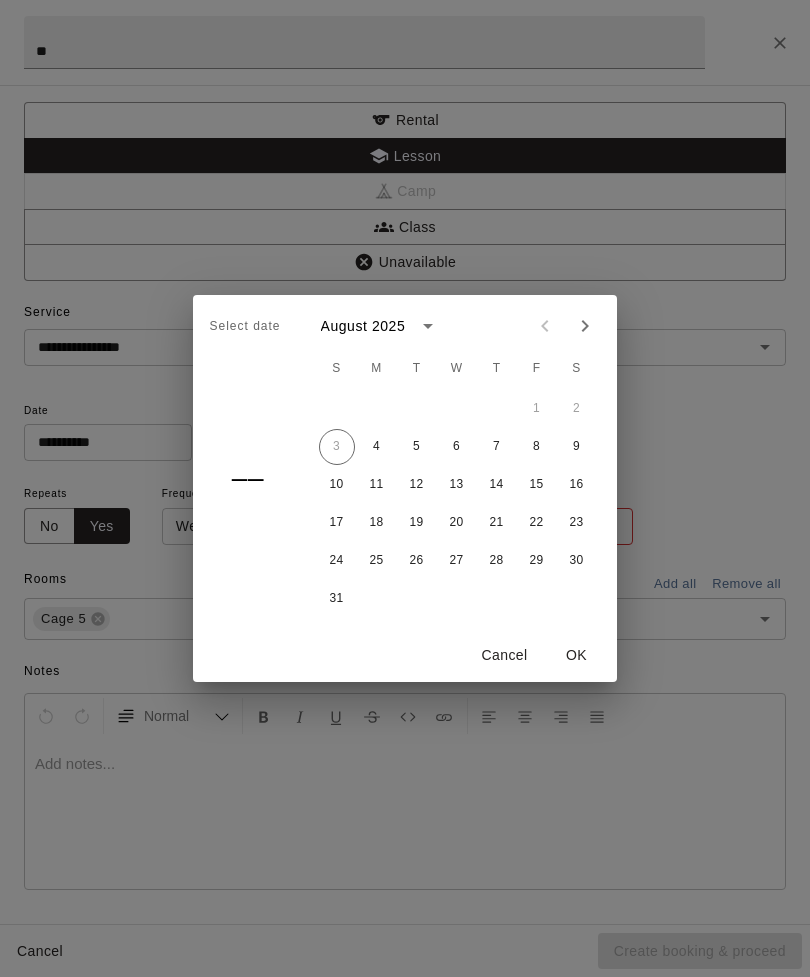click 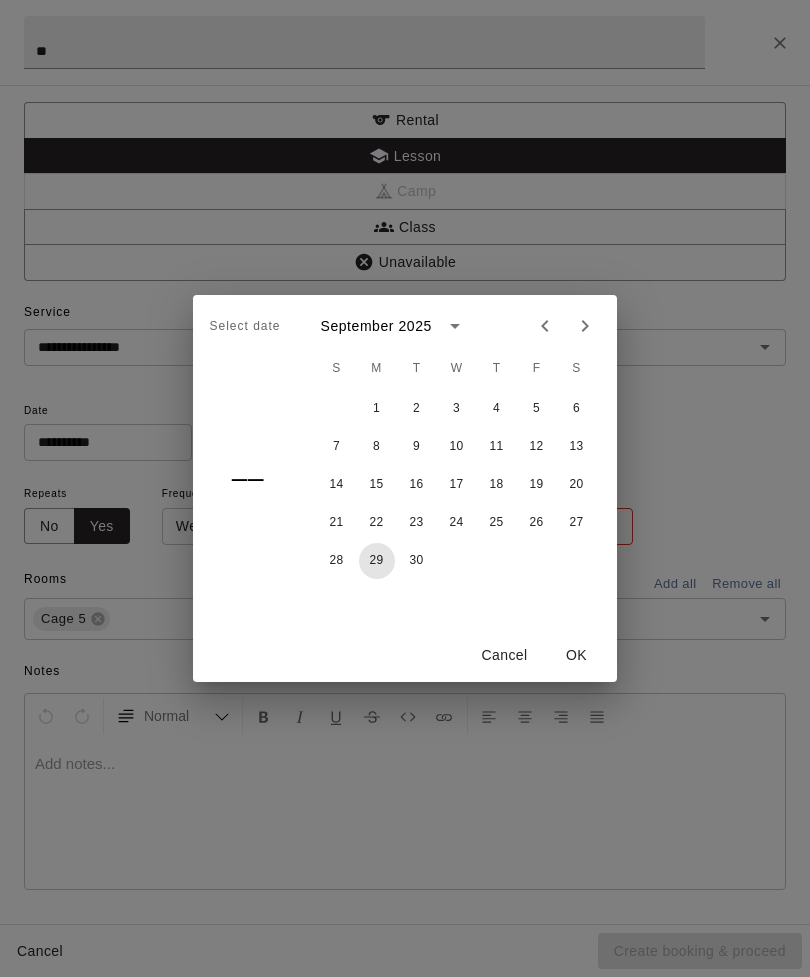 click on "29" at bounding box center [377, 561] 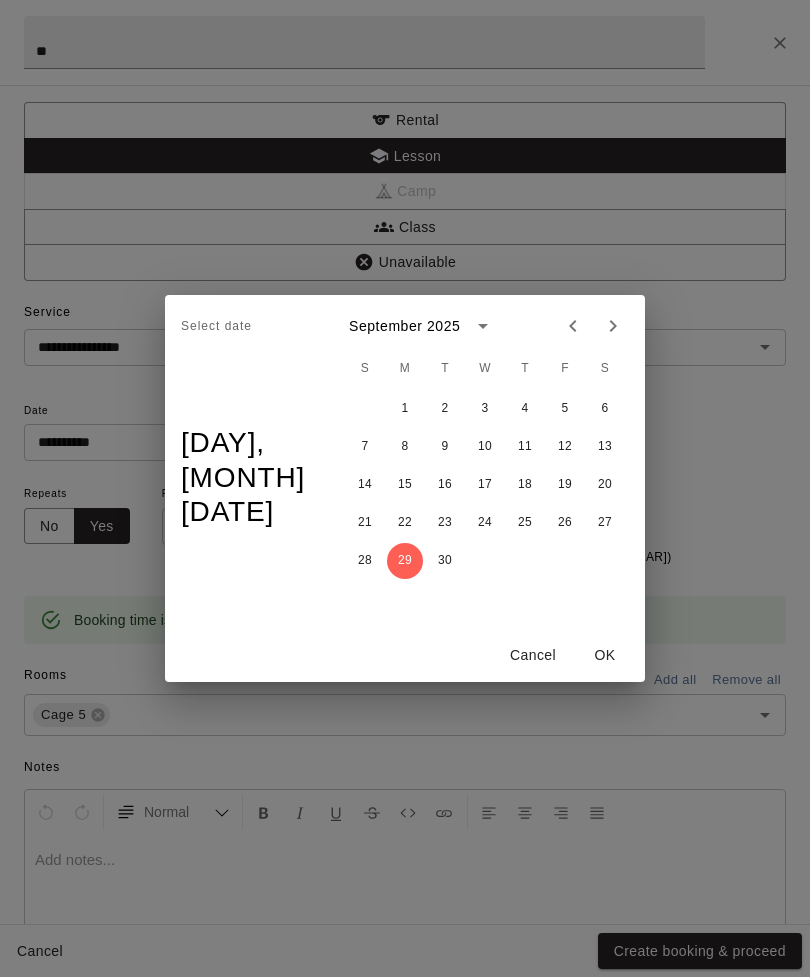 click on "OK" at bounding box center [605, 655] 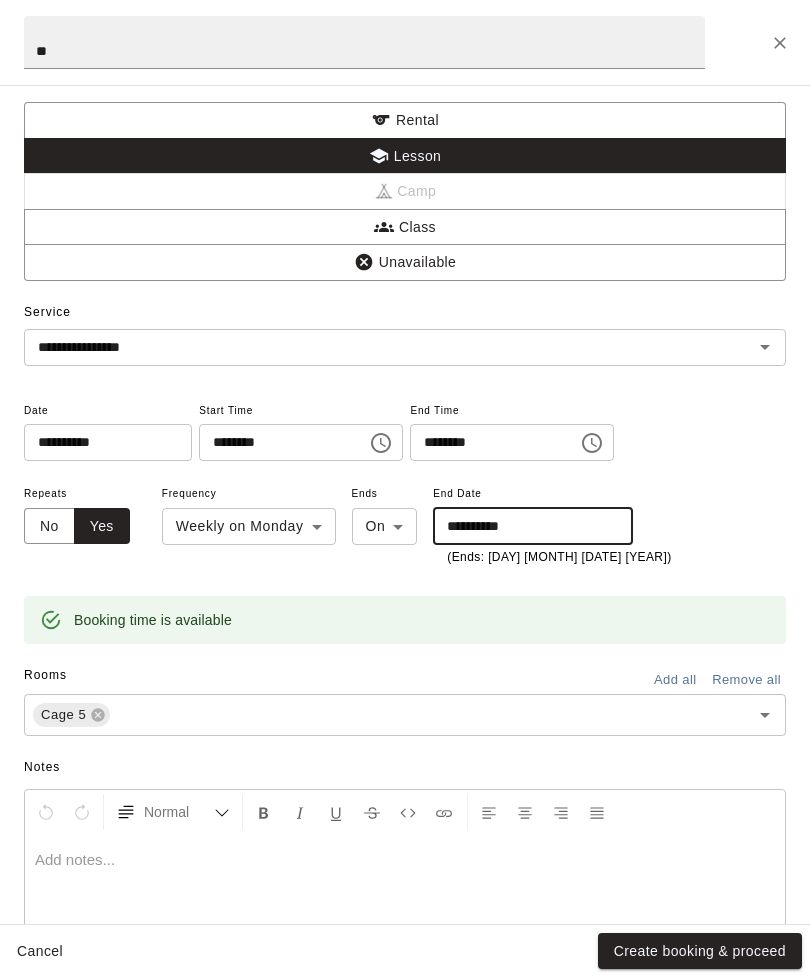 click on "Create booking & proceed" at bounding box center (700, 951) 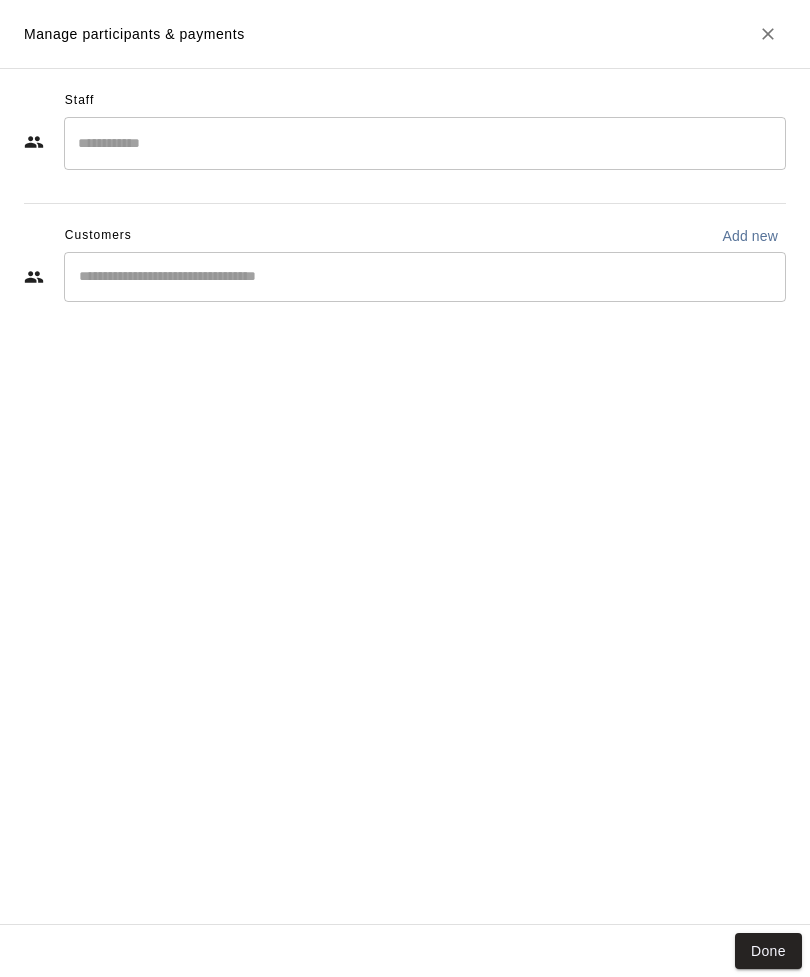 click at bounding box center [425, 143] 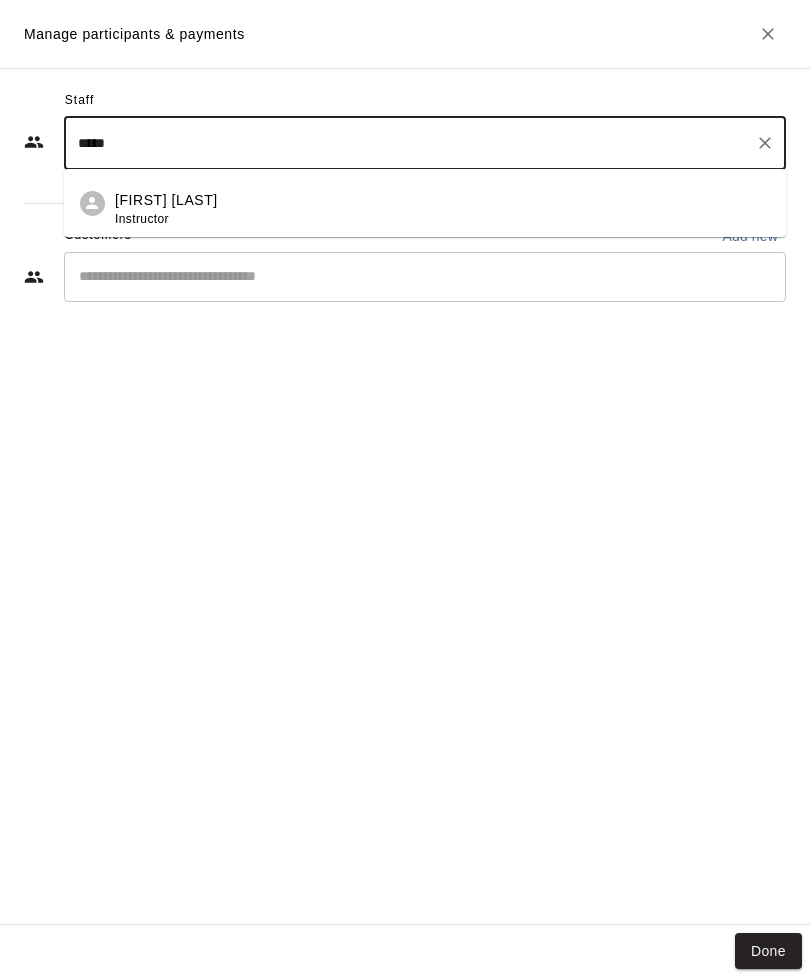 click on "[FIRST] [LAST]" at bounding box center [166, 200] 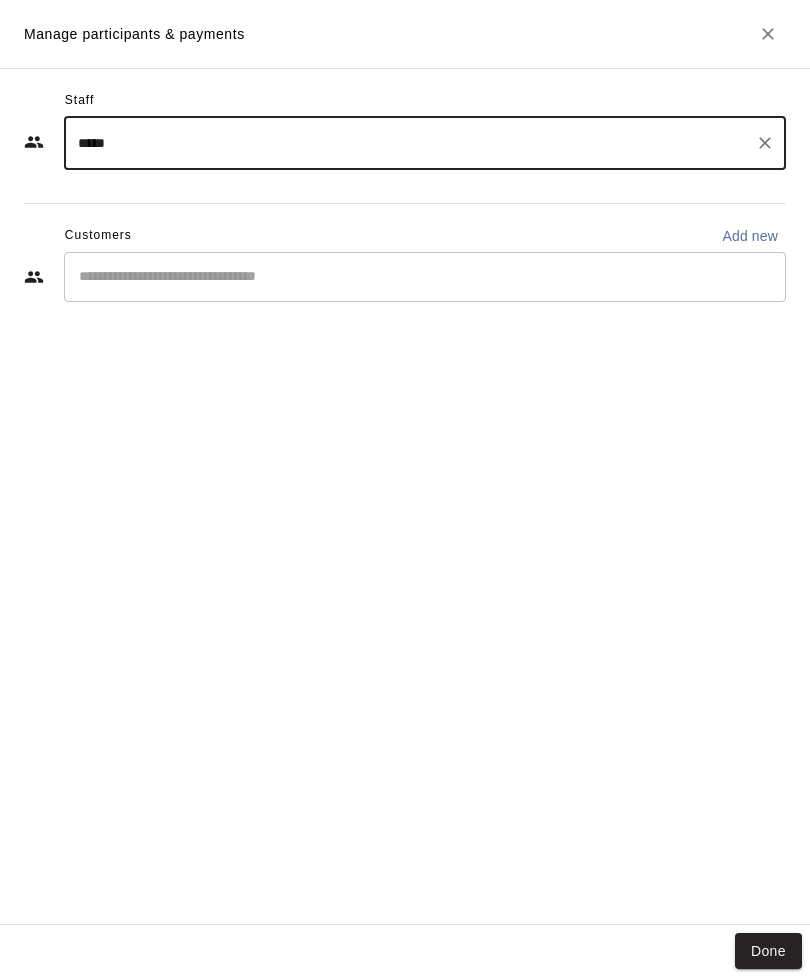 type on "****" 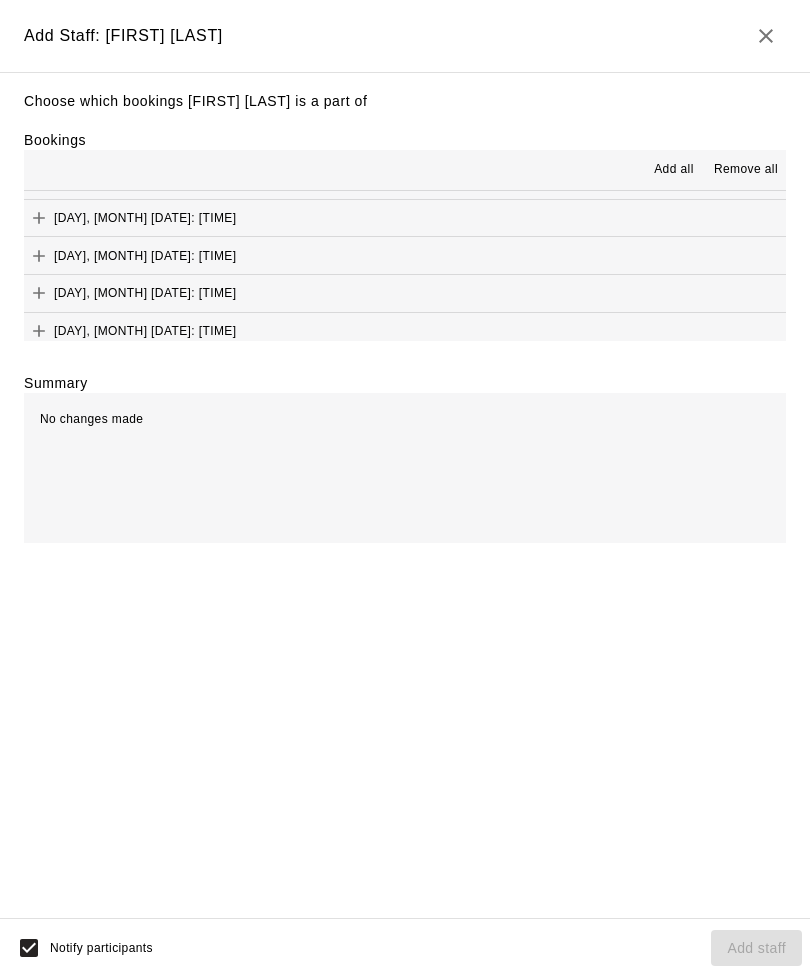 click on "Add all" at bounding box center (674, 170) 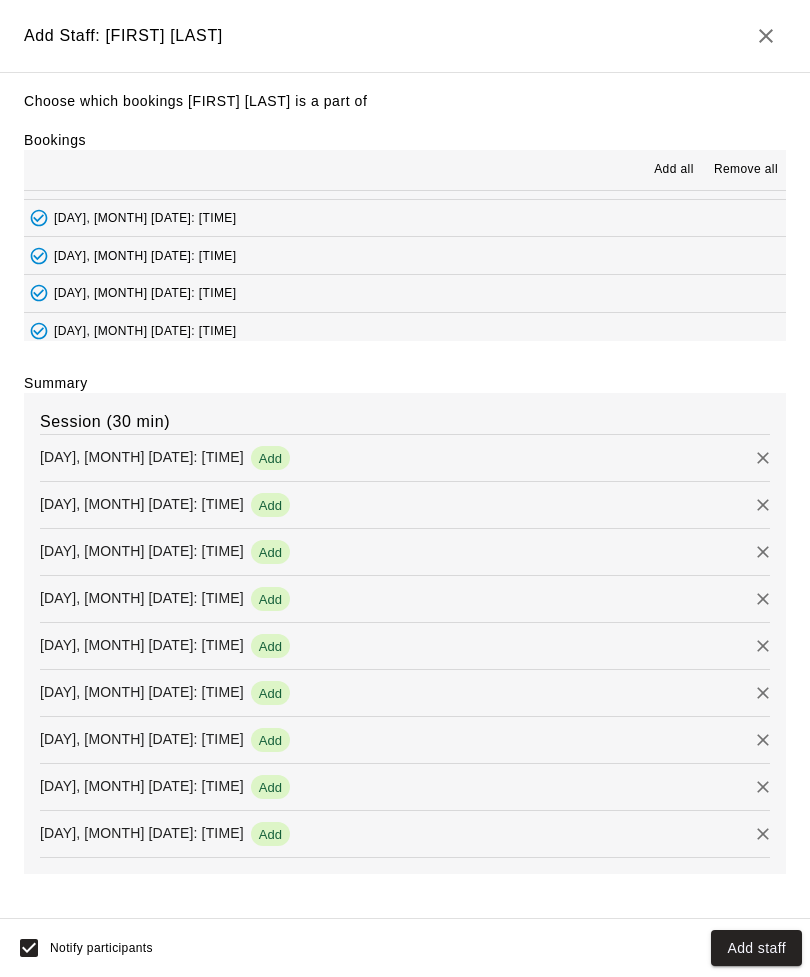 click on "Add staff" at bounding box center [756, 948] 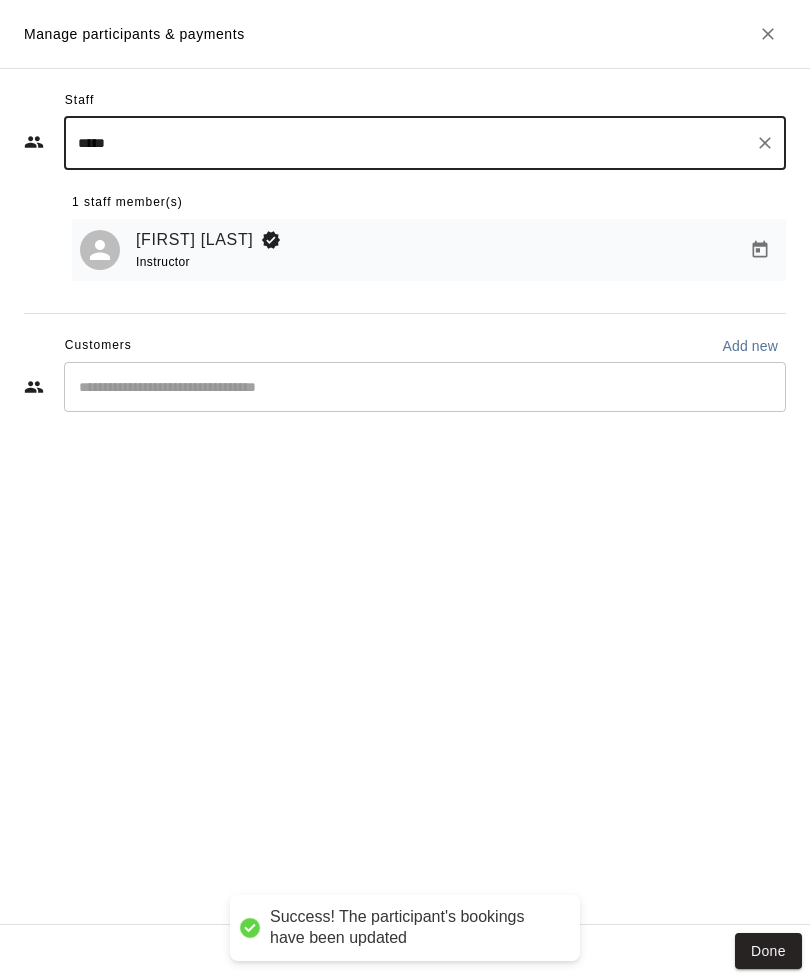 click on "Done" at bounding box center [768, 951] 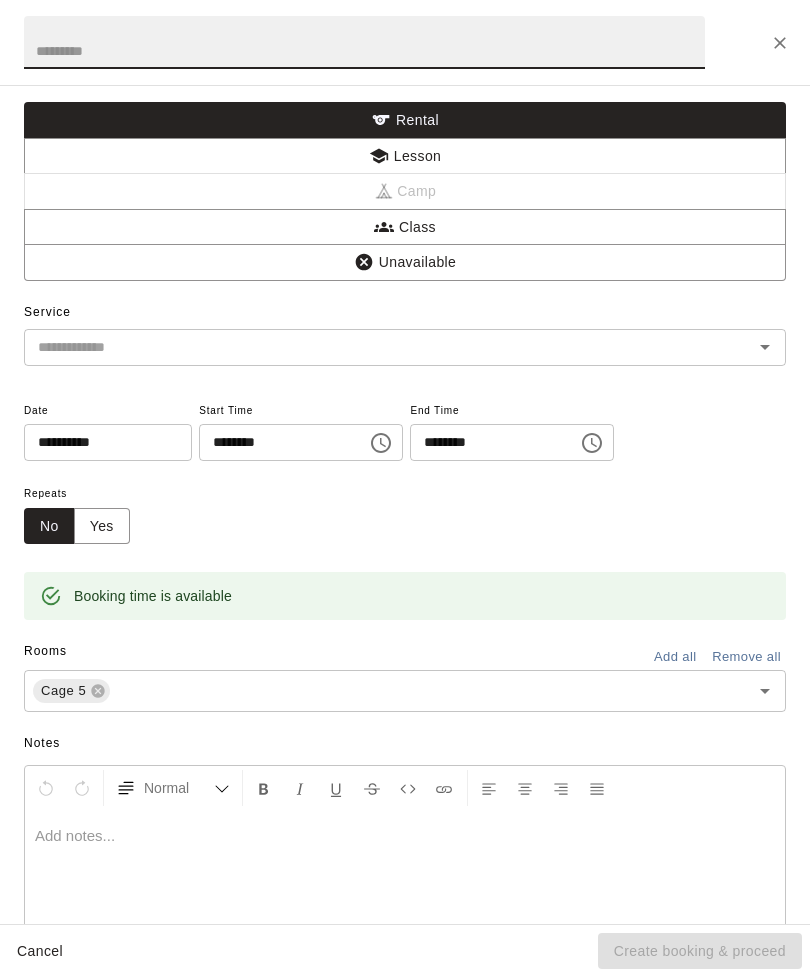 click on "Lesson" at bounding box center [405, 156] 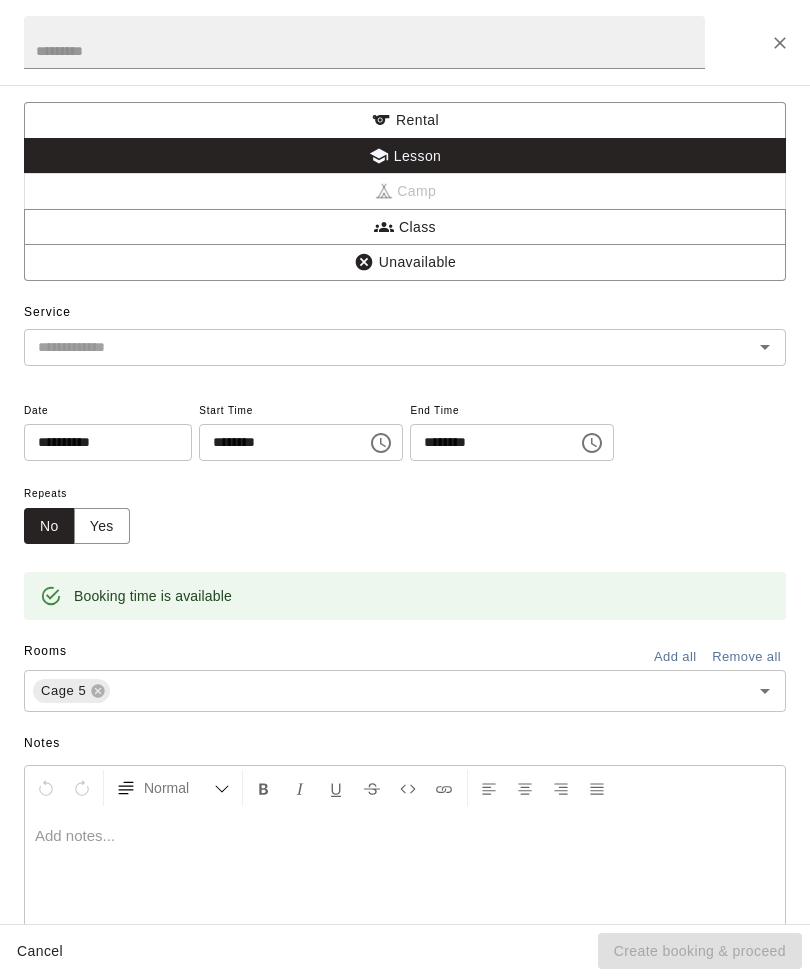 click at bounding box center [364, 42] 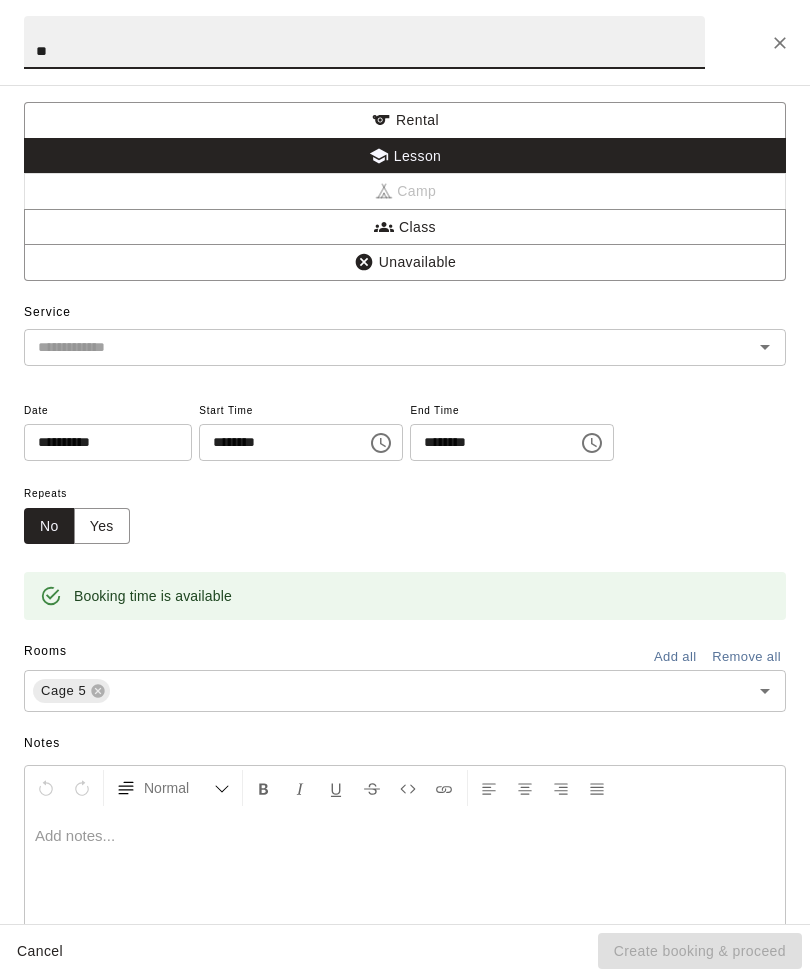 type on "**" 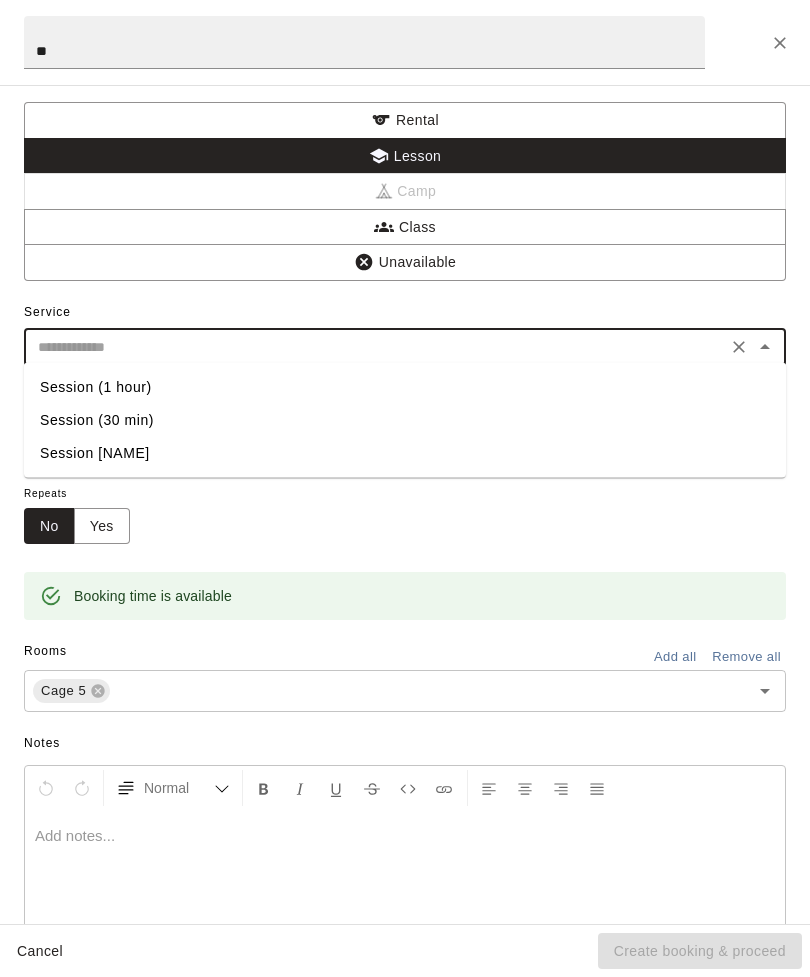 click on "Session (30 min)" at bounding box center (405, 420) 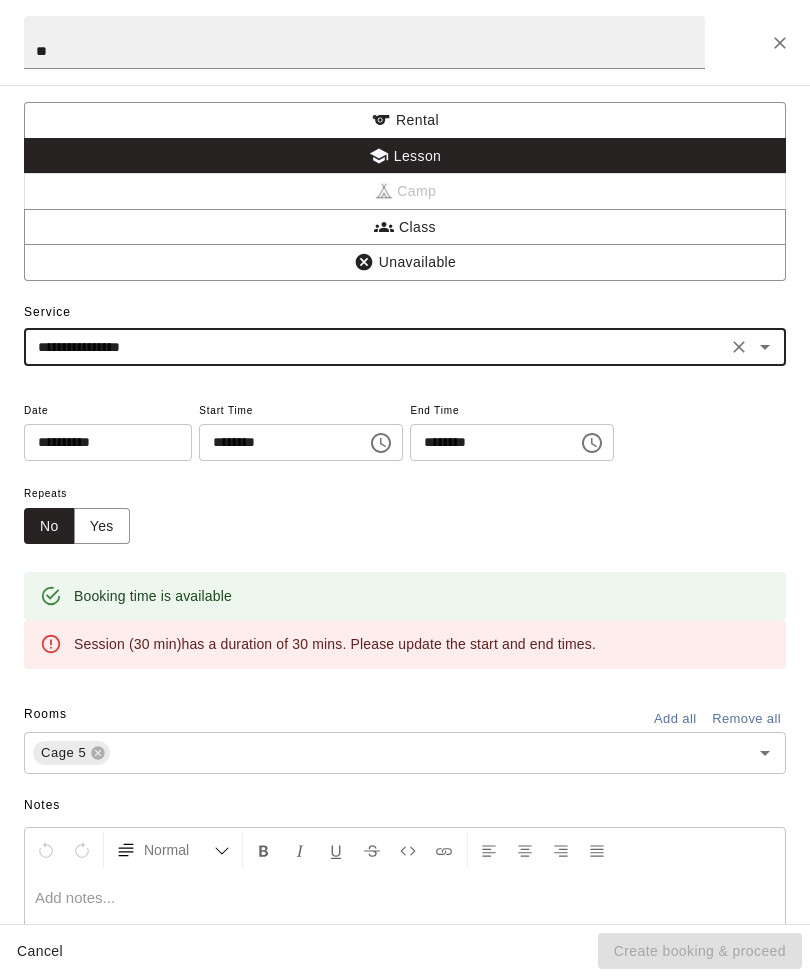 click 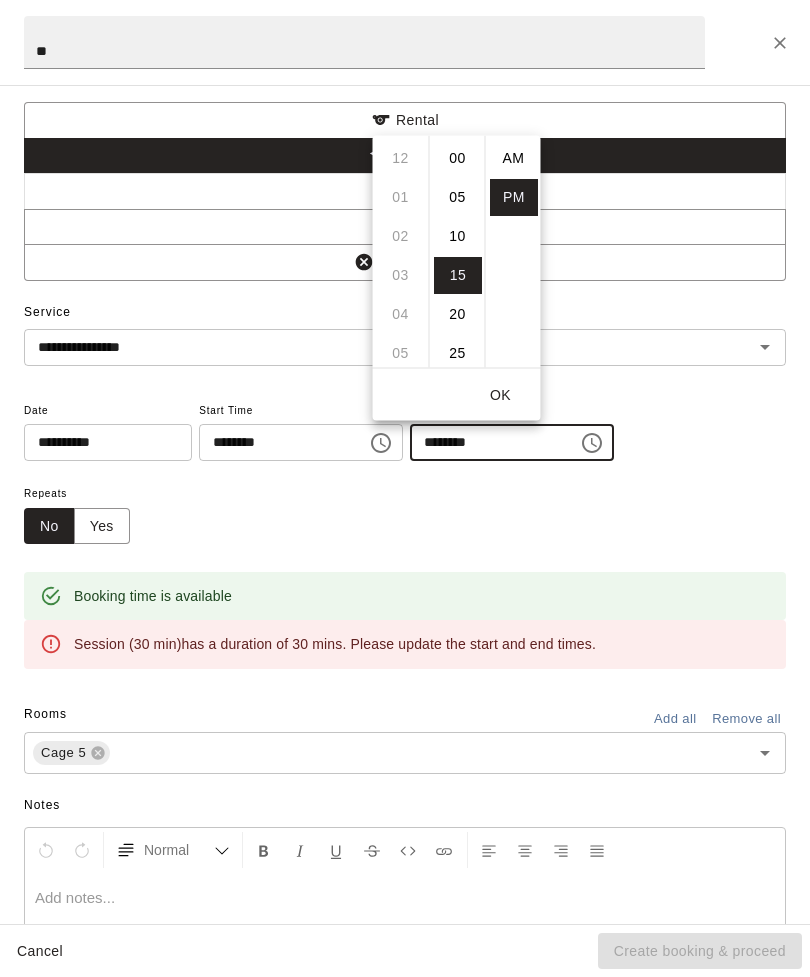 scroll, scrollTop: 234, scrollLeft: 0, axis: vertical 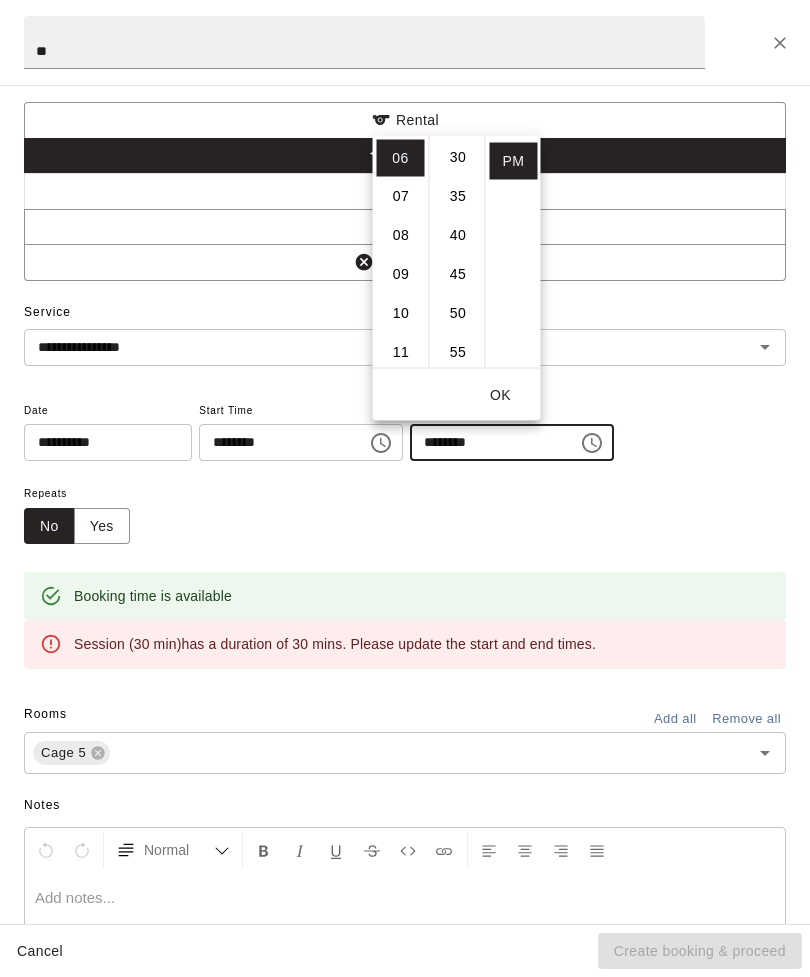 click on "30" at bounding box center (458, 157) 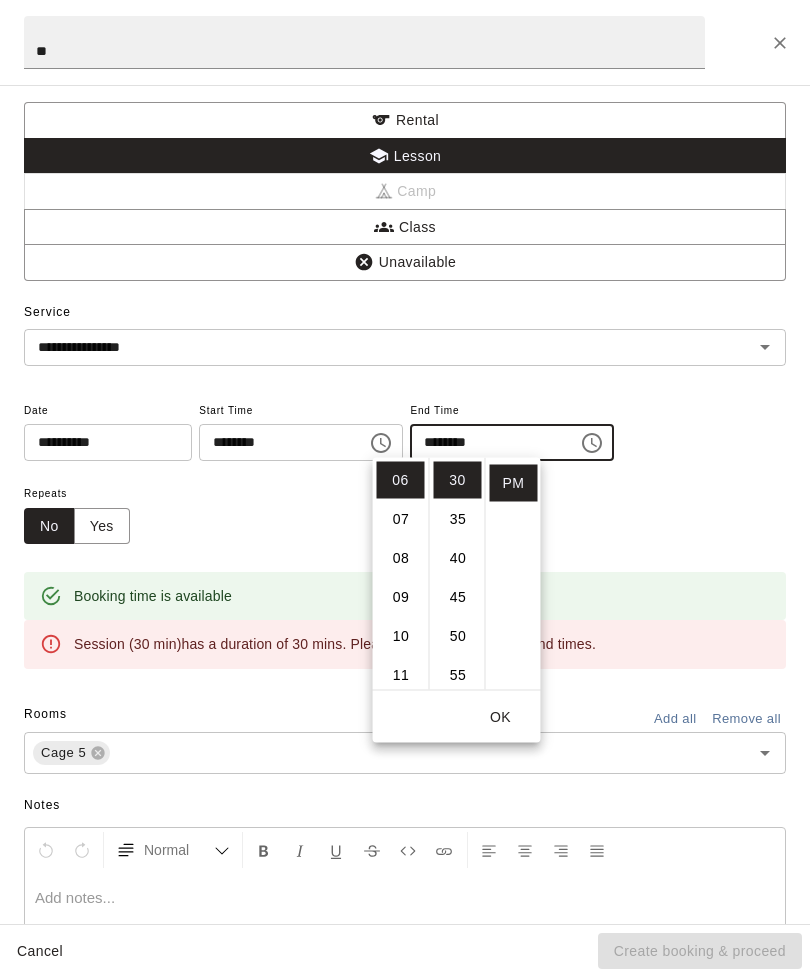 type on "********" 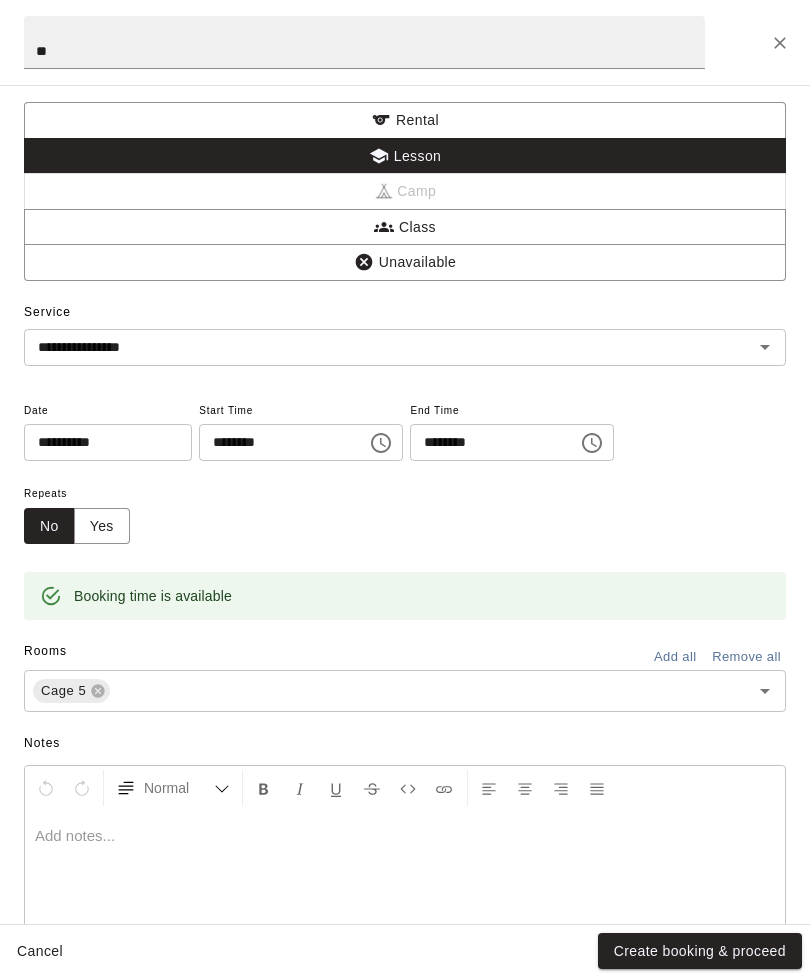 click on "Repeats No Yes" at bounding box center [405, 512] 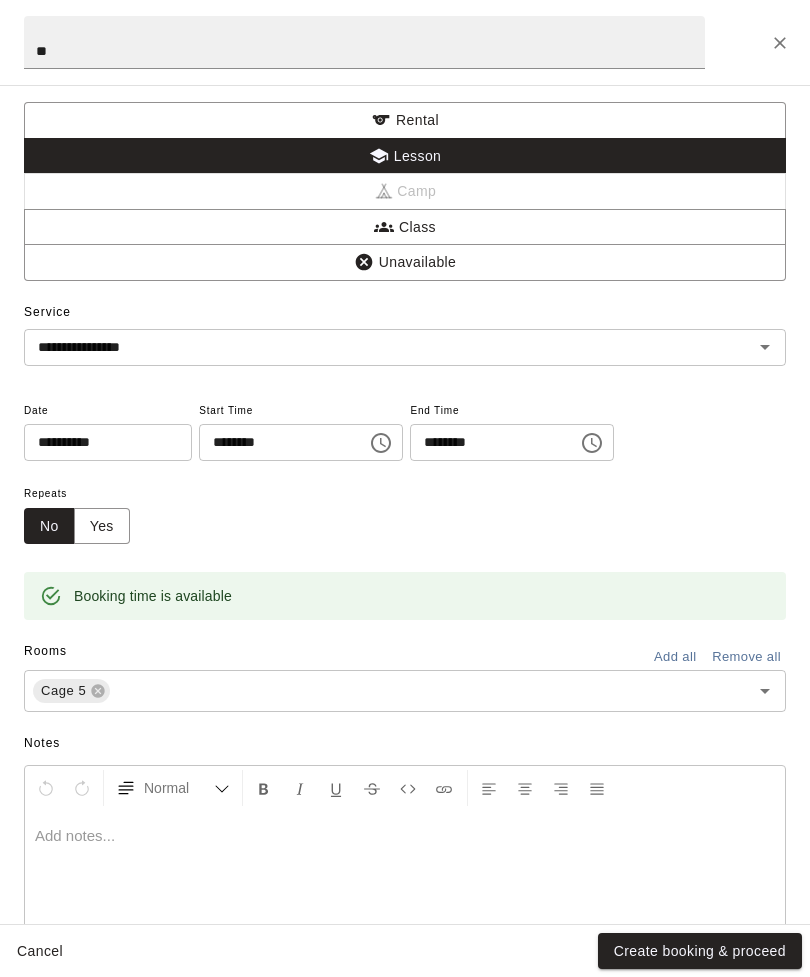 click on "Yes" at bounding box center (102, 526) 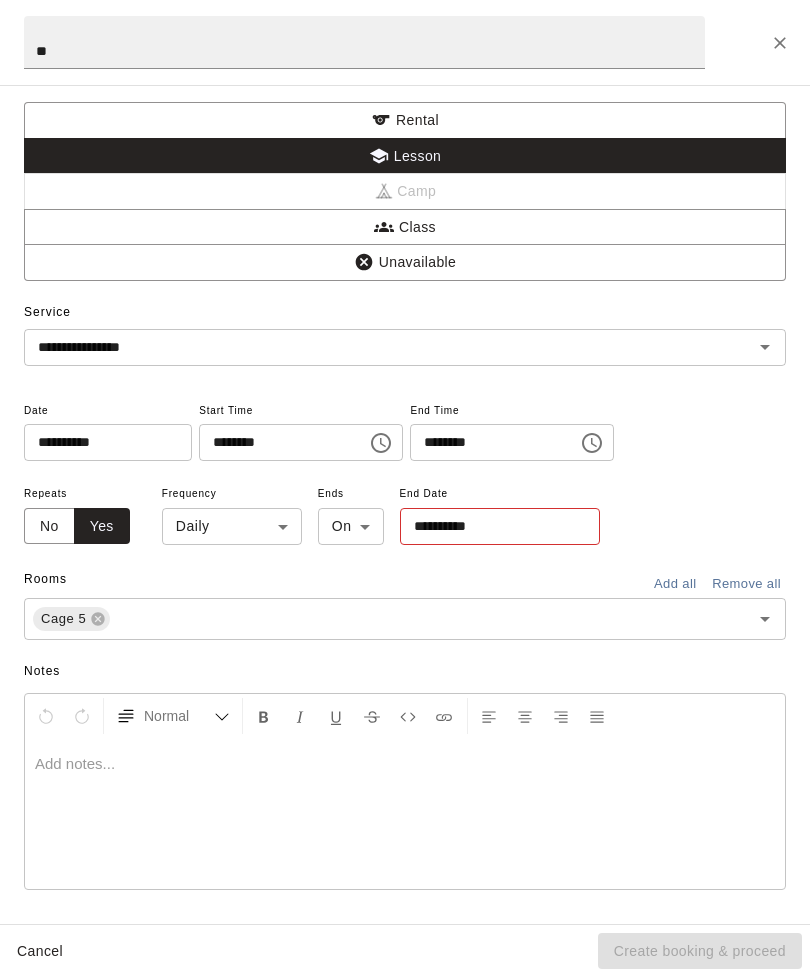 click on "Aug 4 Rooms ***** Day *** M 3 T 4 W 5 T 6 F 7 S 8 S 9 M 10 T 11 W 12 T 13 F 14 S 15 S 16 M 17 T 18 W 19 T 20 F 21 S 22 S 23 M 24 T 25 W 26 T 27 F 28 S 1 S 2 M 3 T 4 W 5 T 6 F 7 S 8 S 9 M 10 T 11 W 12 T 13 F 14 S 15 S 16 M 17 T 18 W 19 T 20 F 21 S 22 S 23 M 24 T 25 W 26 T 27 F 28 S 29 S 30 M 31 T 1 W 2 T 3 F 4 S 5 S 6 M 7 T 8 W 9 T 10 F 11 S 12 S 13 M 14 T 15 W 16 T 17 F 18 S 19 S 20 M 21 T 22 W 23 T 24 F 25 S 26 S 27 M 28 T 29 W 30 T 1 F 2 S 3 S 4 M 5 T 6 W 7 T 8 F 9 S 10 S 11 M 12 T 13 W 14 T 15 F 16 S 17 S 18 M 19 T 20 W 21 T 22 F 23 S 24 S 25 M 26 T 27 W 28 T 29 F 30 S 31 S 1 M 2 T 3 W 4 T 5 F 6 S 7 S 8 M 9 T 10 W 11 T 12 F 13 S 14 S 15 M 16 T 17 W 18 T 19 F 20 S 21 S 22 M 23 T 24 W 25 T 26 F 27 S 28 S 29 M 30 T 1 W 2 T 3 F 4 S 5 S 6 M 7 T 8 W 9 T 10 F 11 S 12 S 13 M 14 T 15 W 16 T 17 F 18 S 19 S 20 M 21 T 22 W 23 T 24 F 25 S 26 S 27 M 28 T 29 W 30 T 31 F 1 S 2 S 3 M 4 T 5 W 6 T 7 F 8 S 9 S 10 M 11 T 12 W 13 T 14 F 15 S 16 S 17 M 18 T 19 W 20 T 21 F 22 S 23 S 24 M 25 T 26 W 27 T 28 F 29 S 30 S 31 M" at bounding box center (405, 504) 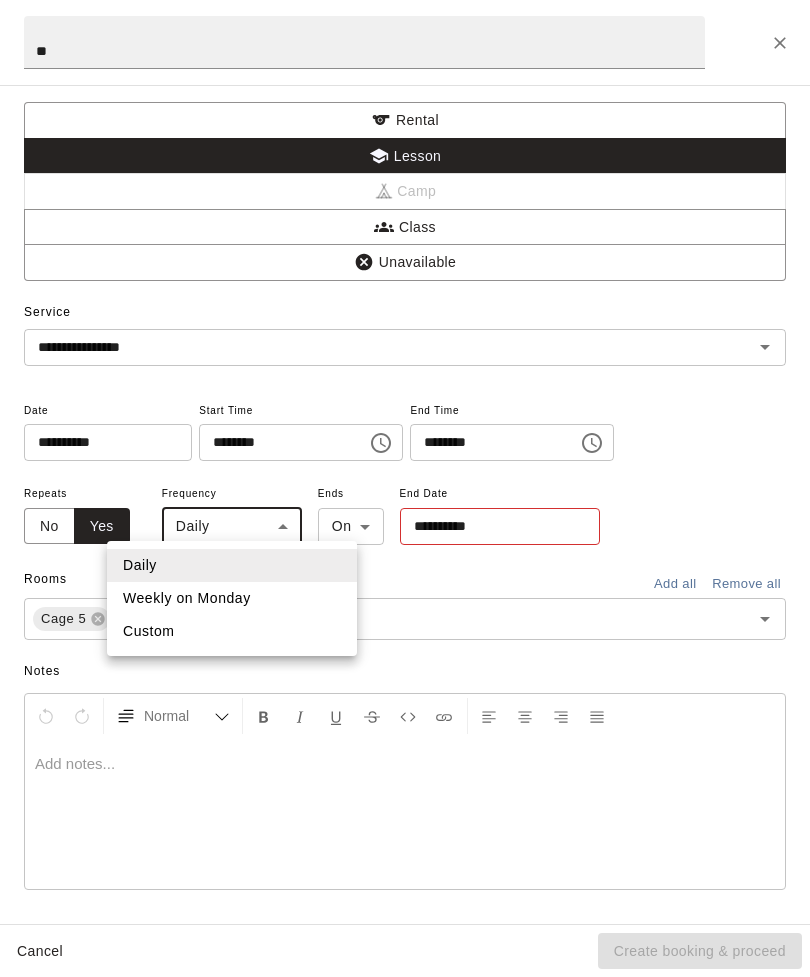 click on "Weekly on Monday" at bounding box center (232, 598) 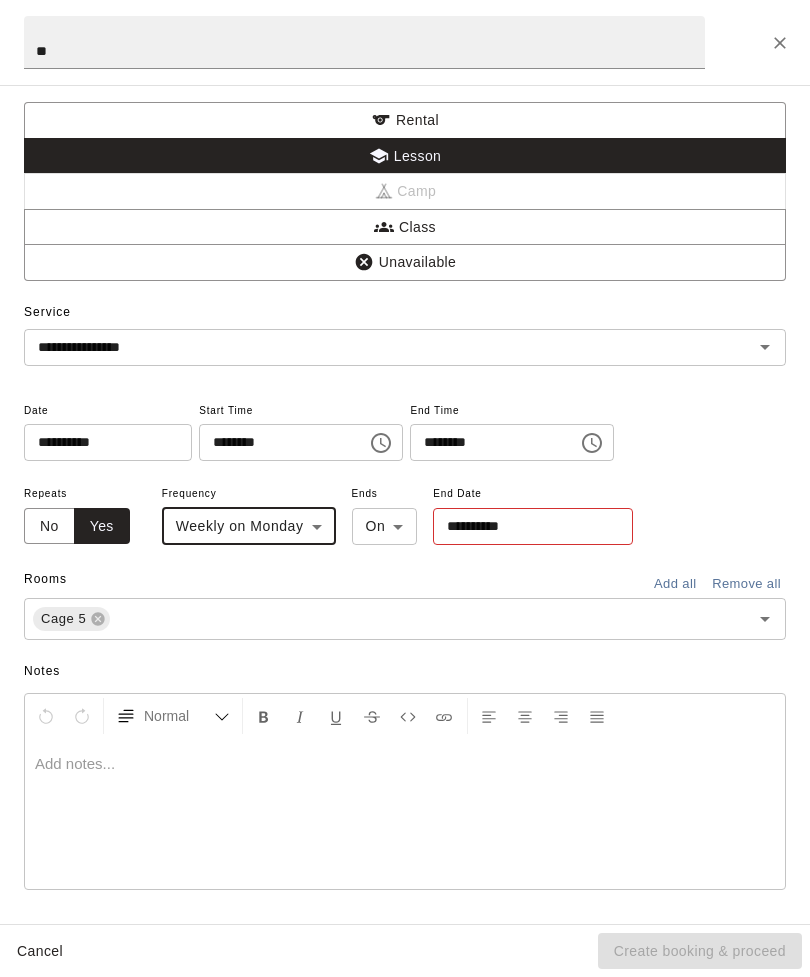 click on "**********" at bounding box center (526, 526) 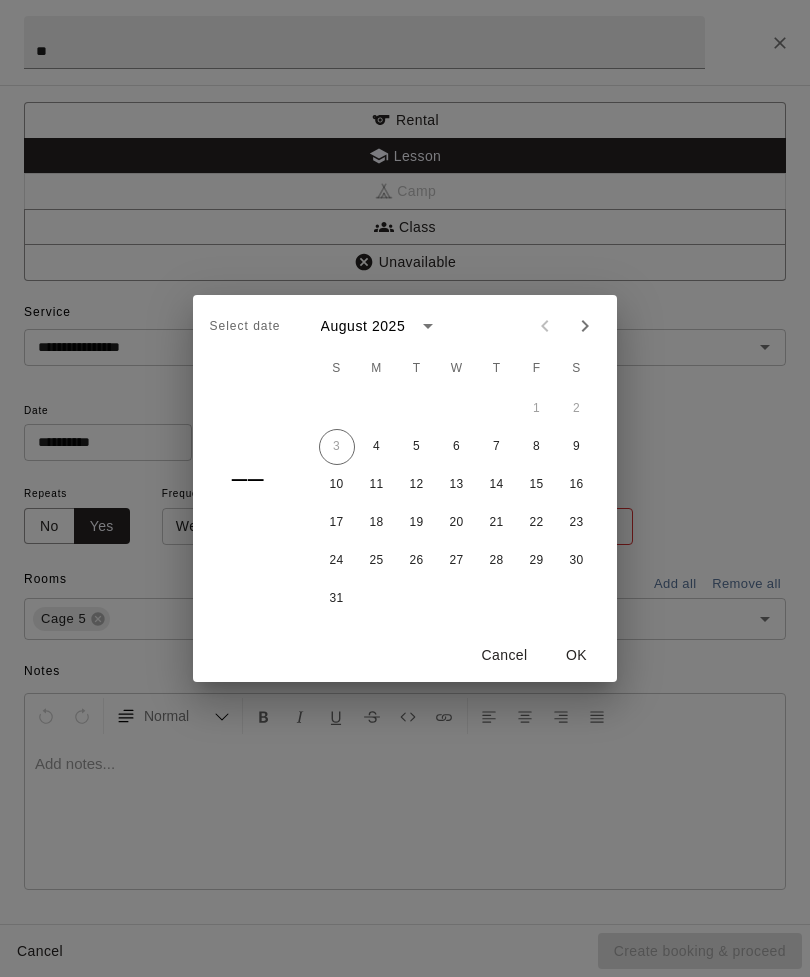 click 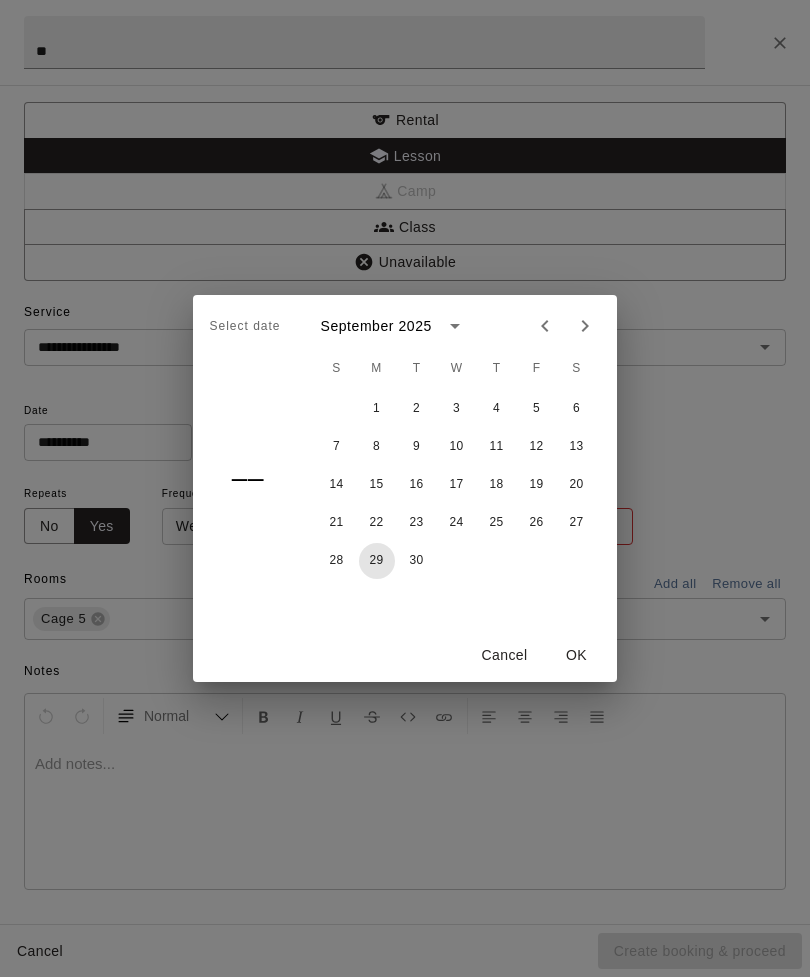 click on "29" at bounding box center (377, 561) 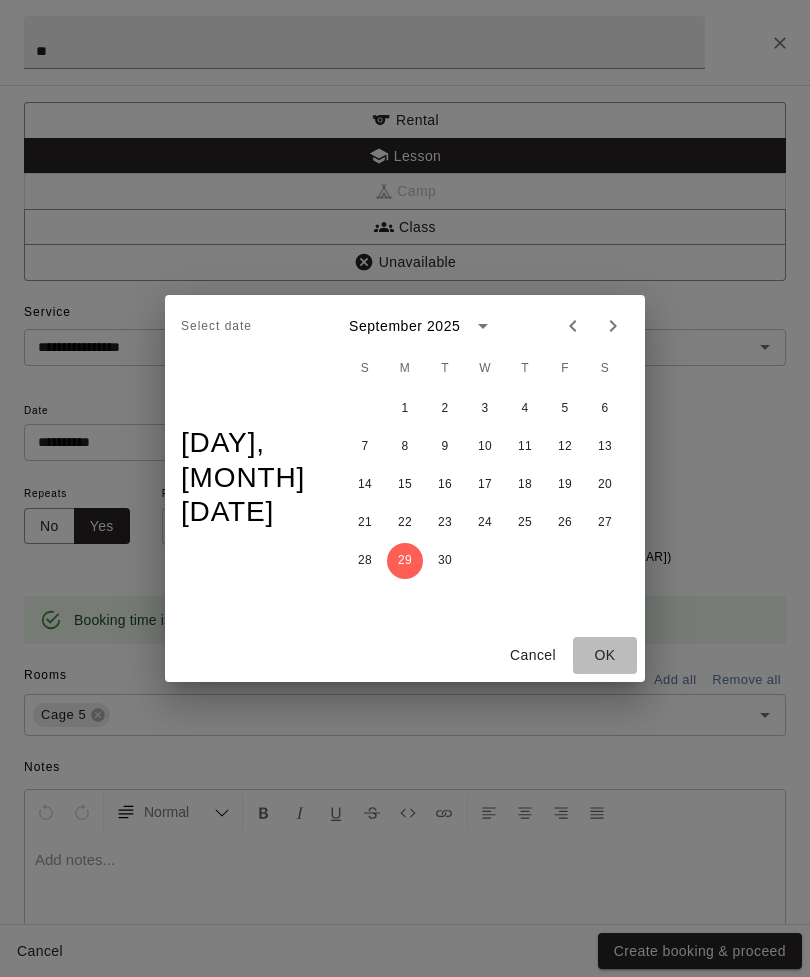 click on "OK" at bounding box center [605, 655] 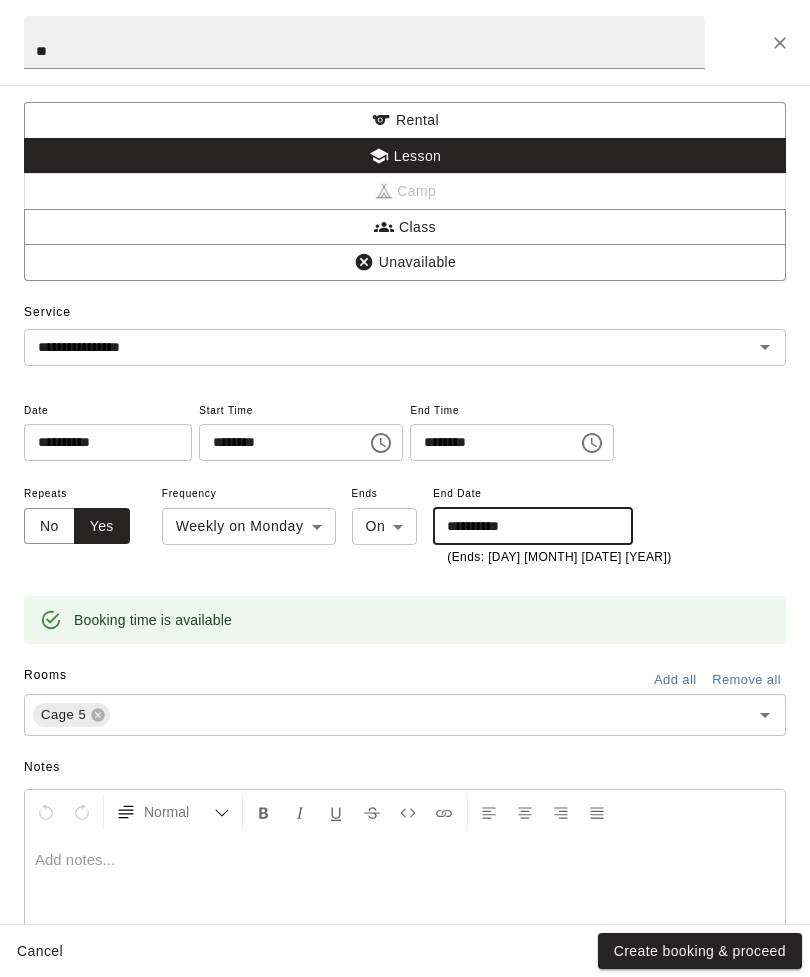 click on "Create booking & proceed" at bounding box center [700, 951] 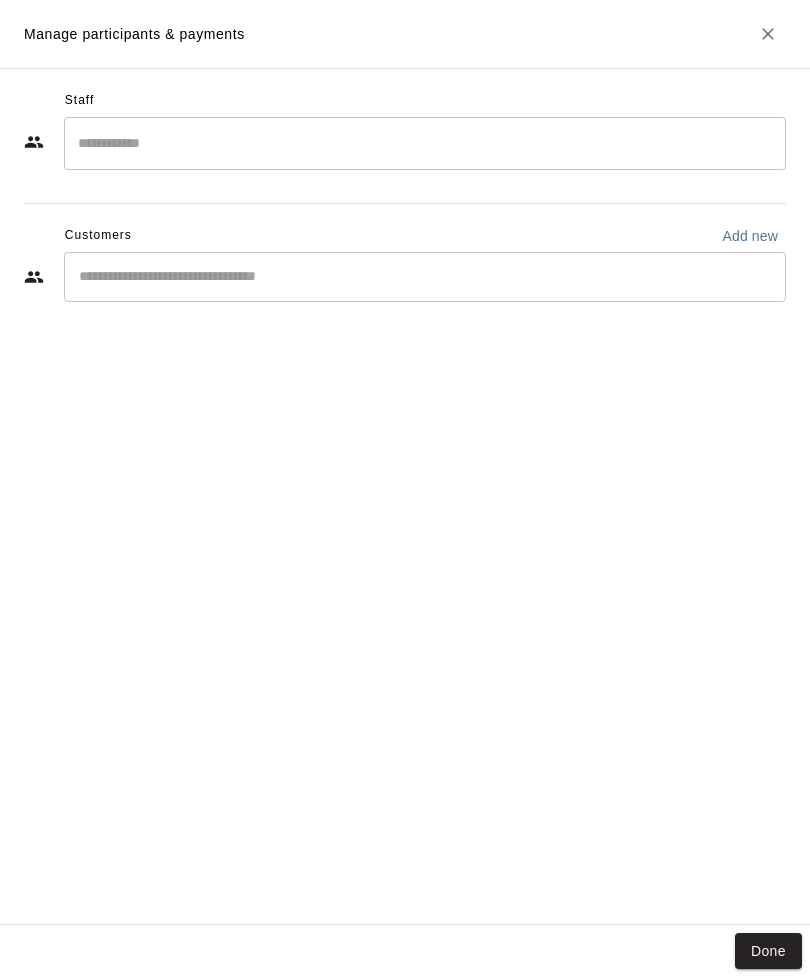 click at bounding box center [425, 143] 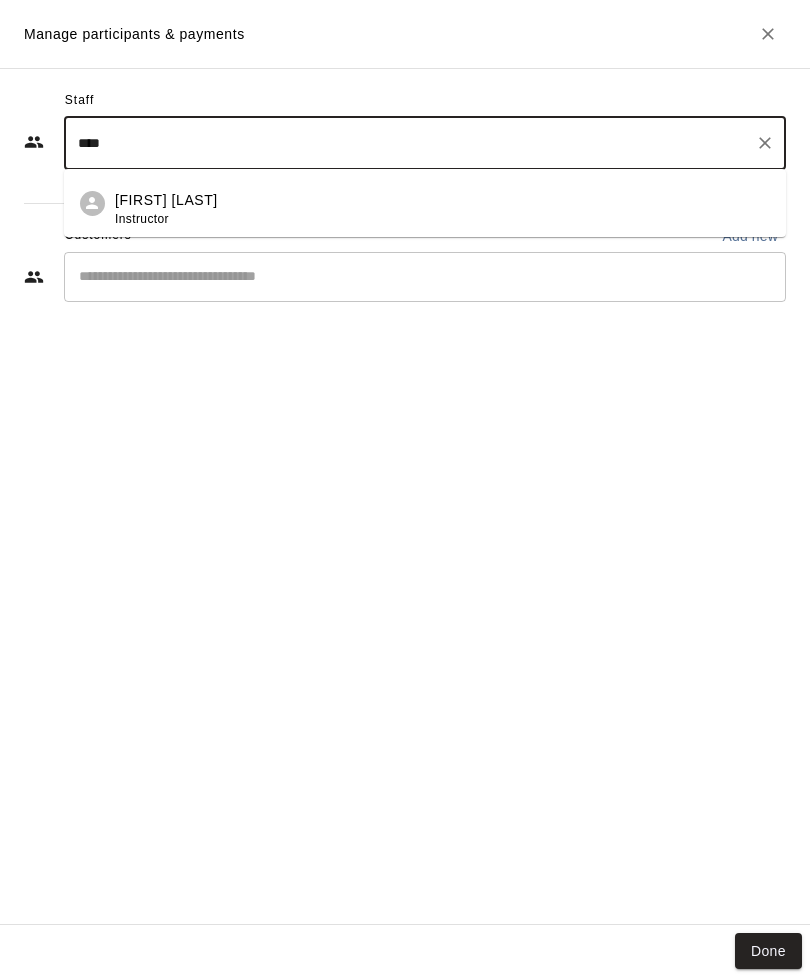 click on "[FIRST] [LAST]" at bounding box center [166, 200] 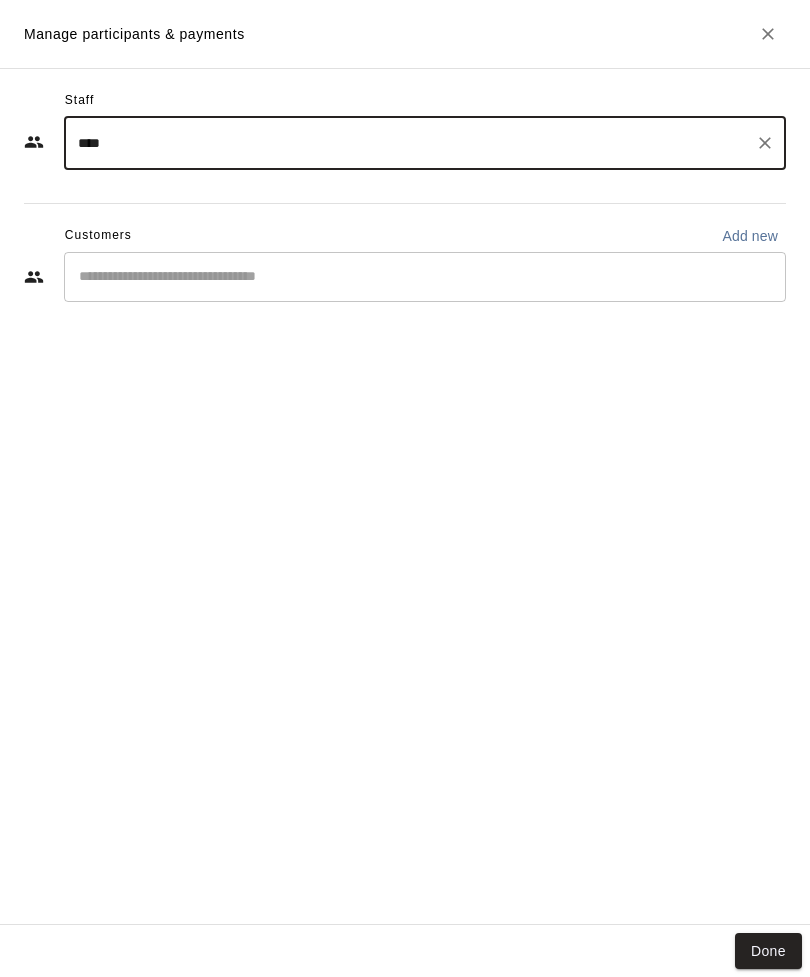 type on "****" 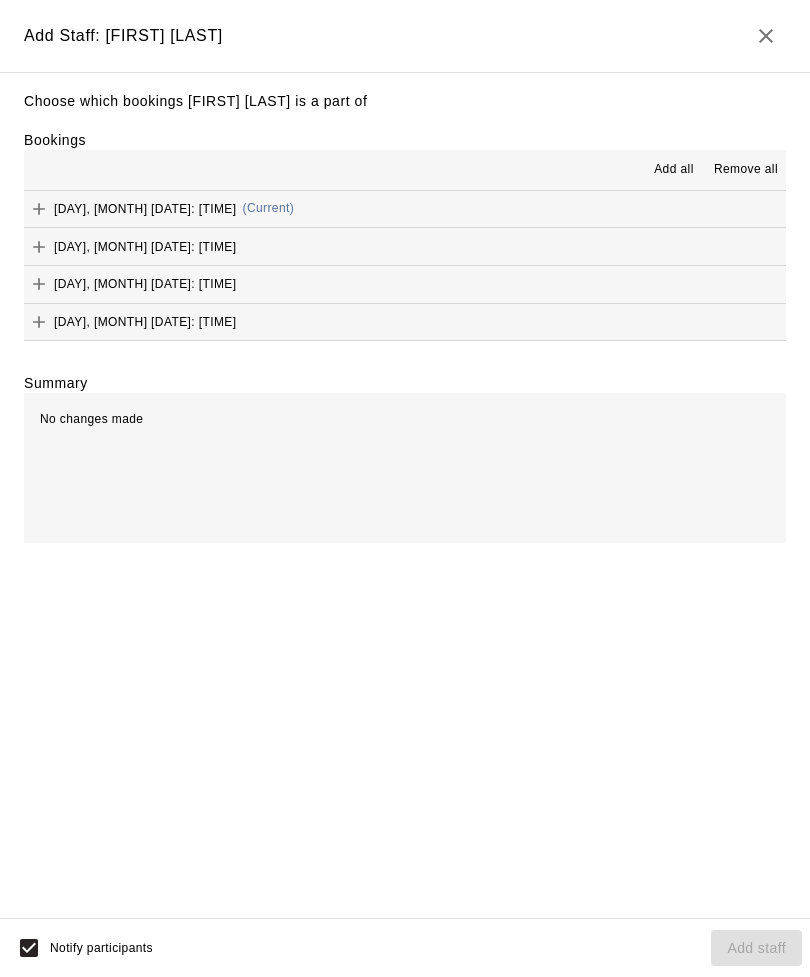 click on "Add all" at bounding box center [674, 170] 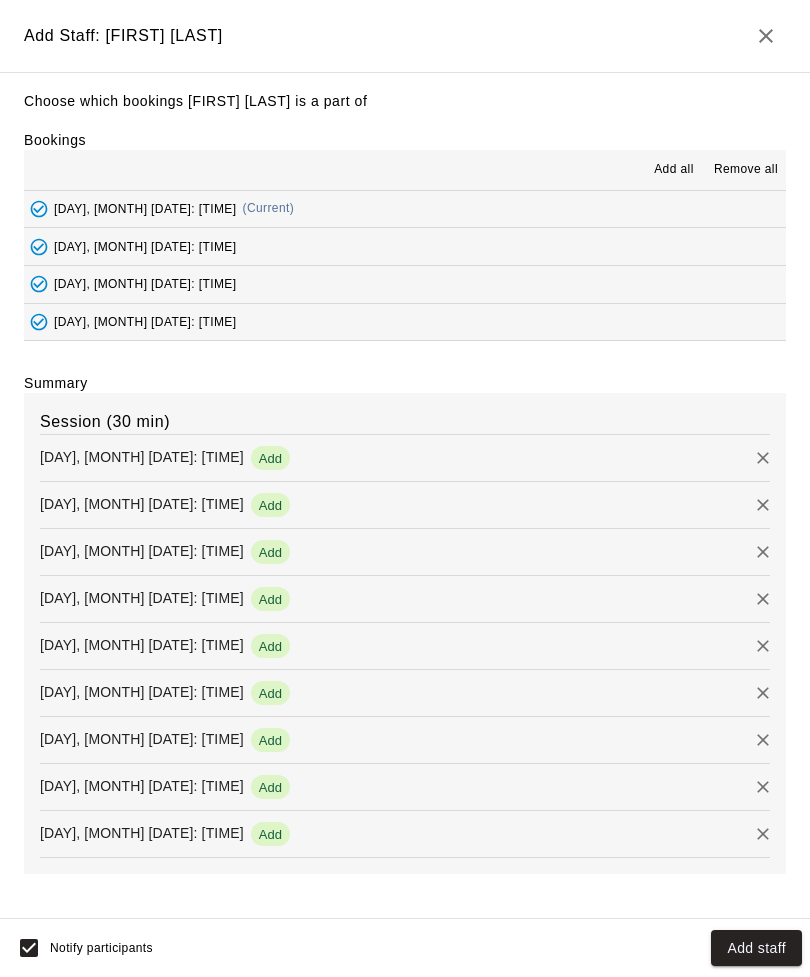 click on "Add staff" at bounding box center (756, 948) 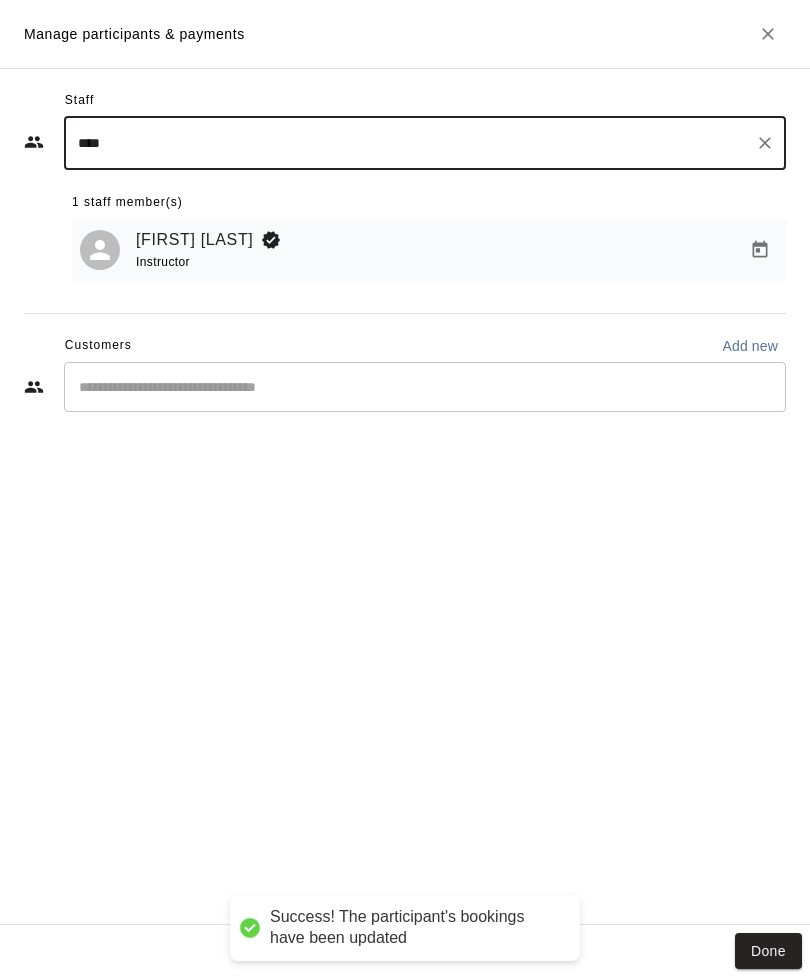 click on "Done" at bounding box center [768, 951] 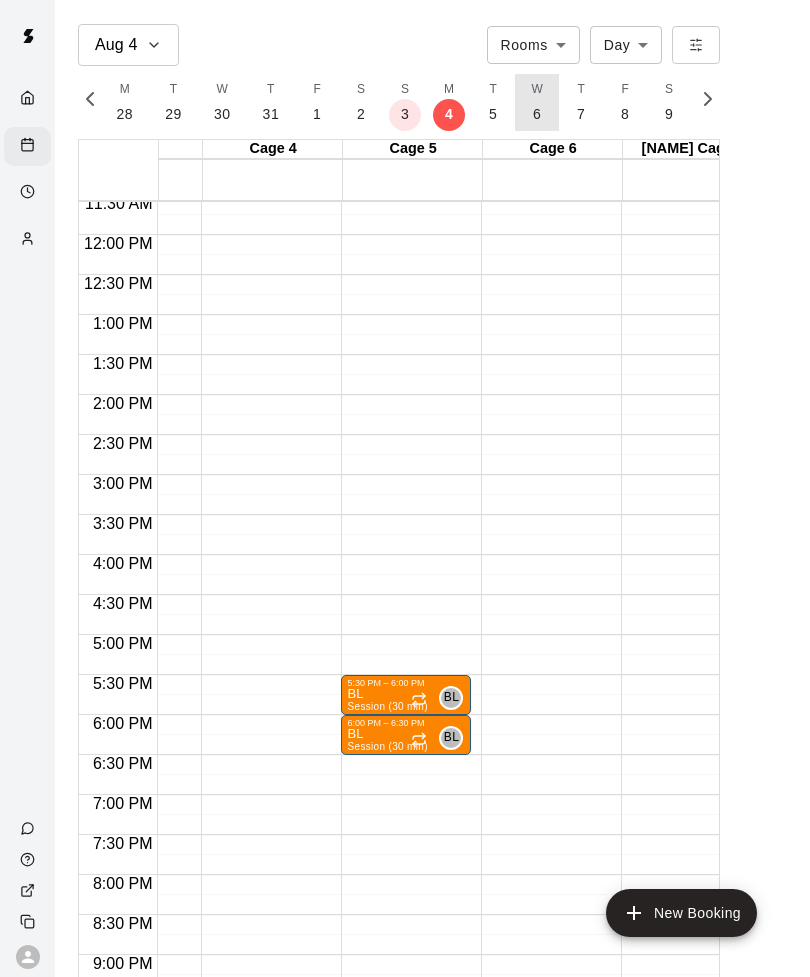 click on "W 6" at bounding box center [537, 102] 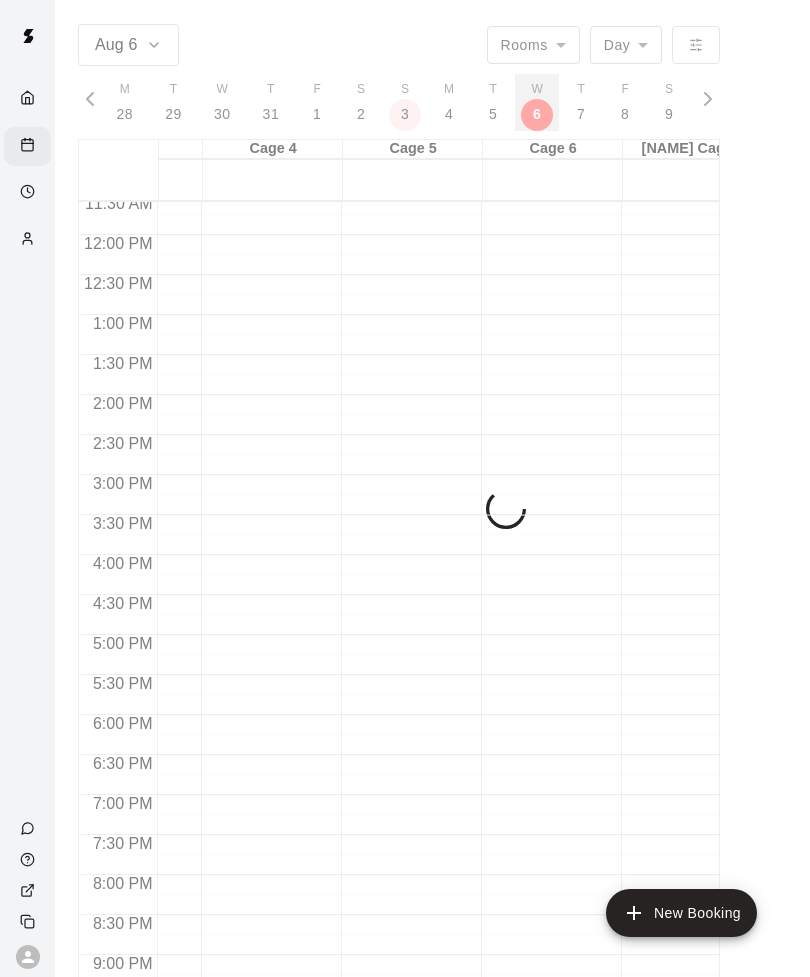 scroll, scrollTop: 0, scrollLeft: 8374, axis: horizontal 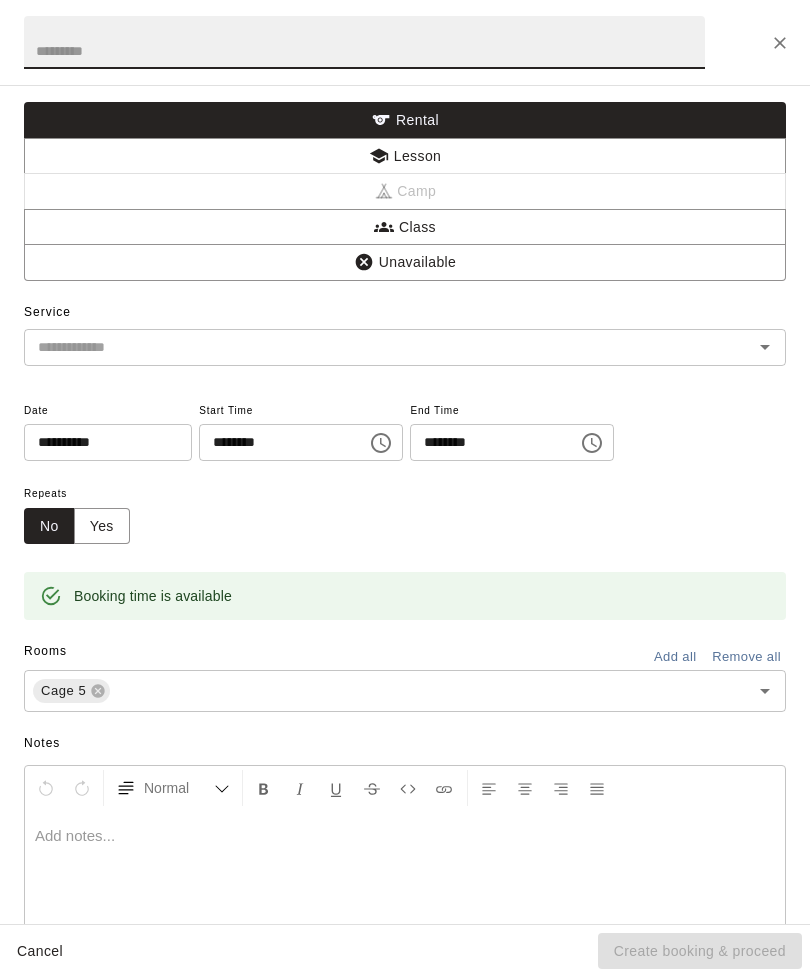 click at bounding box center (364, 42) 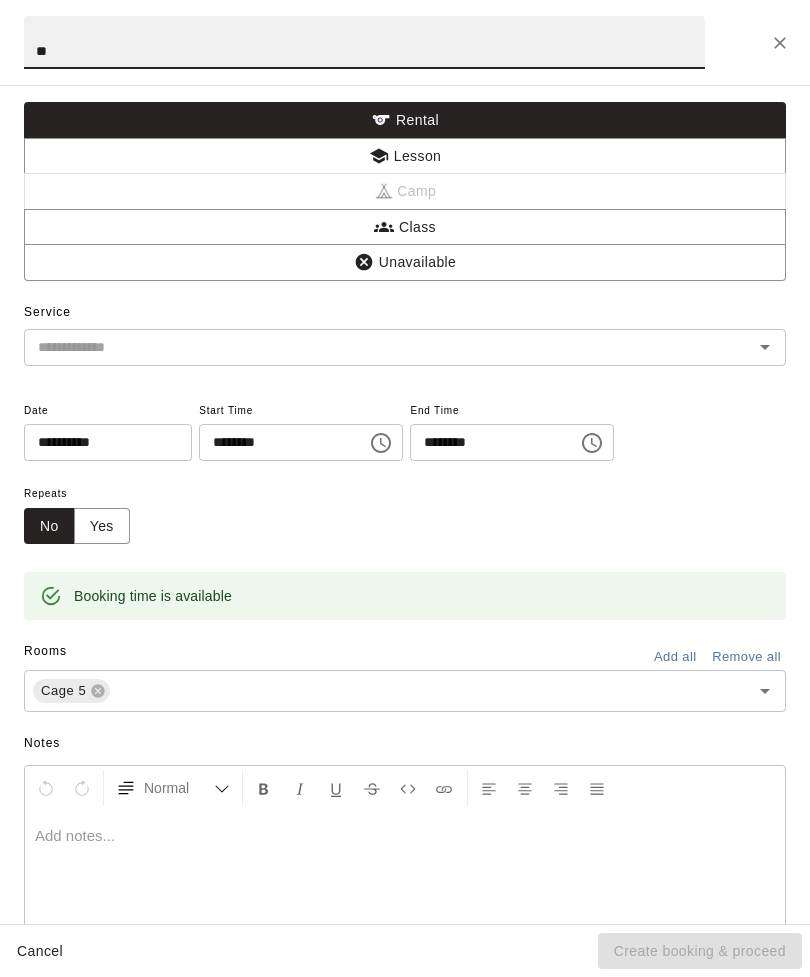 type on "**" 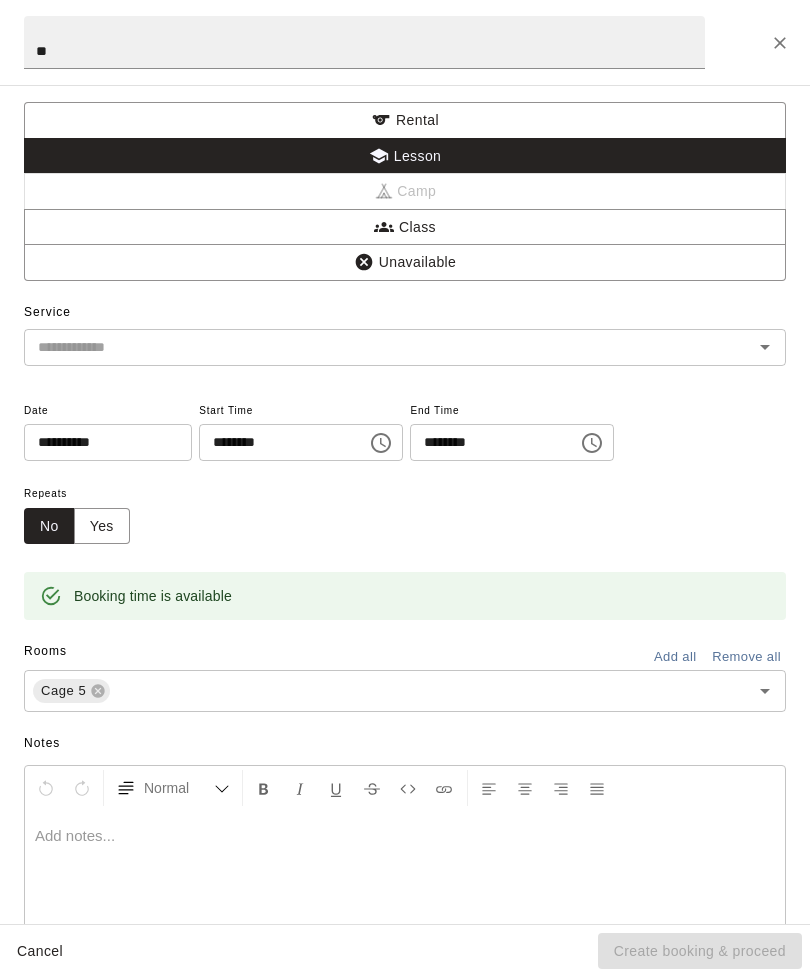 click at bounding box center [375, 347] 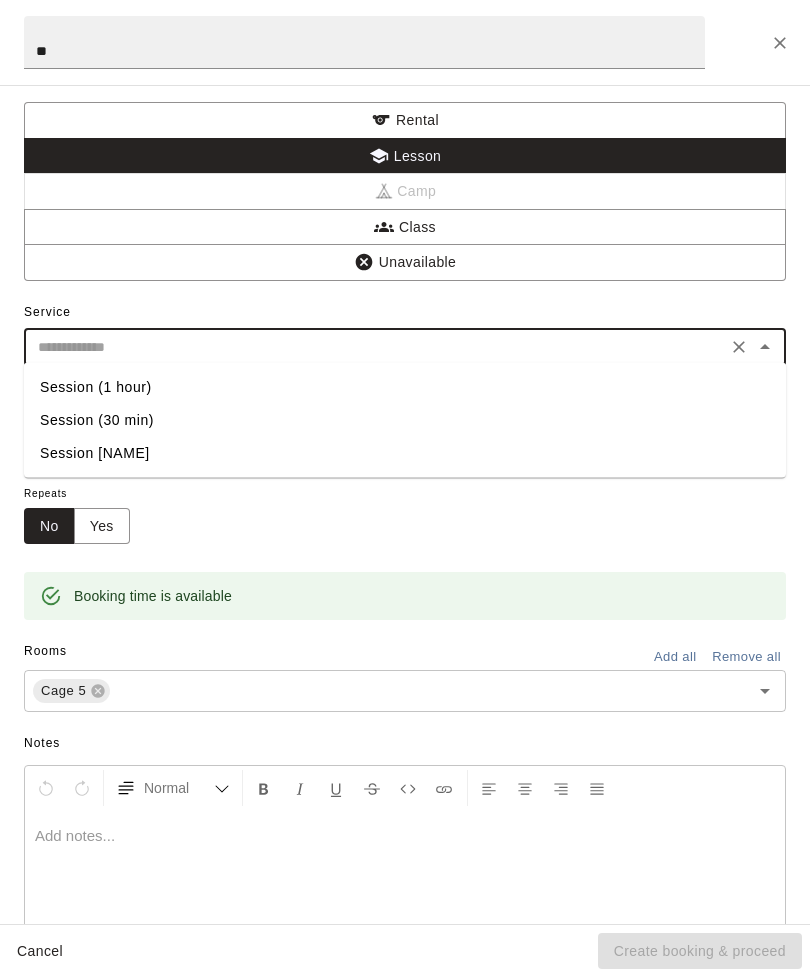 click on "Session (30 min)" at bounding box center [405, 420] 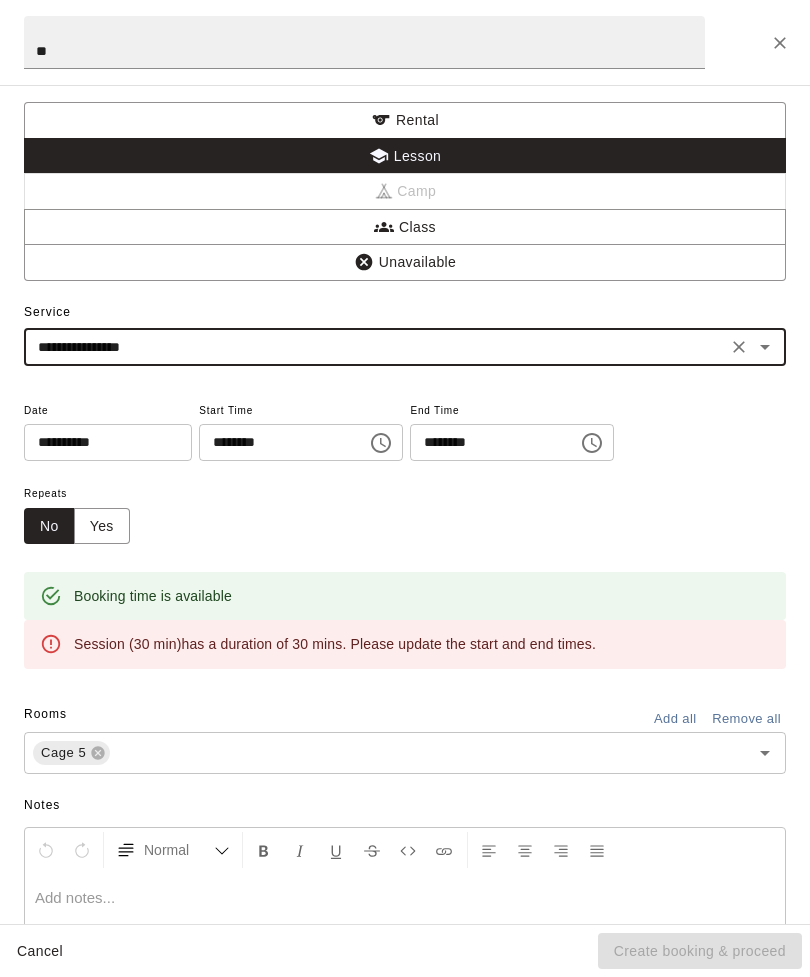click 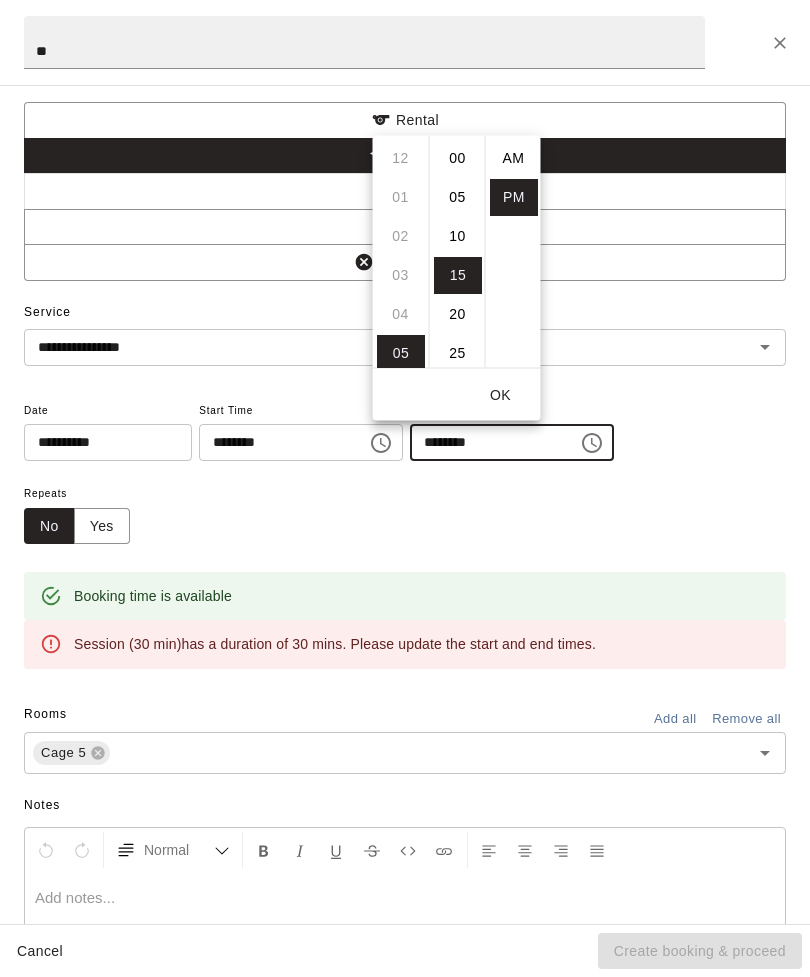 scroll, scrollTop: 195, scrollLeft: 0, axis: vertical 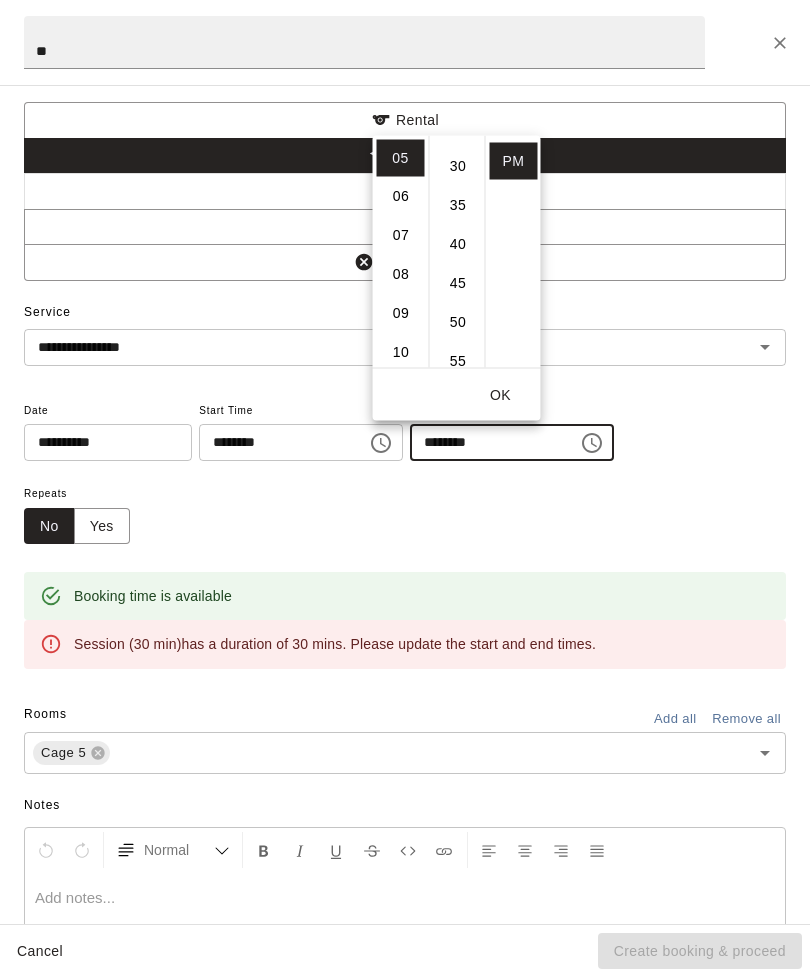 click on "30" at bounding box center [458, 166] 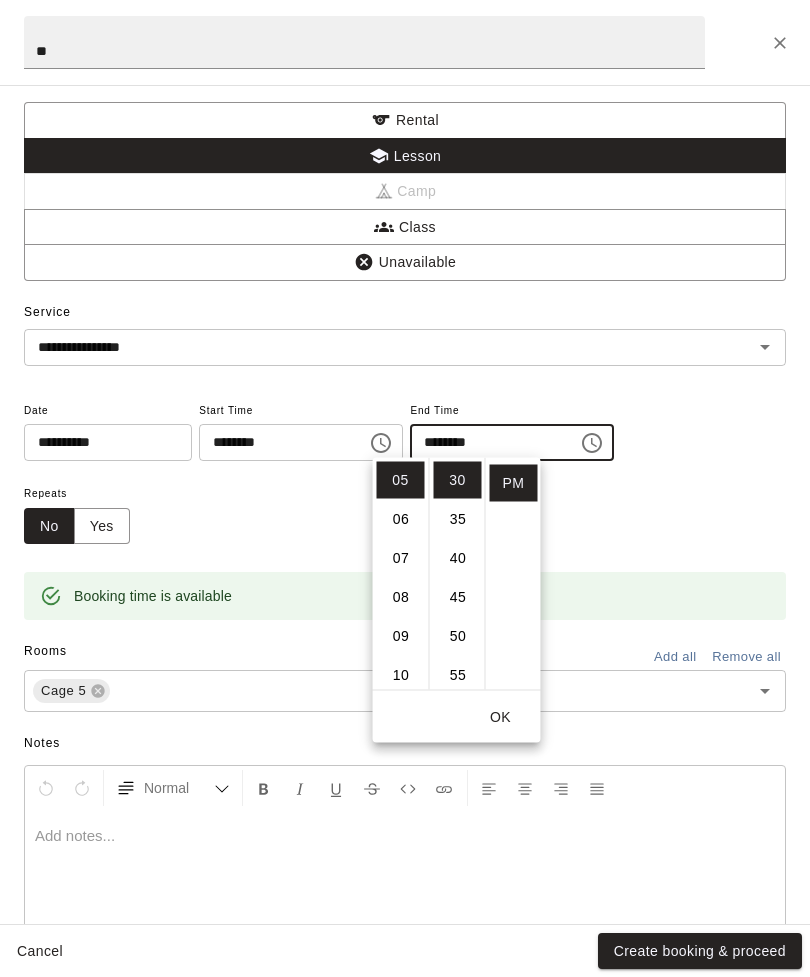 scroll, scrollTop: 234, scrollLeft: 0, axis: vertical 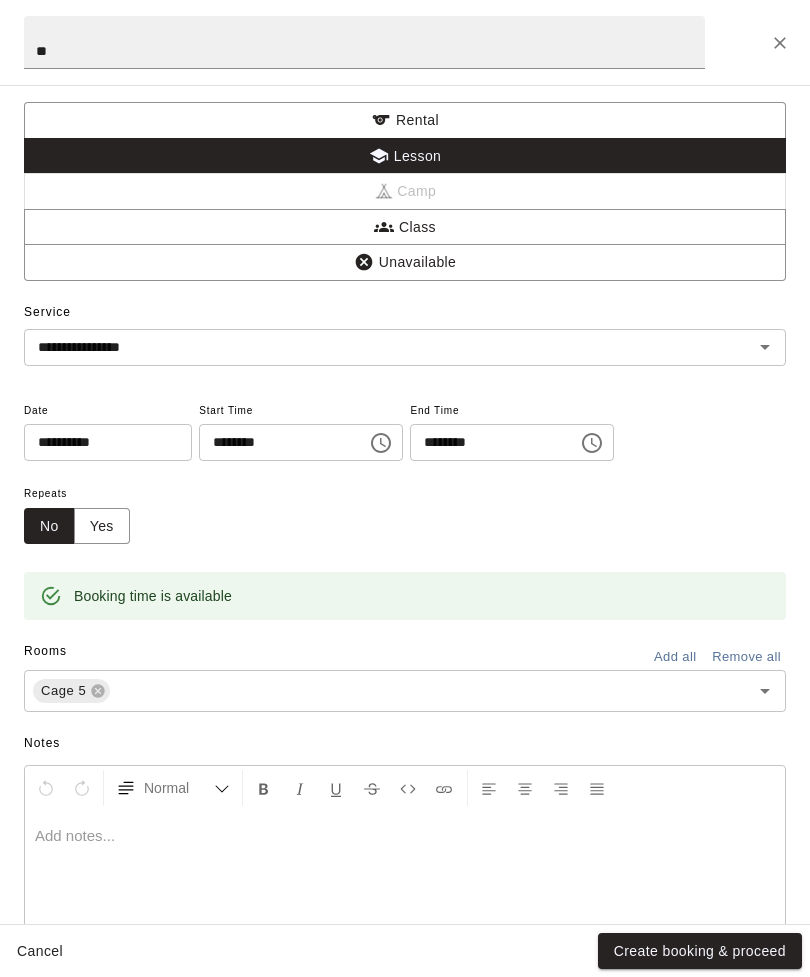 click on "Repeats No Yes" at bounding box center (405, 512) 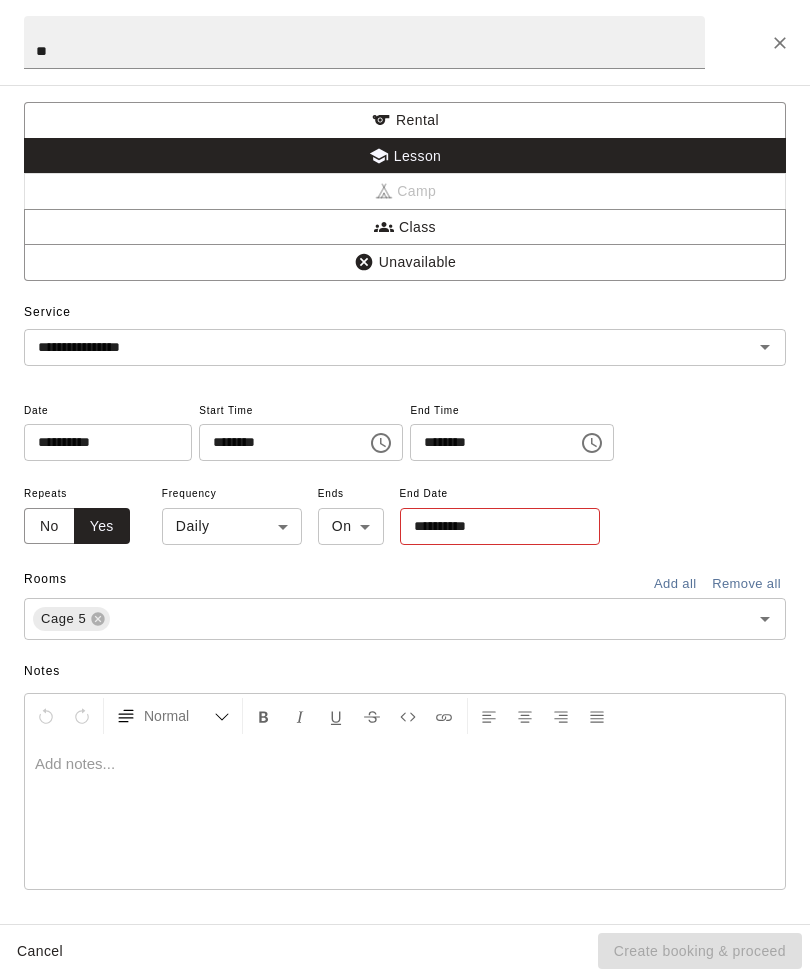 click on "Aug 6 Rooms ***** Day *** M 3 T 4 W 5 T 6 F 7 S 8 S 9 M 10 T 11 W 12 T 13 F 14 S 15 S 16 M 17 T 18 W 19 T 20 F 21 S 22 S 23 M 24 T 25 W 26 T 27 F 28 S 1 S 2 M 3 T 4 W 5 T 6 F 7 S 8 S 9 M 10 T 11 W 12 T 13 F 14 S 15 S 16 M 17 T 18 W 19 T 20 F 21 S 22 S 23 M 24 T 25 W 26 T 27 F 28 S 29 S 30 M 31 T 1 W 2 T 3 F 4 S 5 S 6 M 7 T 8 W 9 T 10 F 11 S 12 S 13 M 14 T 15 W 16 T 17 F 18 S 19 S 20 M 21 T 22 W 23 T 24 F 25 S 26 S 27 M 28 T 29 W 30 T 1 F 2 S 3 S 4 M 5 T 6 W 7 T 8 F 9 S 10 S 11 M 12 T 13 W 14 T 15 F 16 S 17 S 18 M 19 T 20 W 21 T 22 F 23 S 24 S 25 M 26 T 27 W 28 T 29 F 30 S 31 S 1 M 2 T 3 W 4 T 5 F 6 S 7 S 8 M 9 T 10 W 11 T 12 F 13 S 14 S 15 M 16 T 17 W 18 T 19 F 20 S 21 S 22 M 23 T 24 W 25 T 26 F 27 S 28 S 29 M 30 T 1 W 2 T 3 F 4 S 5 S 6 M 7 T 8 W 9 T 10 F 11 S 12 S 13 M 14 T 15 W 16 T 17 F 18 S 19 S 20 M 21 T 22 W 23 T 24 F 25 S 26 S 27 M 28 T 29 W 30 T 31 F 1 S 2 S 3 M 4 T 5 W 6 T 7 F 8 S 9 S 10 M 11 T 12 W 13 T 14 F 15 S 16 S 17 M 18 T 19 W 20 T 21 F 22 S 23 S 24 M 25 T 26 W 27 T 28 F 29 S 30 S 31 M" at bounding box center [405, 504] 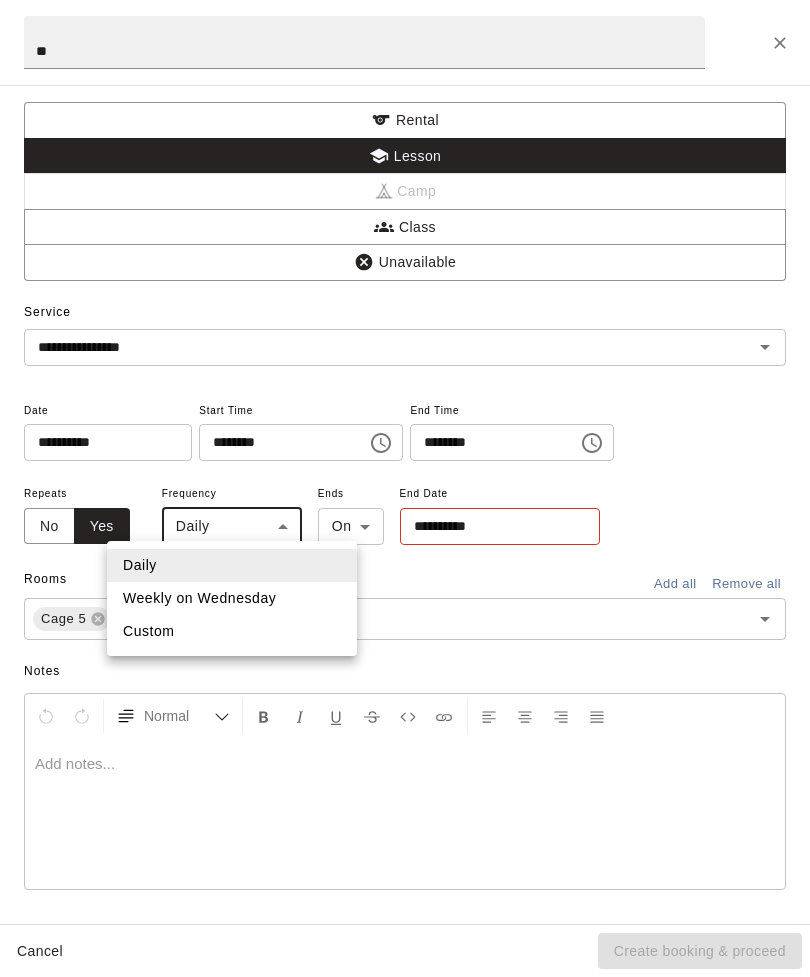 click on "Weekly on Wednesday" at bounding box center [232, 598] 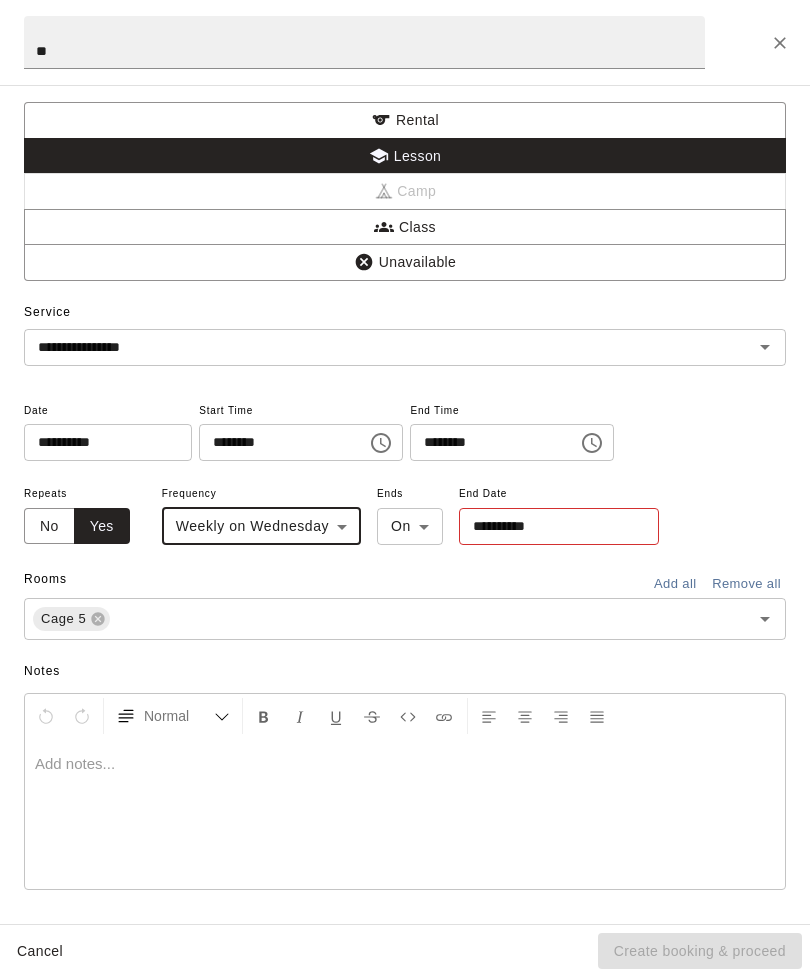 click on "**********" at bounding box center [552, 526] 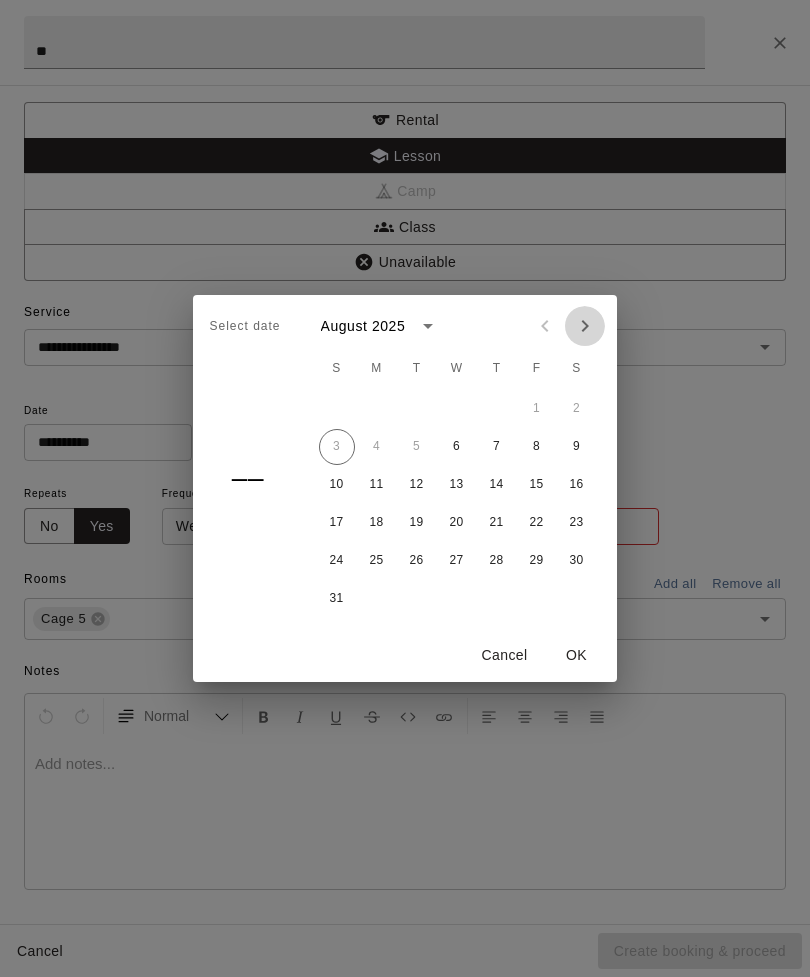 click 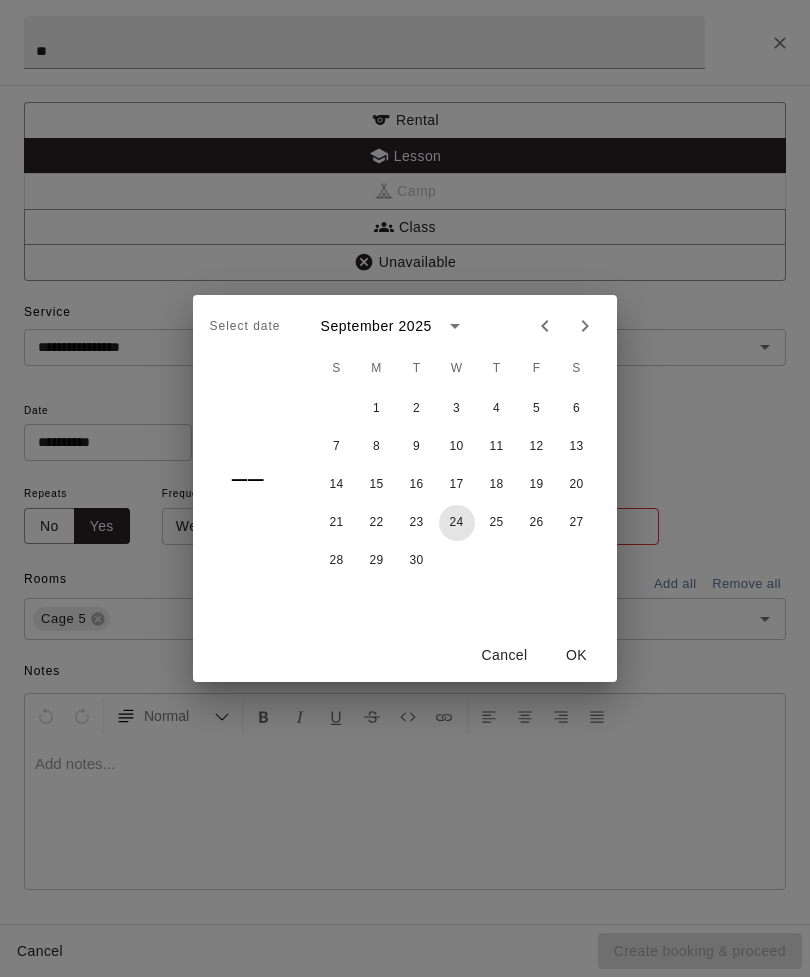 click on "24" at bounding box center [457, 523] 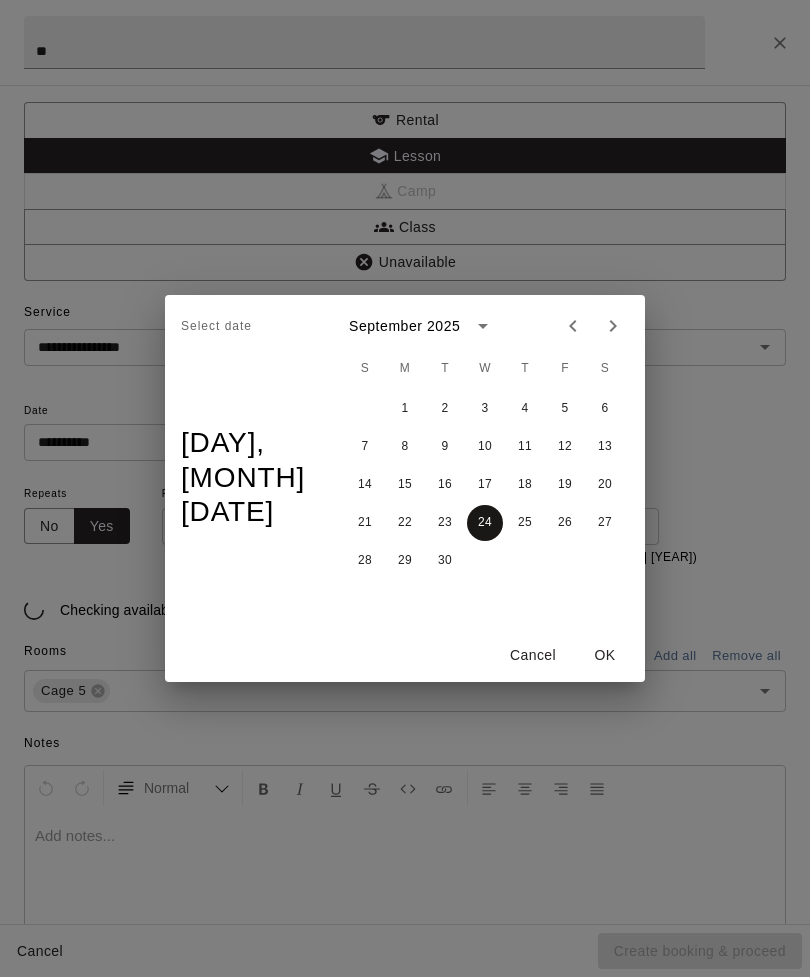 type on "**********" 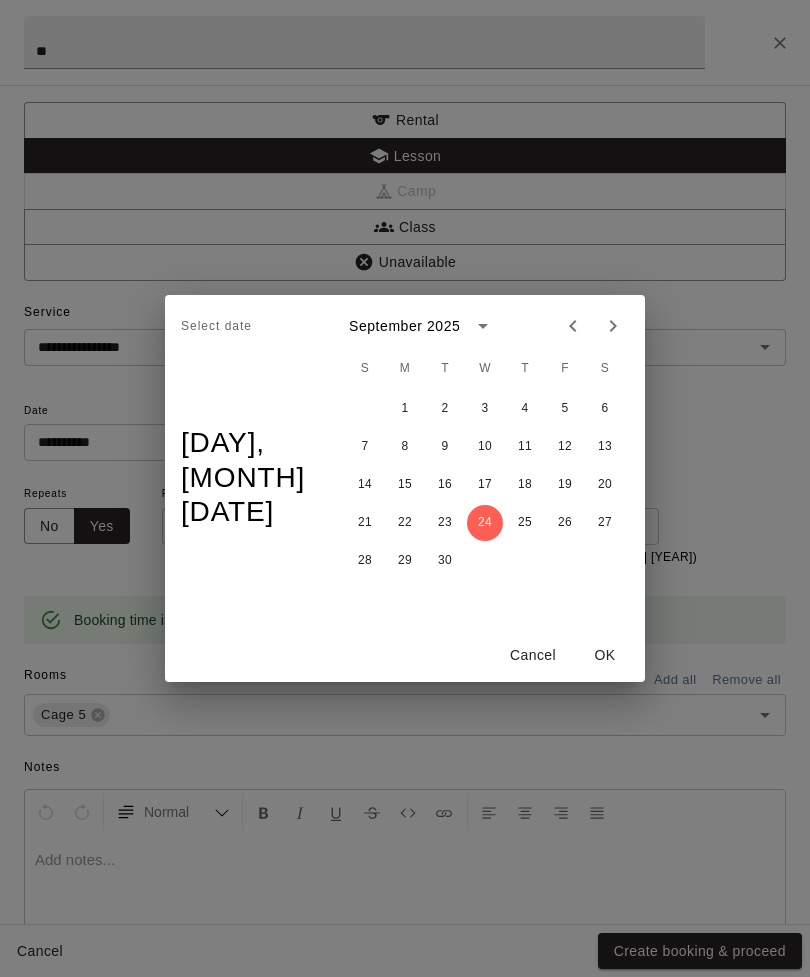 click on "OK" at bounding box center [605, 655] 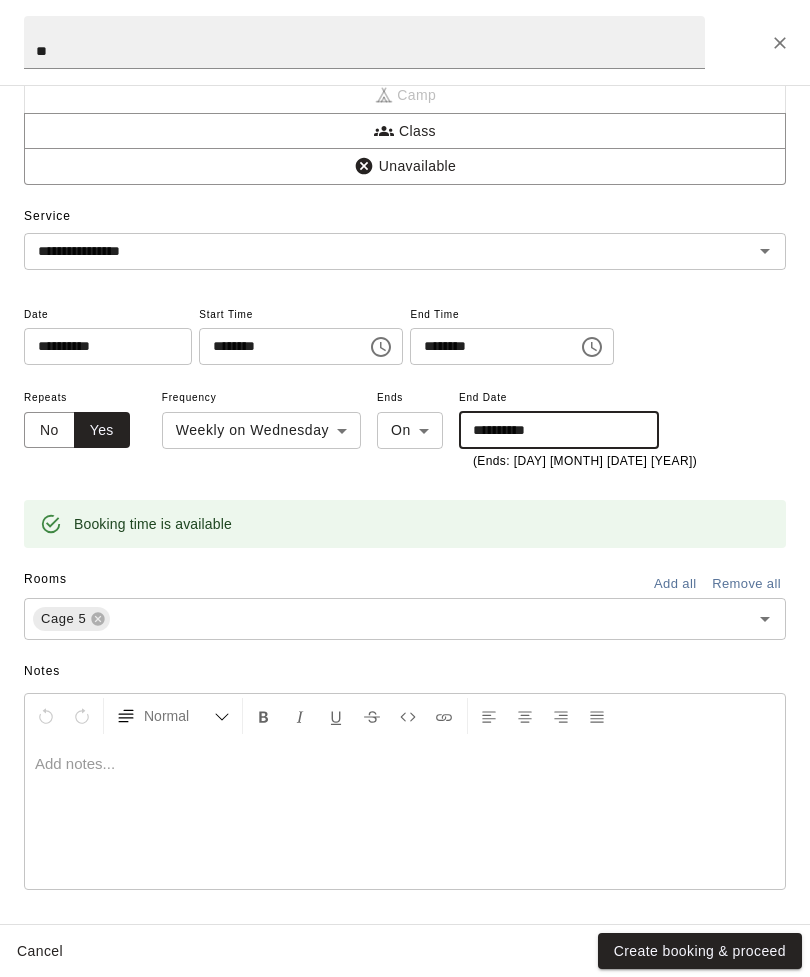 scroll, scrollTop: 91, scrollLeft: 0, axis: vertical 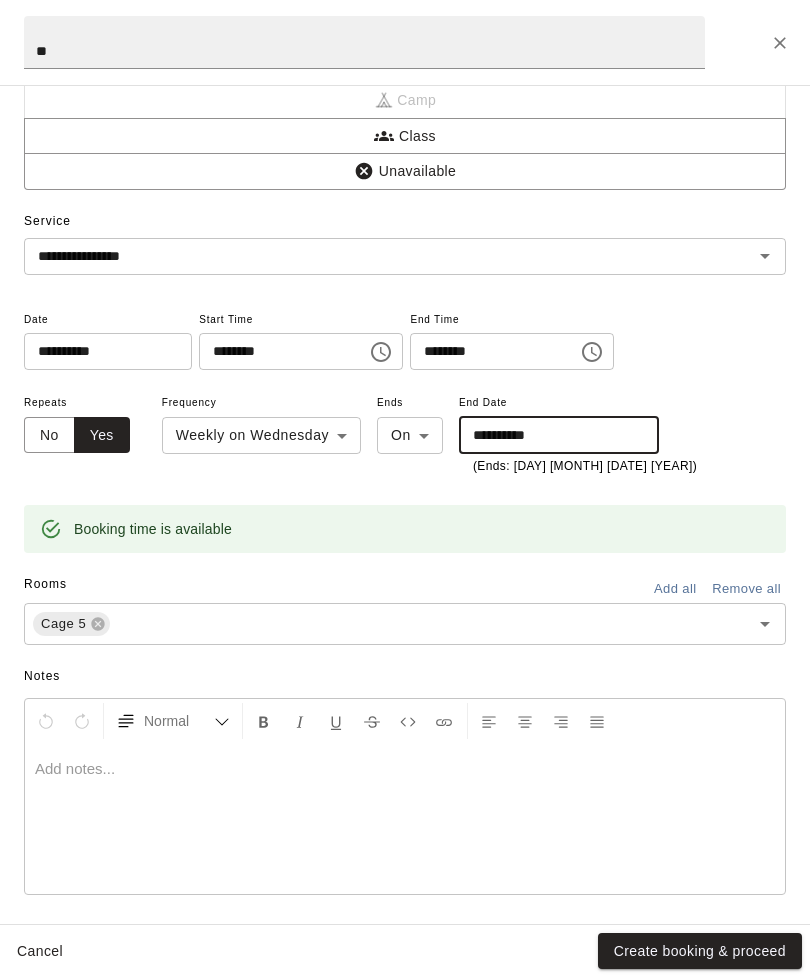 click on "Create booking & proceed" at bounding box center (700, 951) 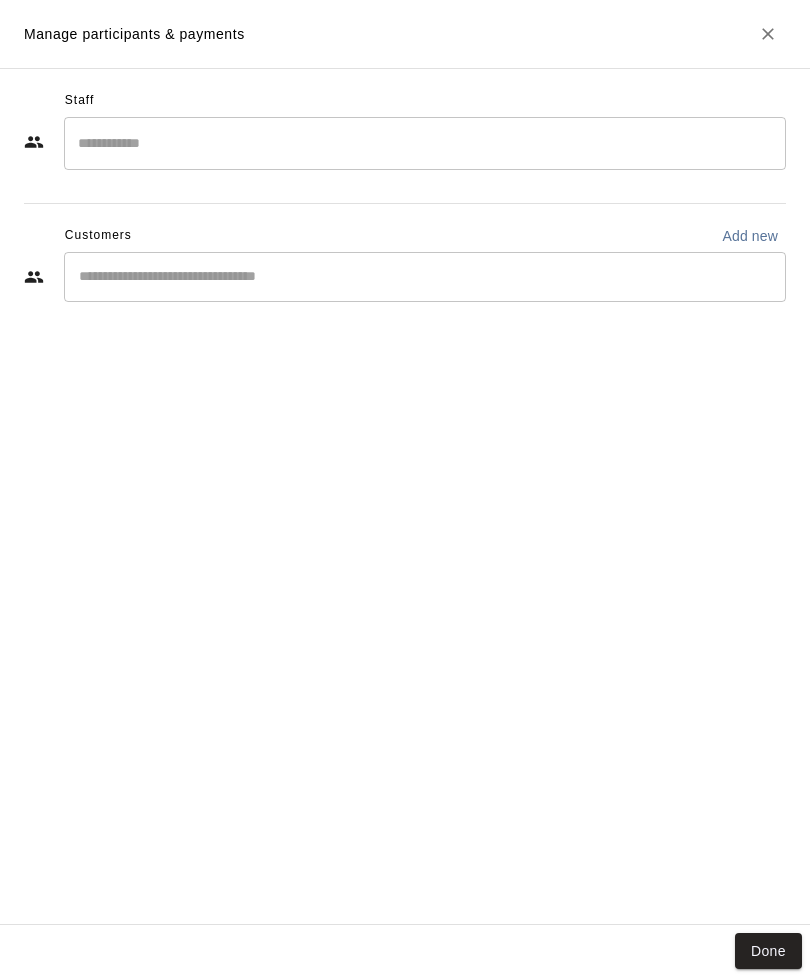 click at bounding box center (425, 143) 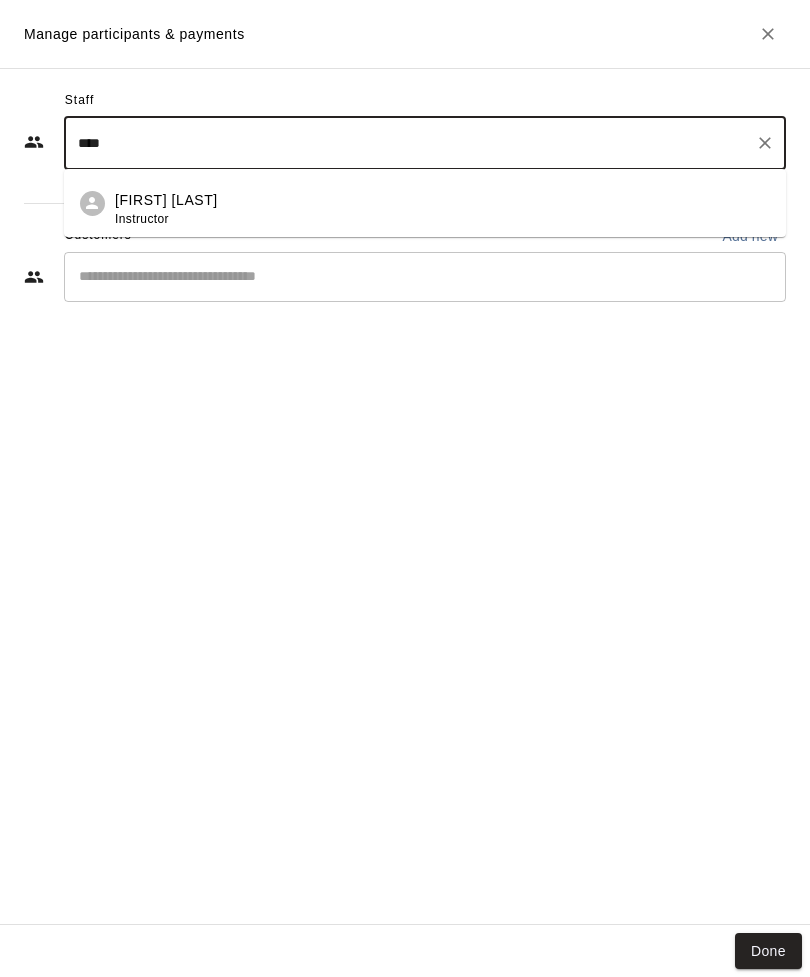 click on "[FIRST] [LAST] Instructor" at bounding box center [442, 209] 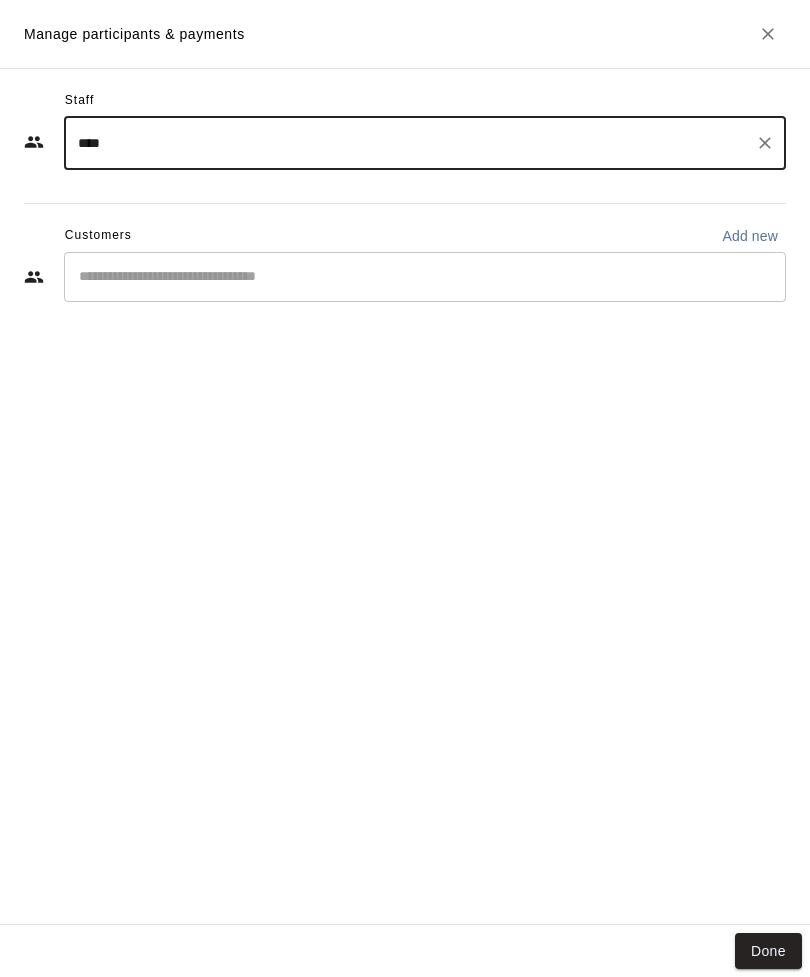 type on "****" 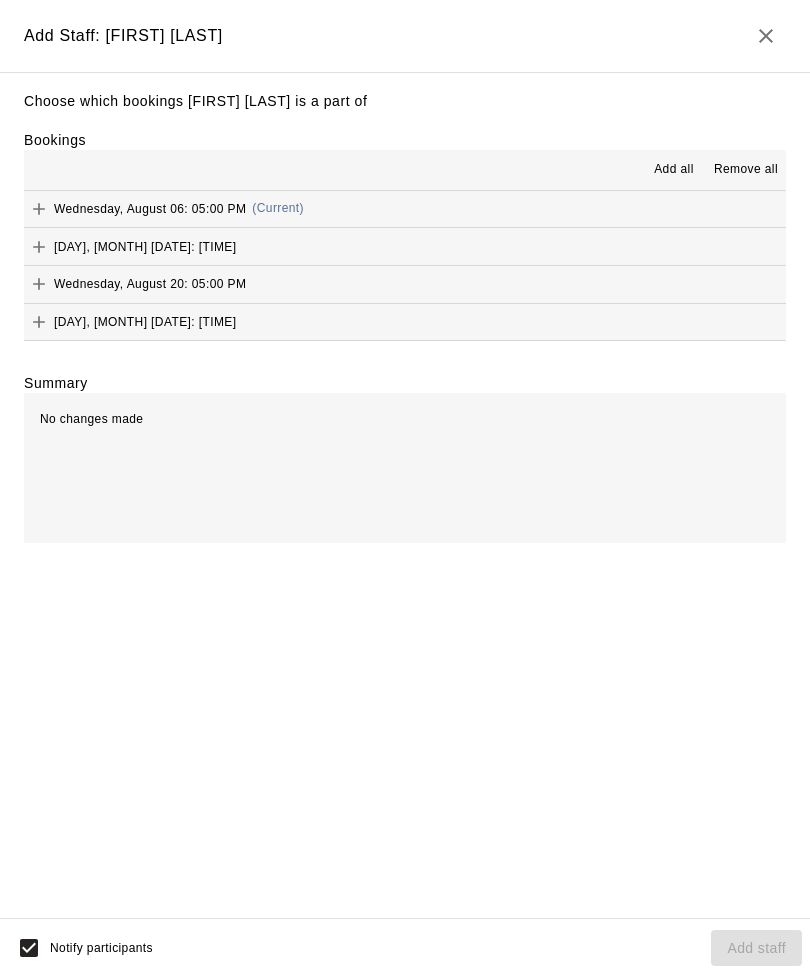 click on "Add all" at bounding box center (674, 170) 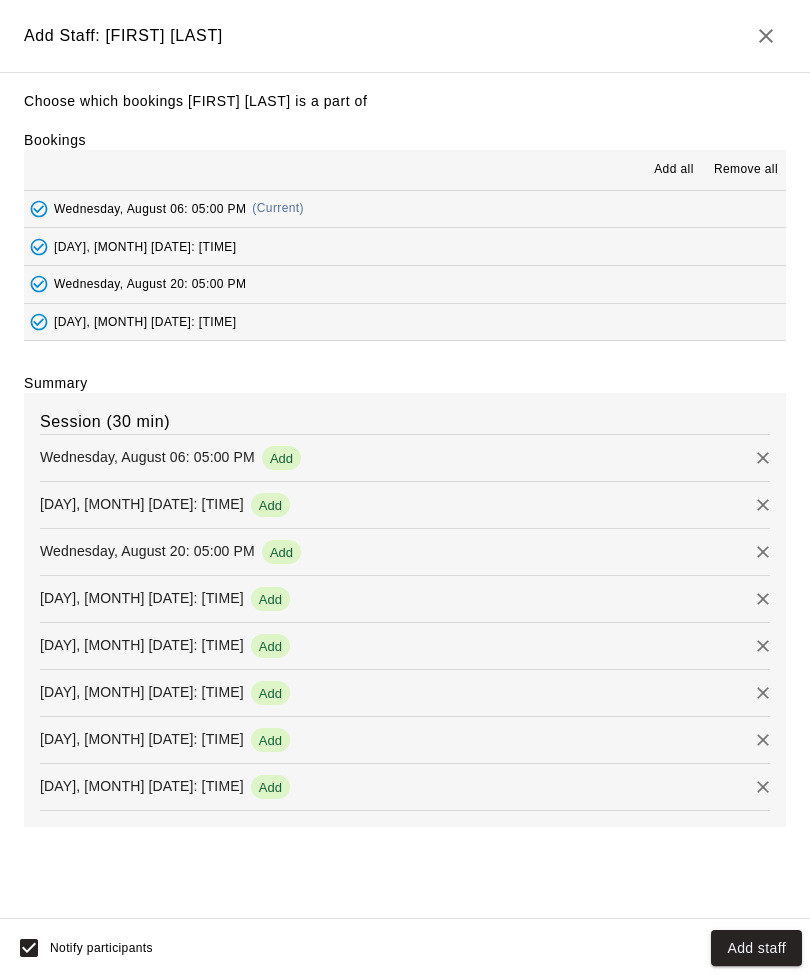 click on "Add staff" at bounding box center (756, 948) 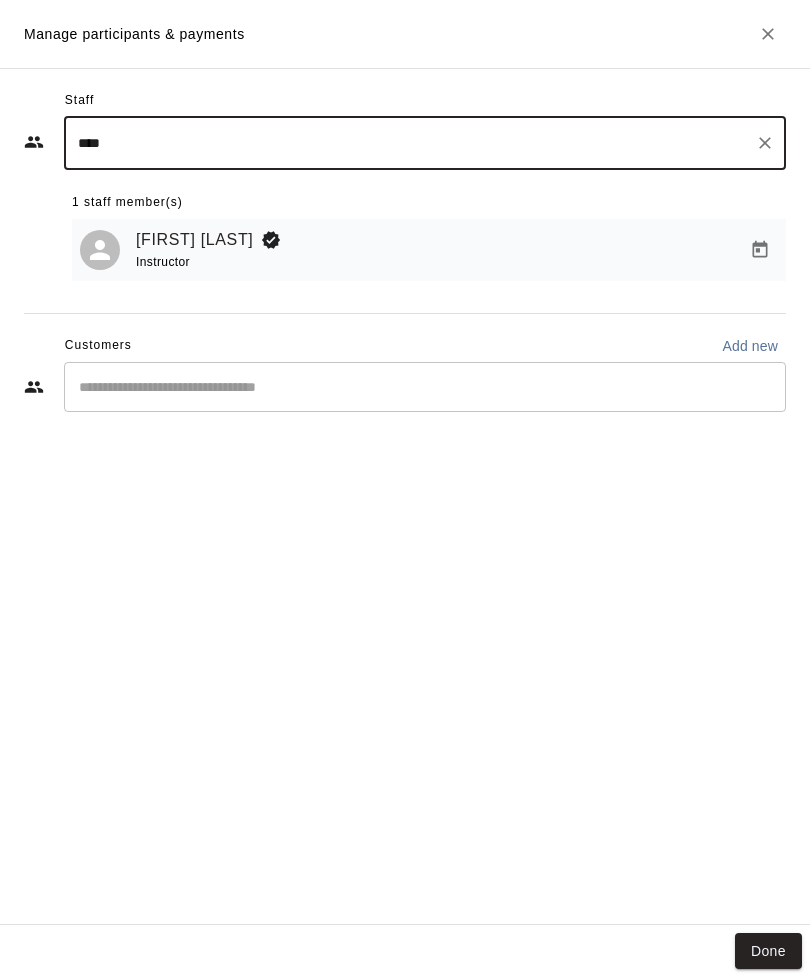 click on "Done" at bounding box center (768, 951) 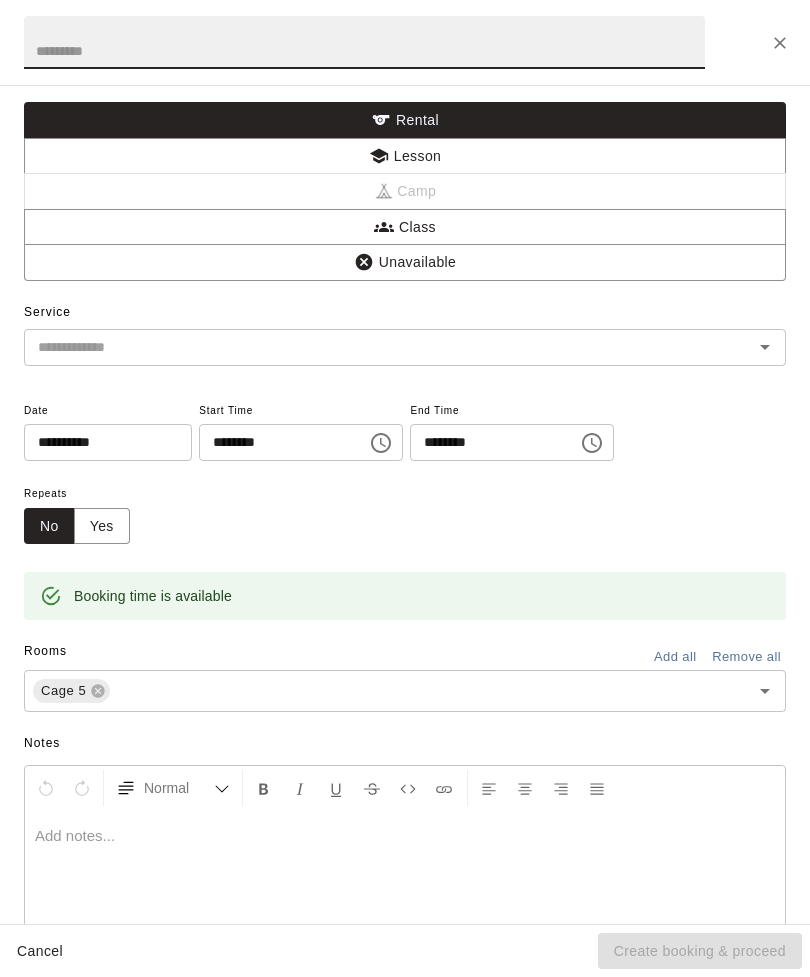 click on "Lesson" at bounding box center (405, 156) 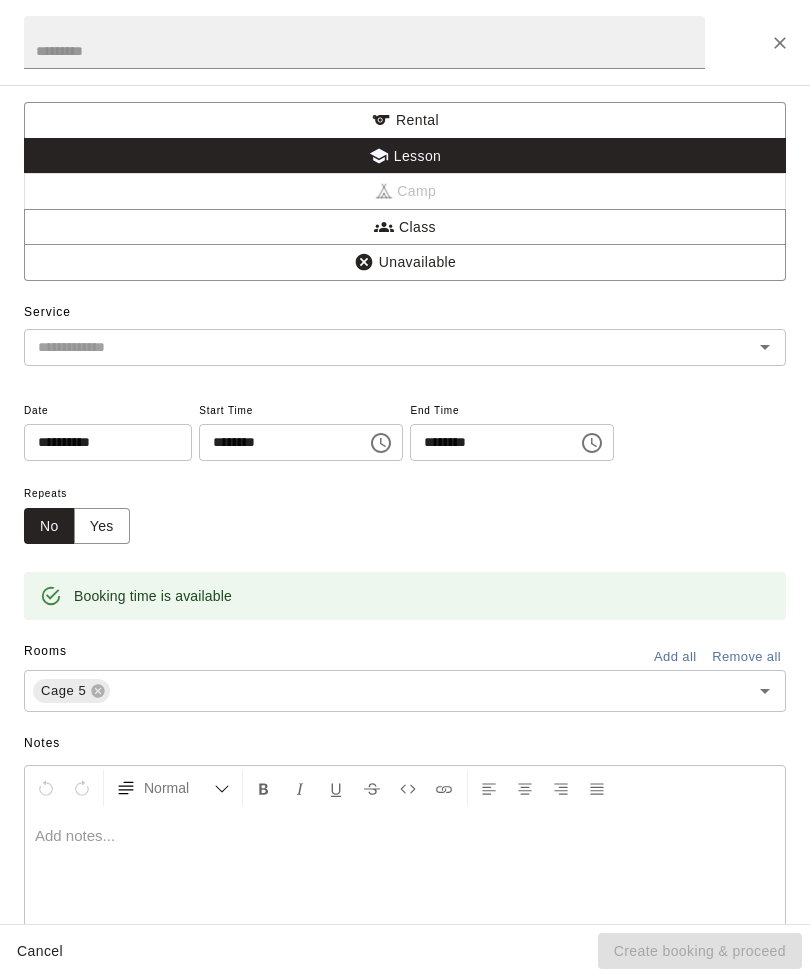 click at bounding box center [364, 42] 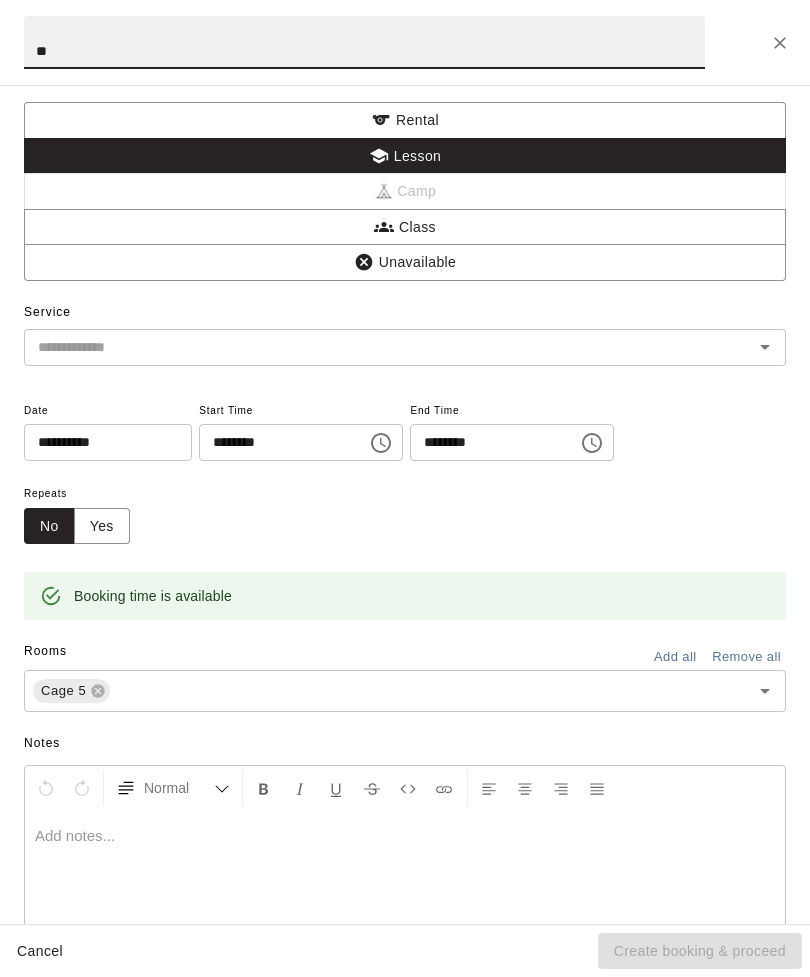 type on "**" 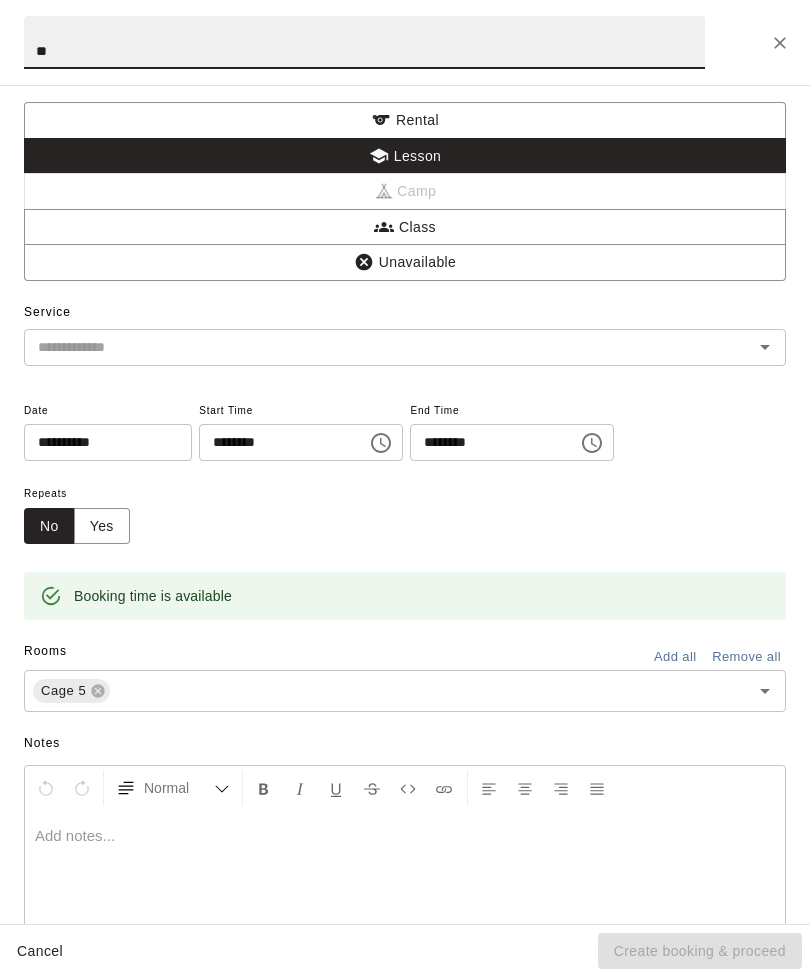 click at bounding box center (375, 347) 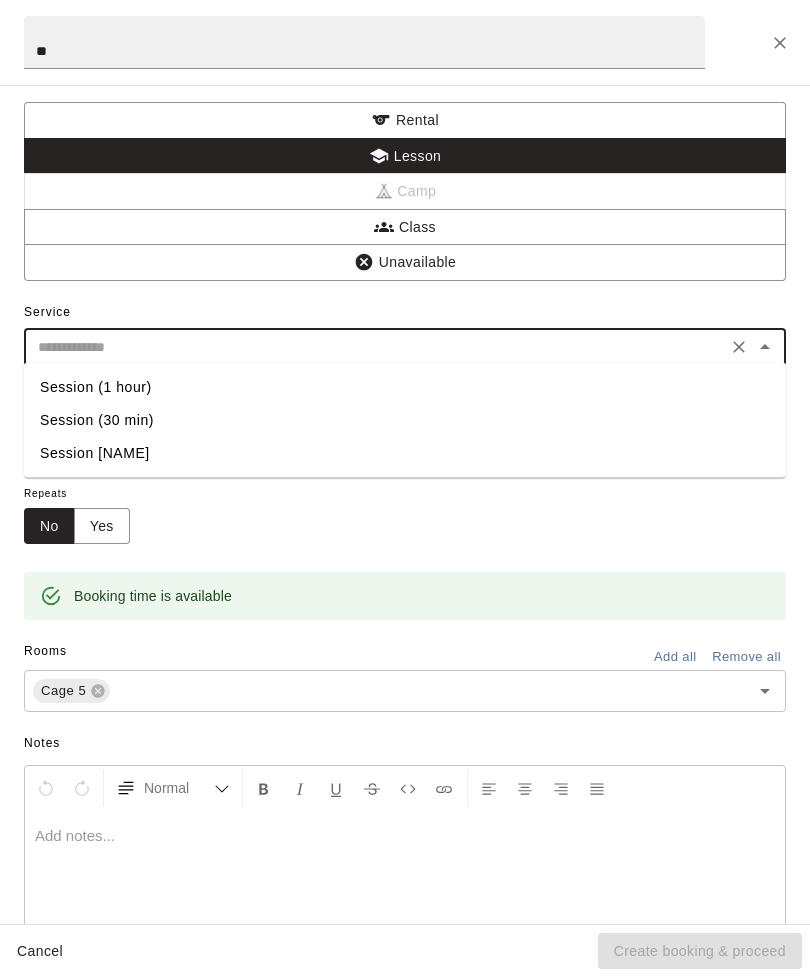 click on "Session (30 min)" at bounding box center [405, 420] 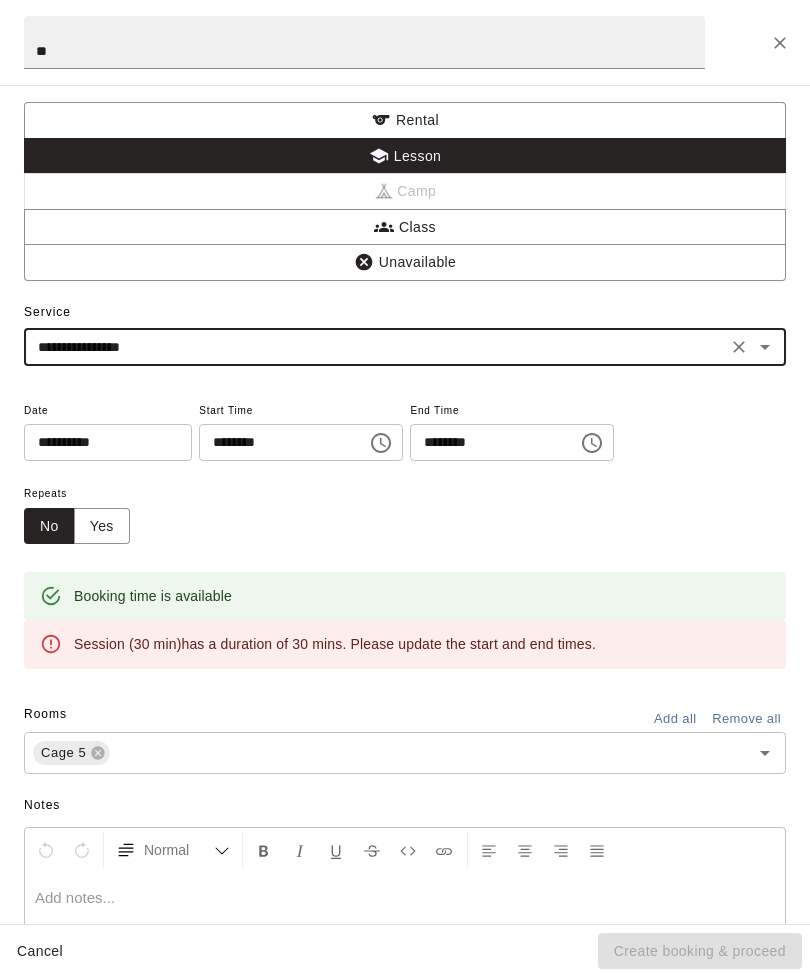 click on "Yes" at bounding box center [102, 526] 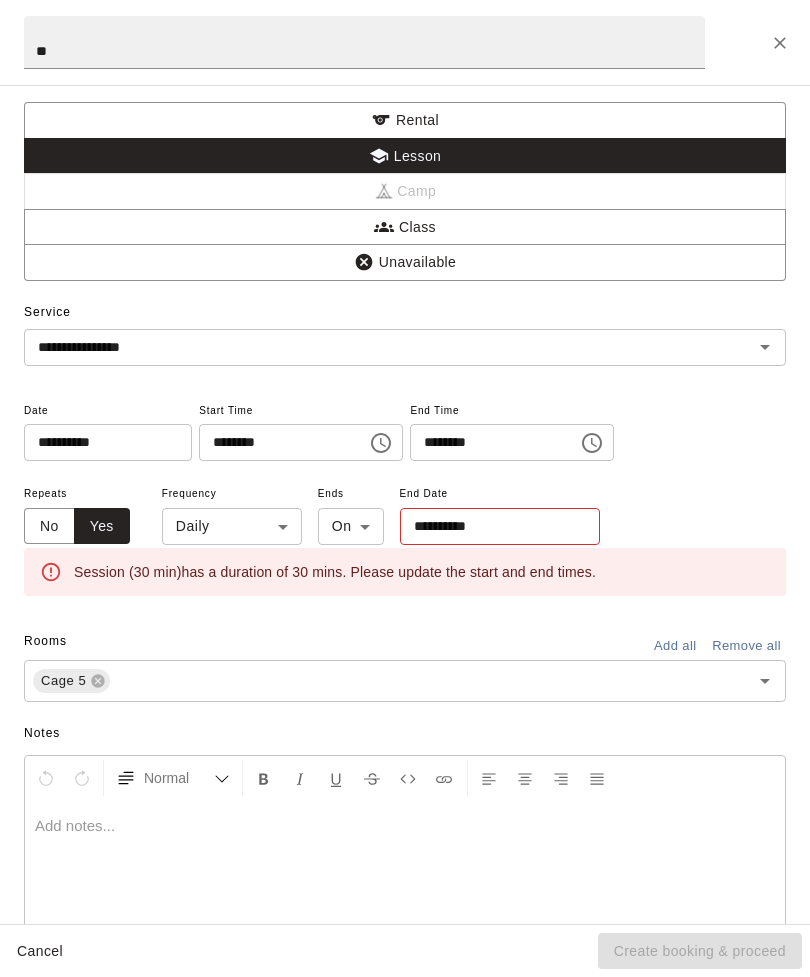 click on "Aug 6 Rooms ***** Day *** M 3 T 4 W 5 T 6 F 7 S 8 S 9 M 10 T 11 W 12 T 13 F 14 S 15 S 16 M 17 T 18 W 19 T 20 F 21 S 22 S 23 M 24 T 25 W 26 T 27 F 28 S 1 S 2 M 3 T 4 W 5 T 6 F 7 S 8 S 9 M 10 T 11 W 12 T 13 F 14 S 15 S 16 M 17 T 18 W 19 T 20 F 21 S 22 S 23 M 24 T 25 W 26 T 27 F 28 S 29 S 30 M 31 T 1 W 2 T 3 F 4 S 5 S 6 M 7 T 8 W 9 T 10 F 11 S 12 S 13 M 14 T 15 W 16 T 17 F 18 S 19 S 20 M 21 T 22 W 23 T 24 F 25 S 26 S 27 M 28 T 29 W 30 T 1 F 2 S 3 S 4 M 5 T 6 W 7 T 8 F 9 S 10 S 11 M 12 T 13 W 14 T 15 F 16 S 17 S 18 M 19 T 20 W 21 T 22 F 23 S 24 S 25 M 26 T 27 W 28 T 29 F 30 S 31 S 1 M 2 T 3 W 4 T 5 F 6 S 7 S 8 M 9 T 10 W 11 T 12 F 13 S 14 S 15 M 16 T 17 W 18 T 19 F 20 S 21 S 22 M 23 T 24 W 25 T 26 F 27 S 28 S 29 M 30 T 1 W 2 T 3 F 4 S 5 S 6 M 7 T 8 W 9 T 10 F 11 S 12 S 13 M 14 T 15 W 16 T 17 F 18 S 19 S 20 M 21 T 22 W 23 T 24 F 25 S 26 S 27 M 28 T 29 W 30 T 31 F 1 S 2 S 3 M 4 T 5 W 6 T 7 F 8 S 9 S 10 M 11 T 12 W 13 T 14 F 15 S 16 S 17 M 18 T 19 W 20 T 21 F 22 S 23 S 24 M 25 T 26 W 27 T 28 F 29 S 30 S 31 M" at bounding box center (405, 504) 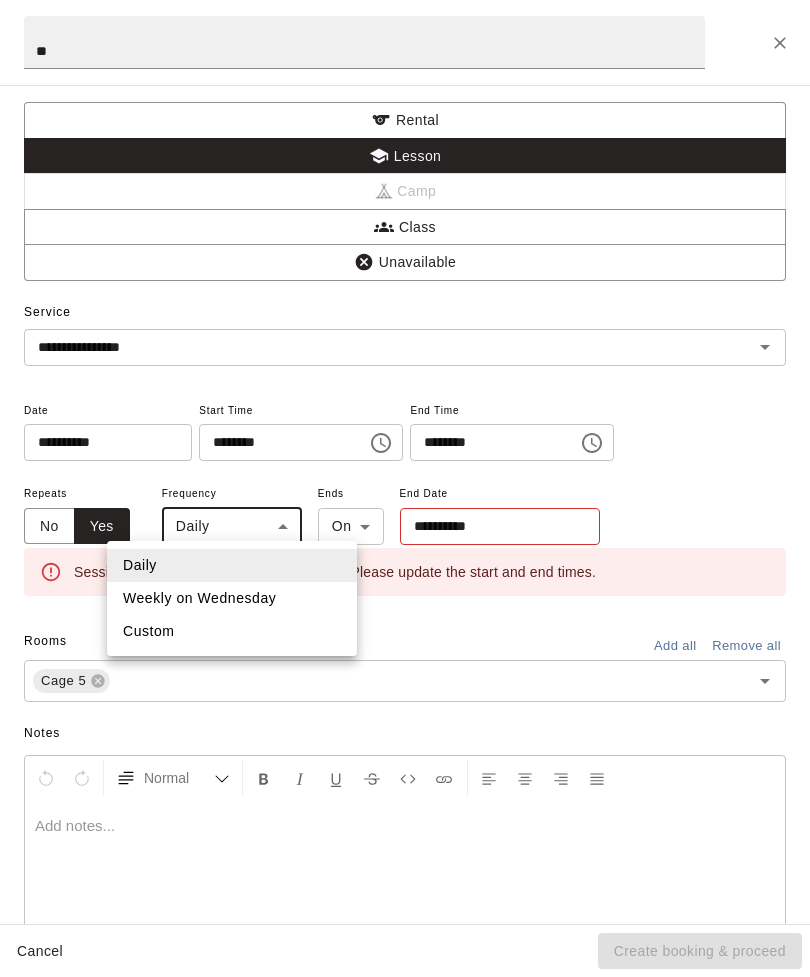 click on "Weekly on Wednesday" at bounding box center (232, 598) 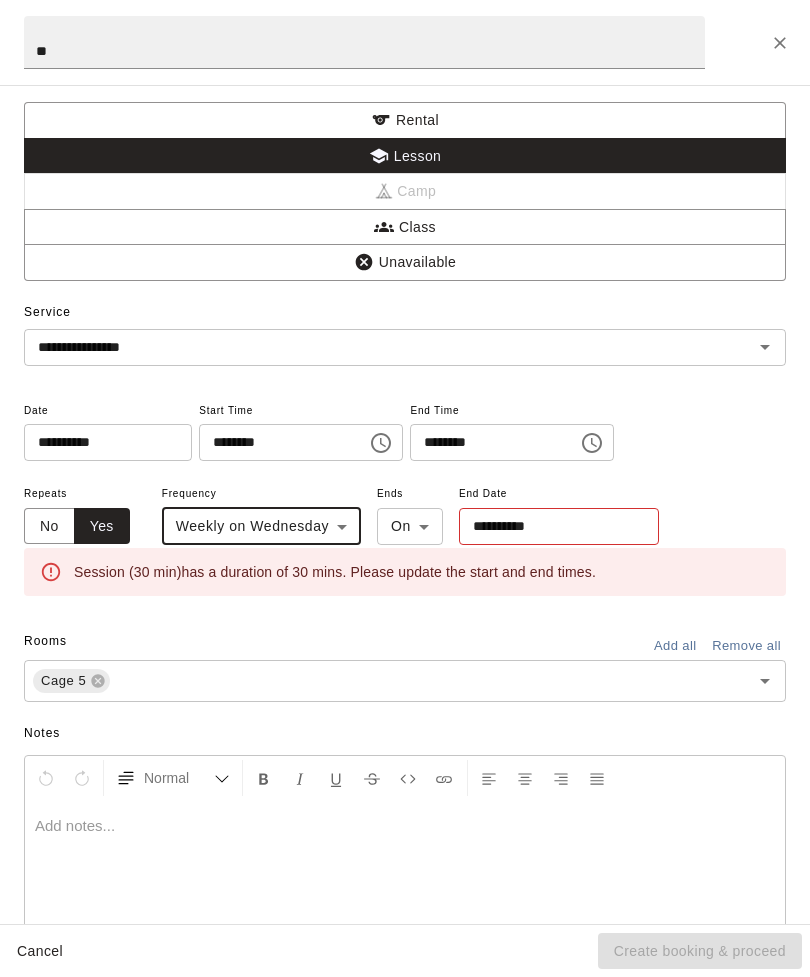 click on "**********" at bounding box center (552, 526) 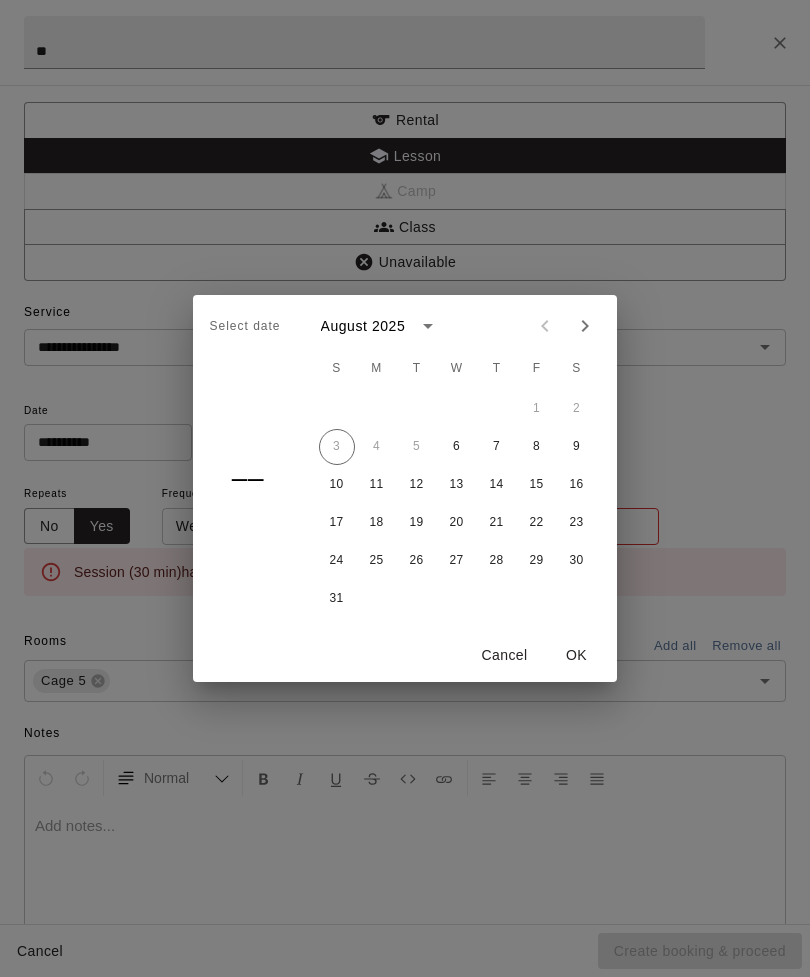 click 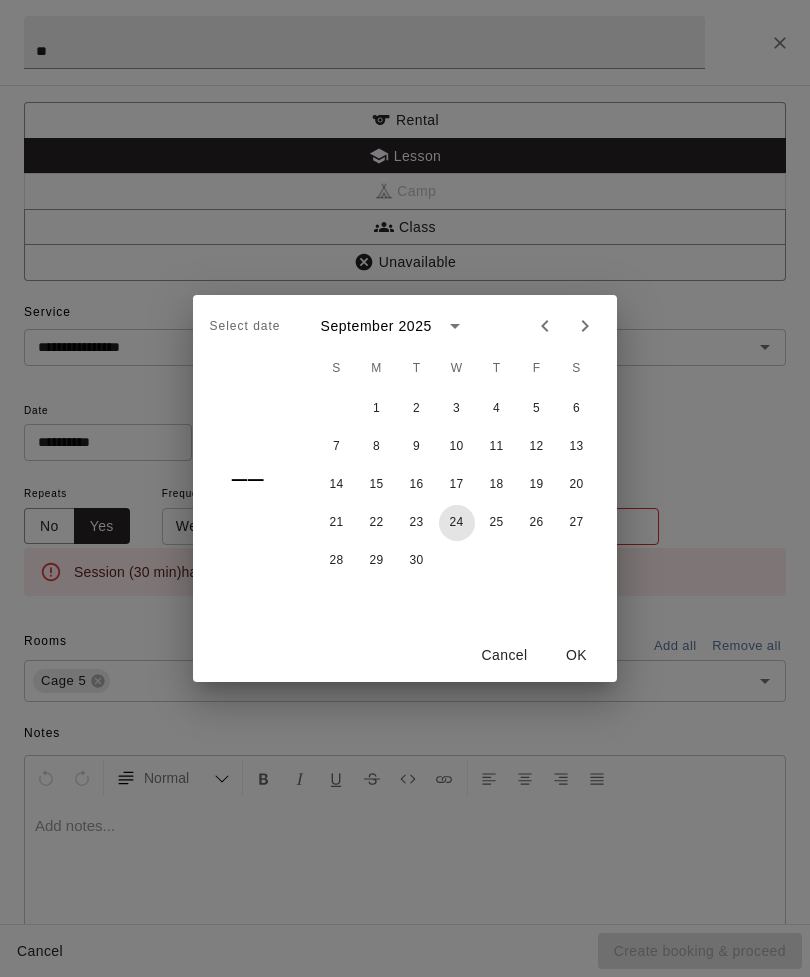 click on "24" at bounding box center (457, 523) 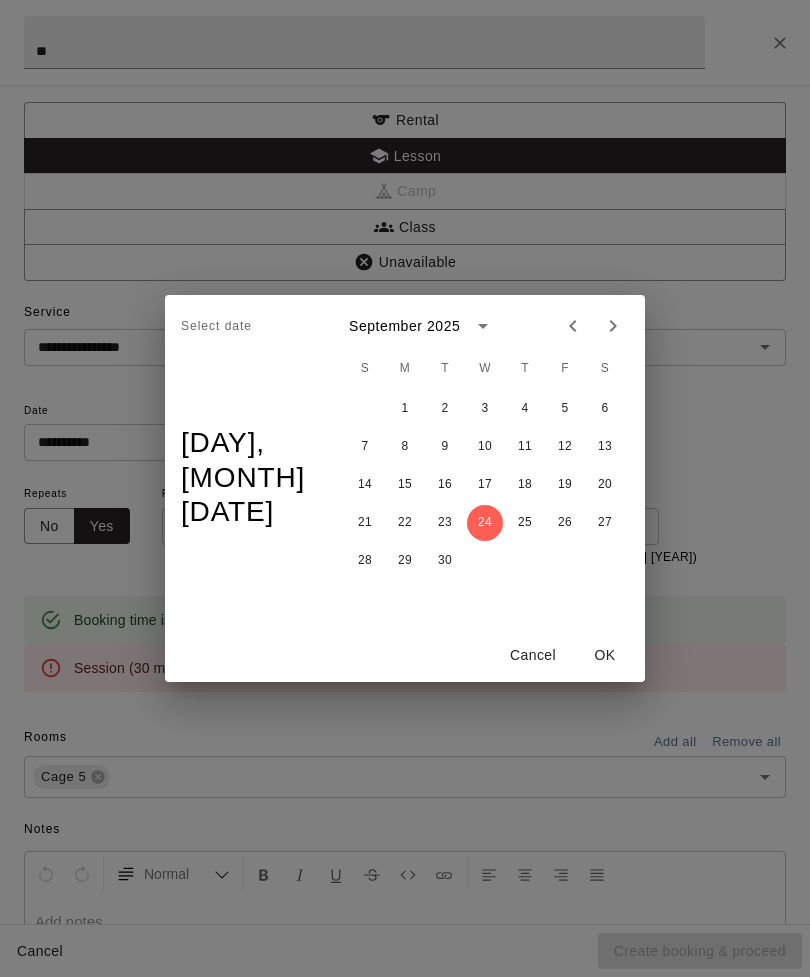 click on "OK" at bounding box center (605, 655) 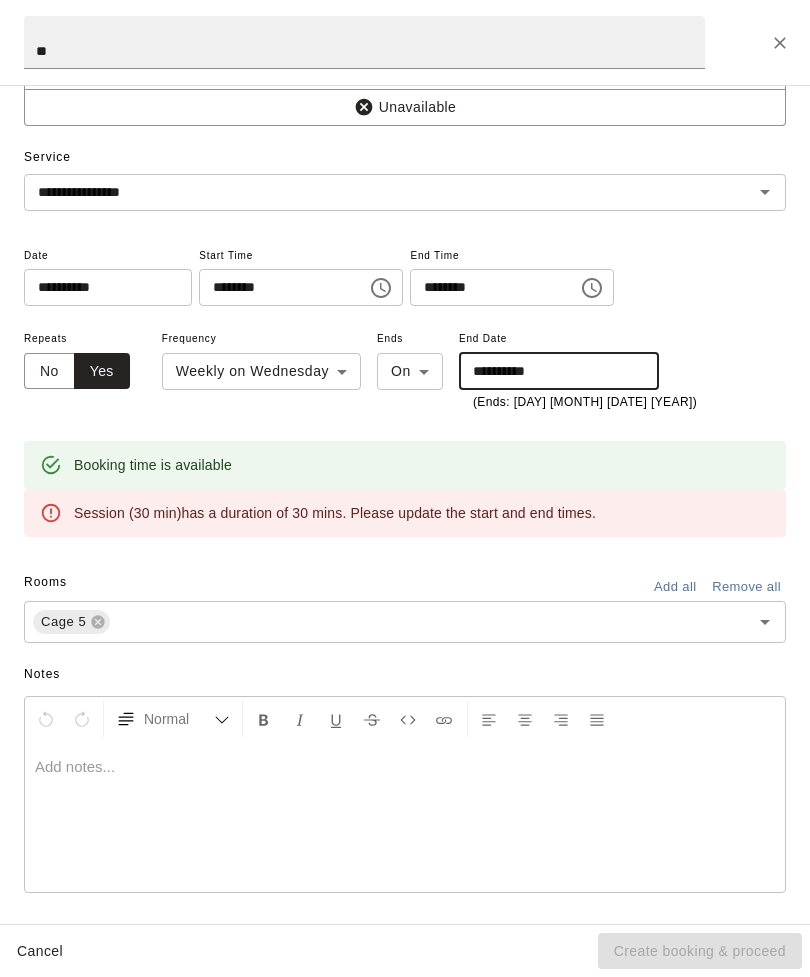 scroll, scrollTop: 153, scrollLeft: 0, axis: vertical 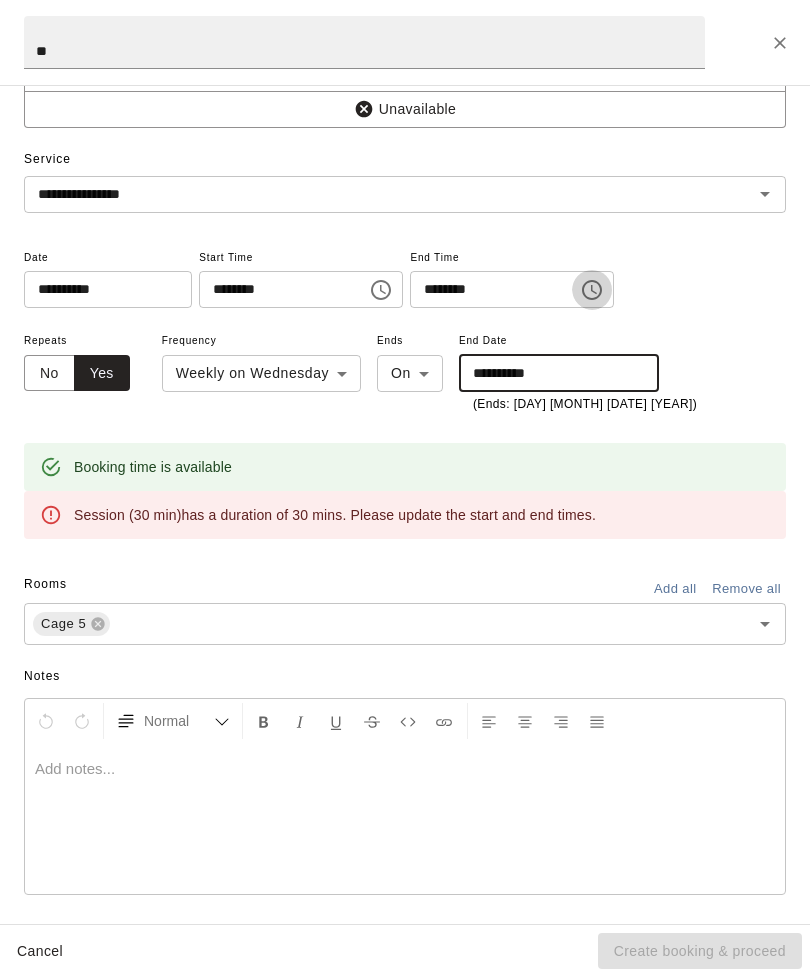 click 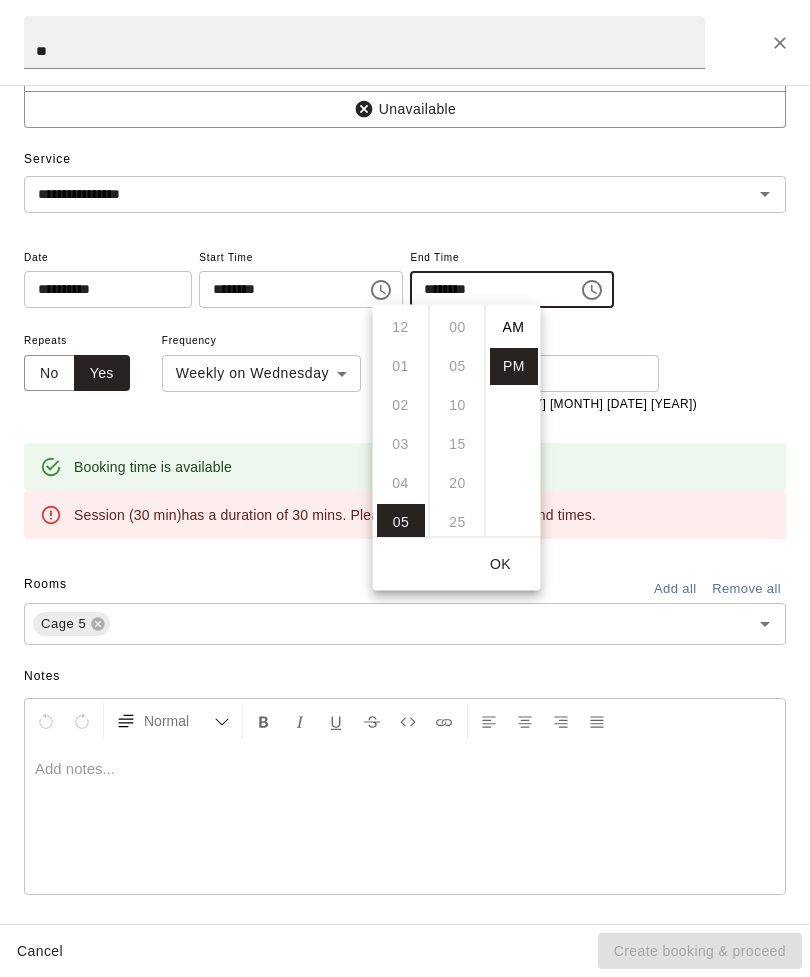 scroll, scrollTop: 195, scrollLeft: 0, axis: vertical 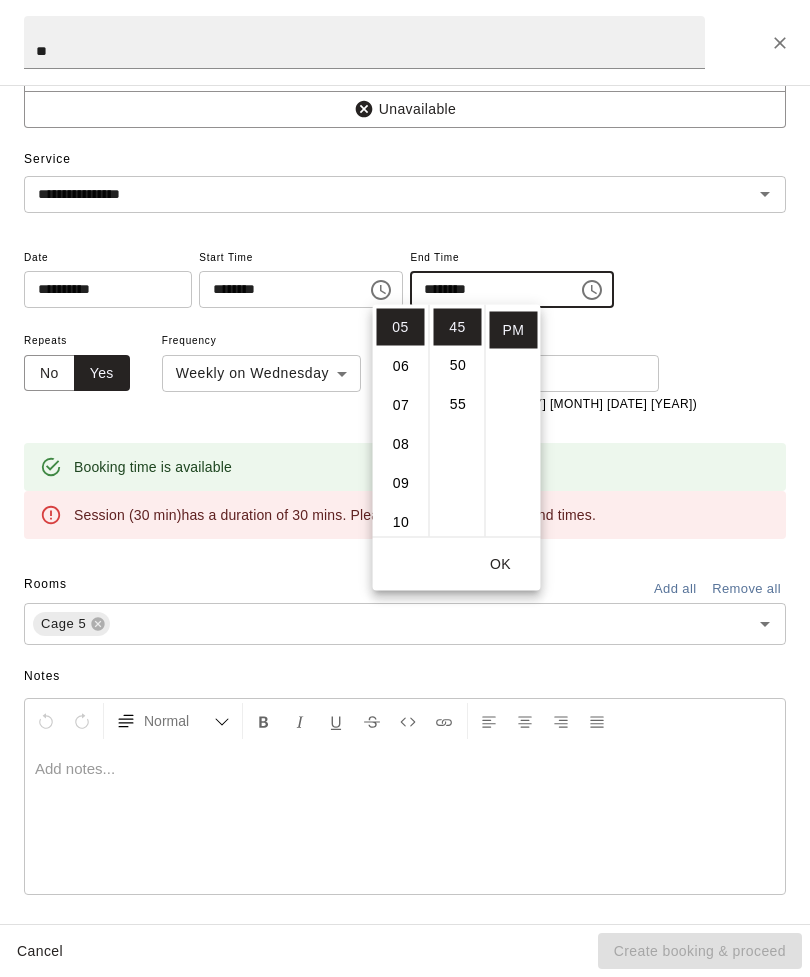 click on "06" at bounding box center (401, 366) 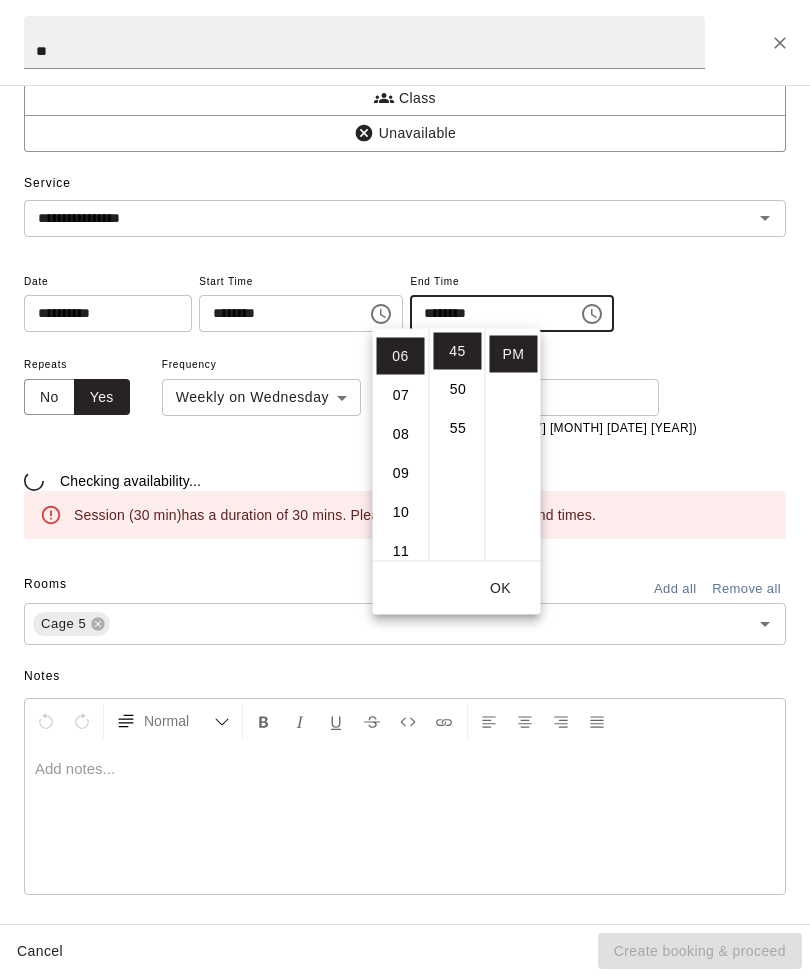 scroll, scrollTop: 234, scrollLeft: 0, axis: vertical 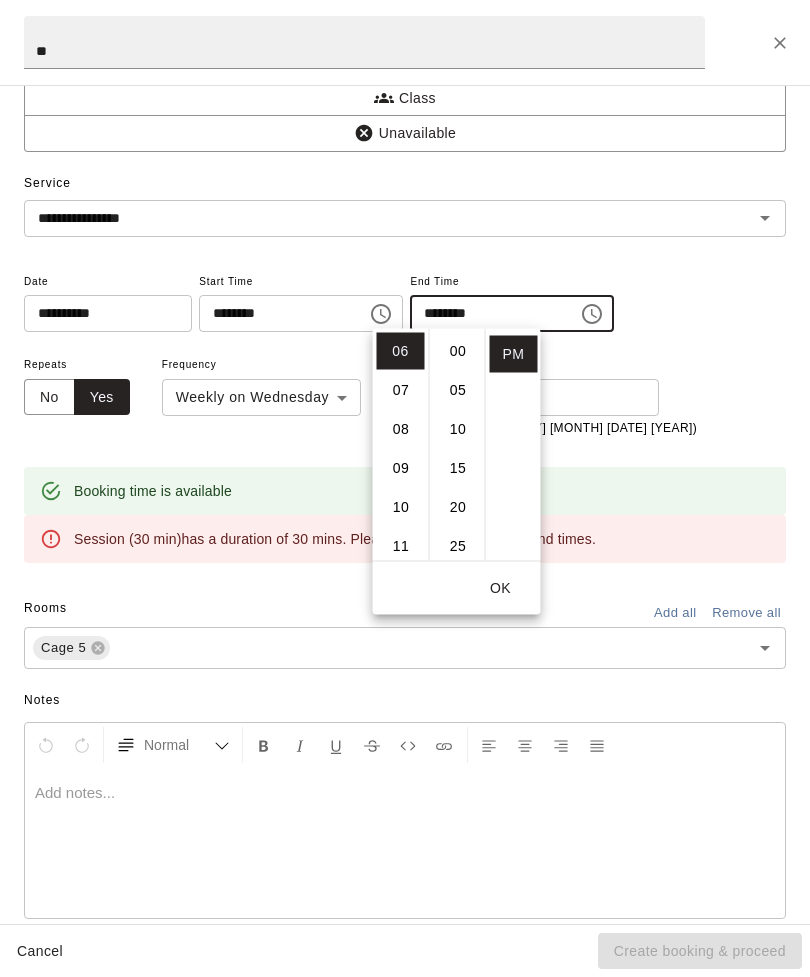 click on "00" at bounding box center (458, 351) 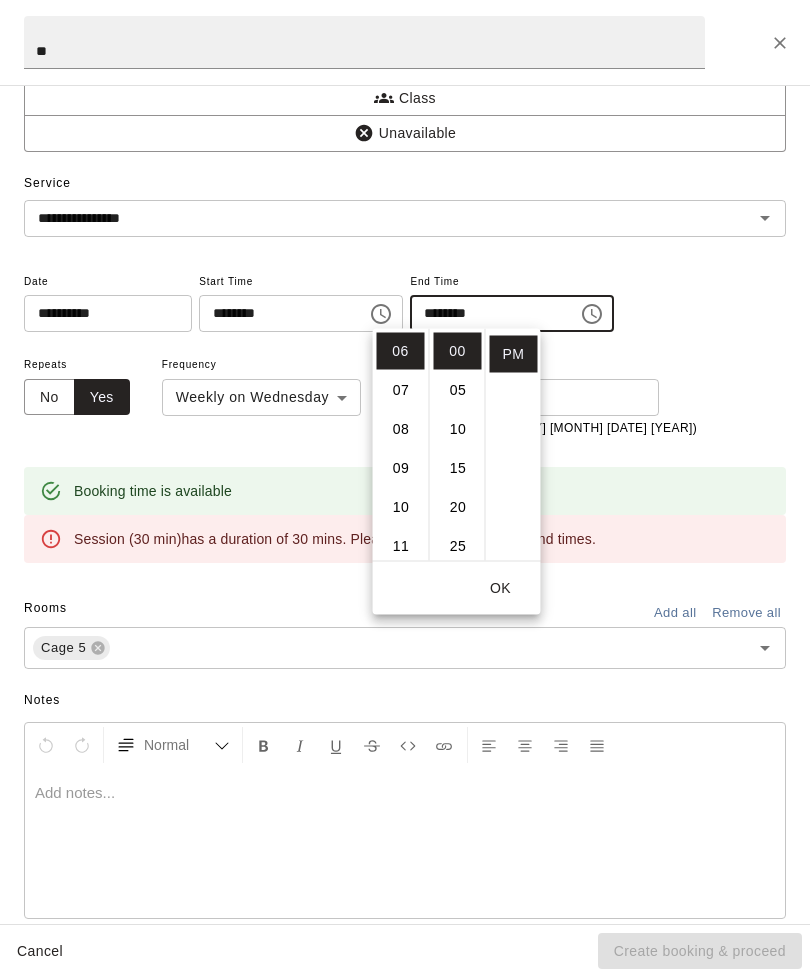 type on "********" 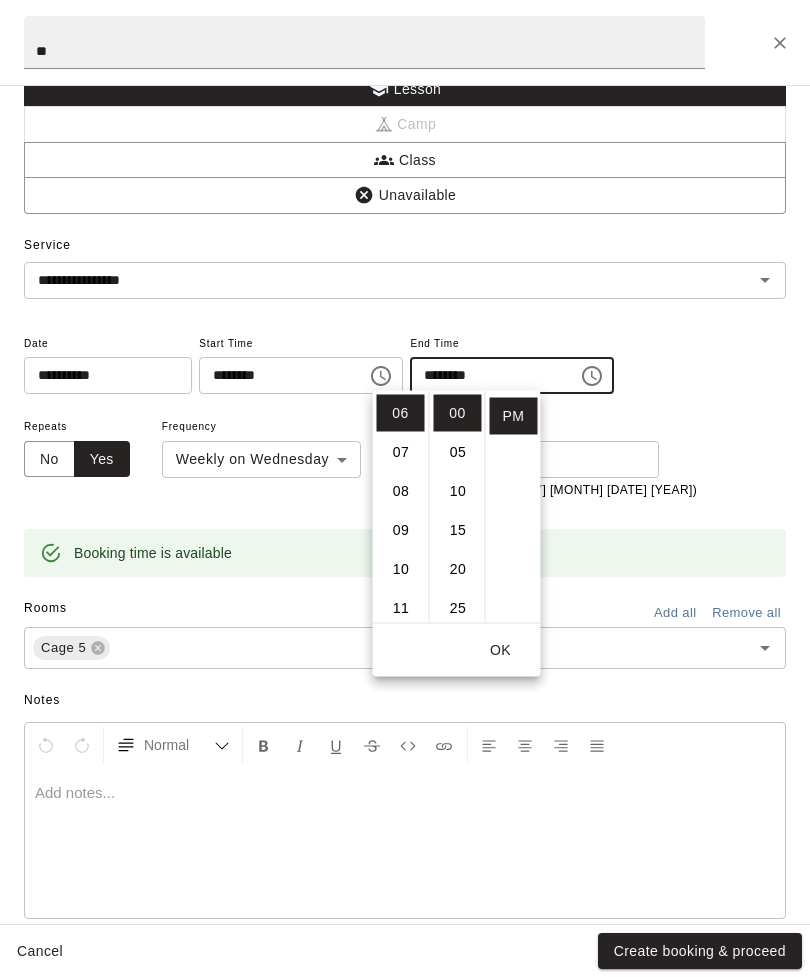 click on "OK" at bounding box center [501, 650] 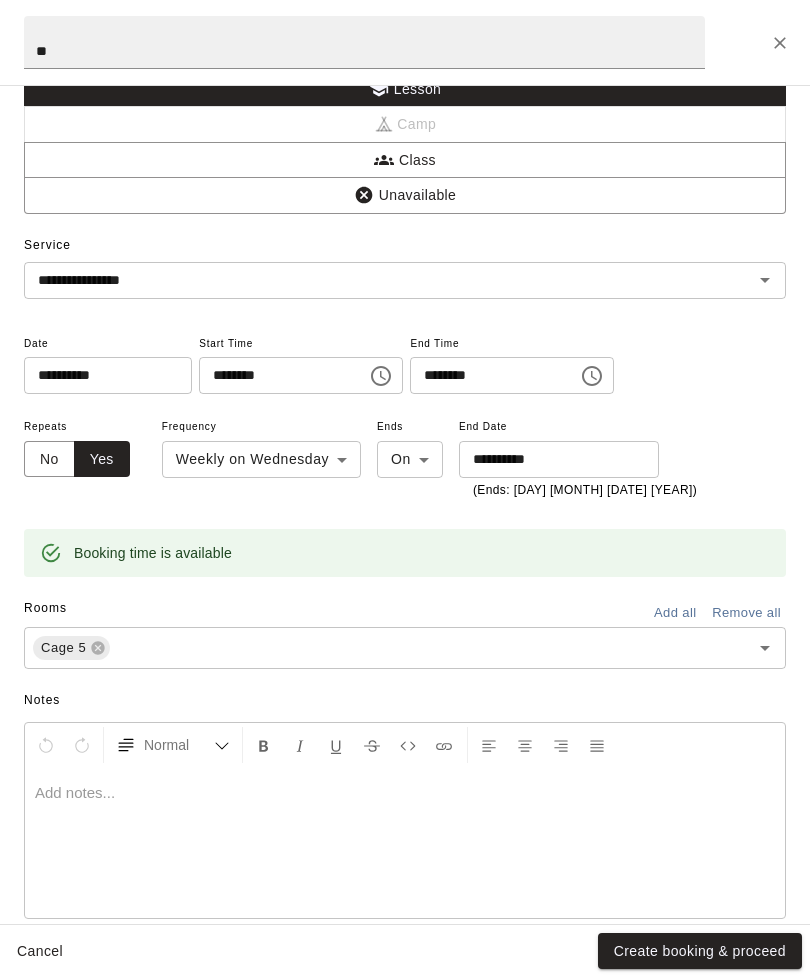 click on "Create booking & proceed" at bounding box center (700, 951) 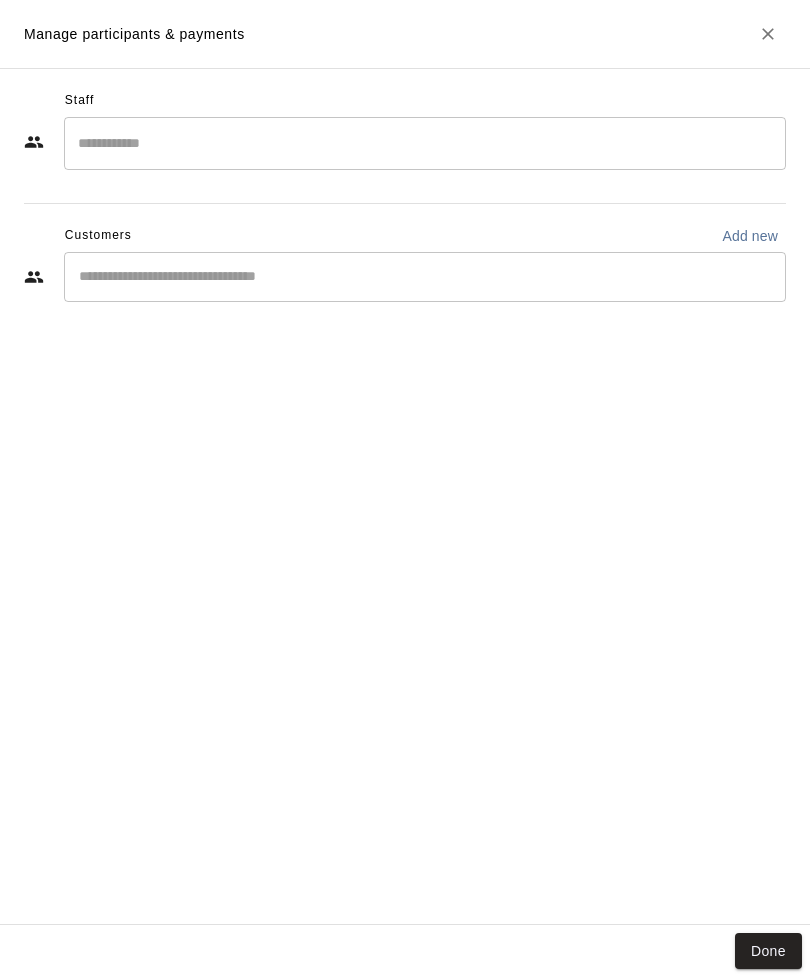 click at bounding box center (425, 143) 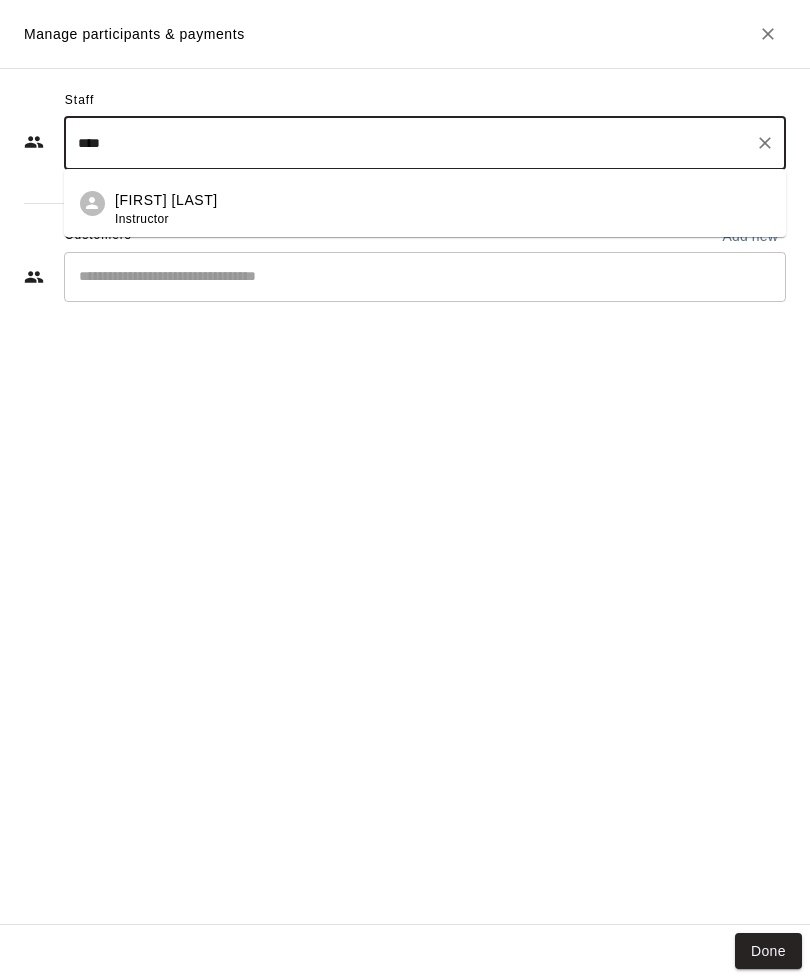 click on "[FIRST] [LAST] Instructor" at bounding box center [442, 209] 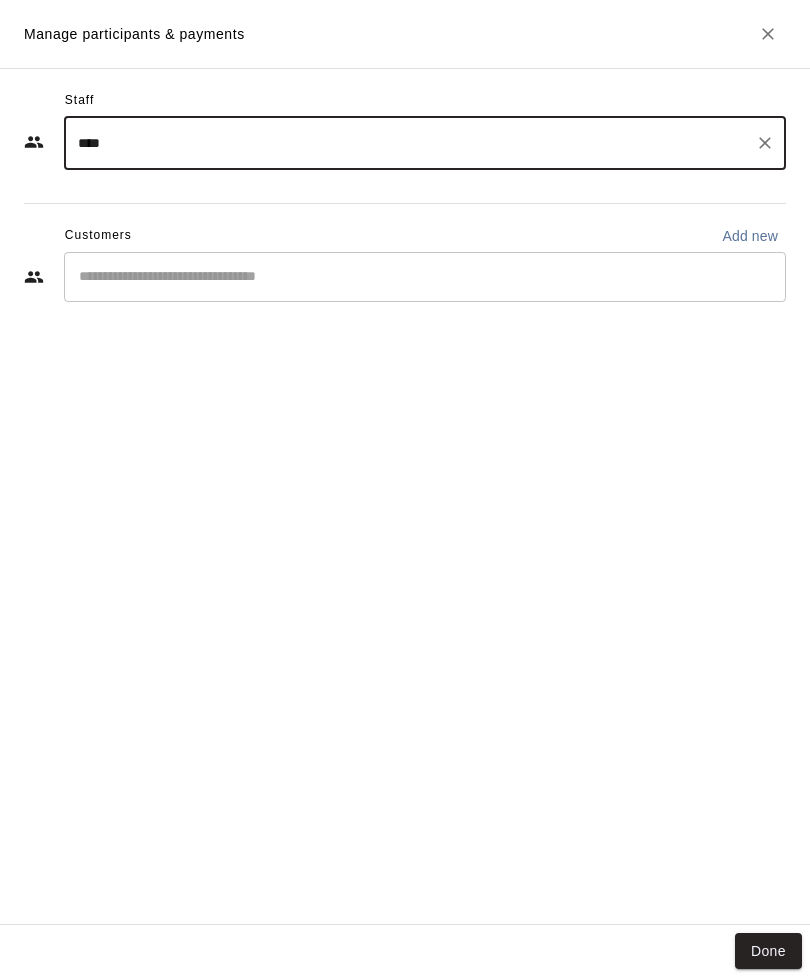 type on "****" 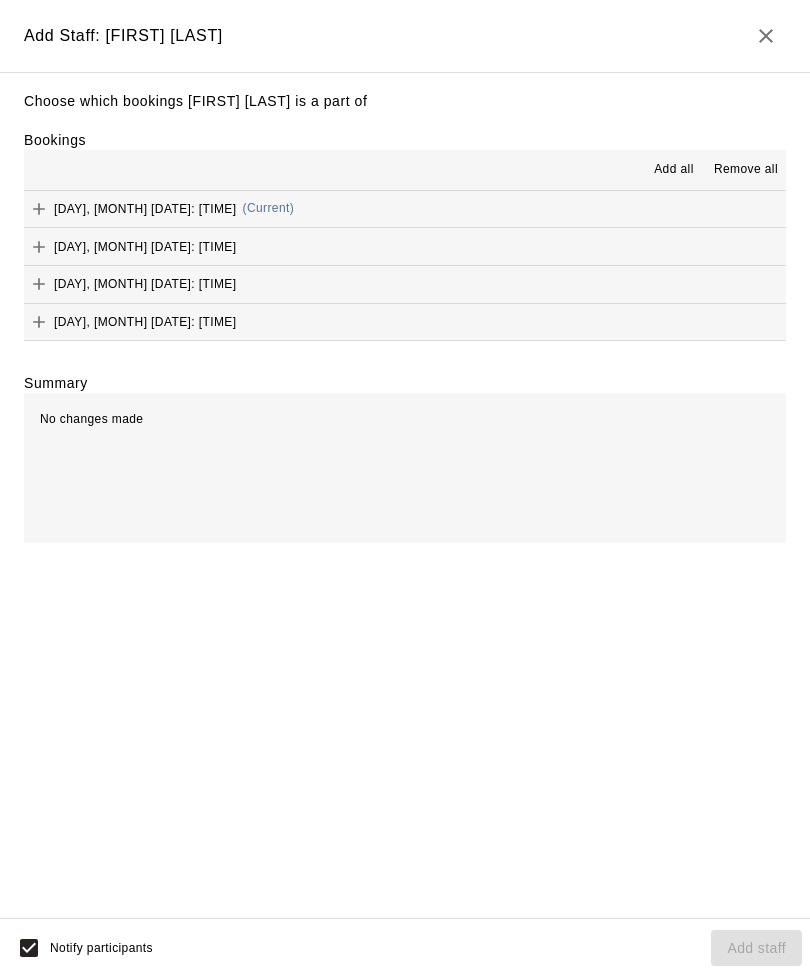 click on "Add all" at bounding box center (674, 170) 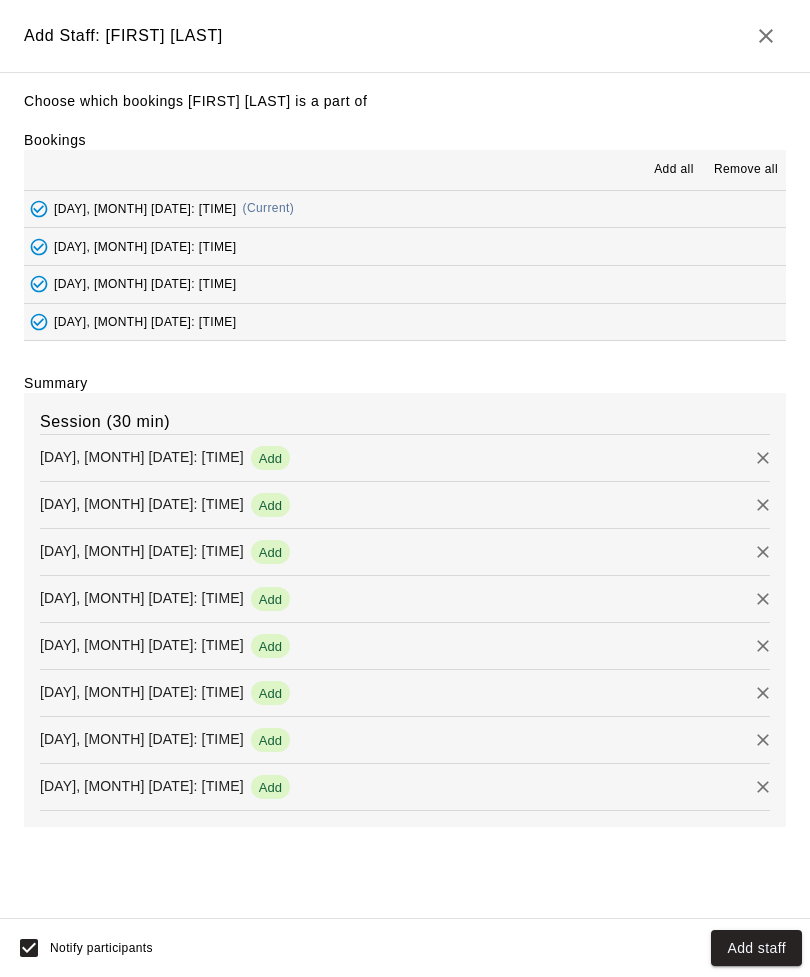 click on "Add staff" at bounding box center (756, 948) 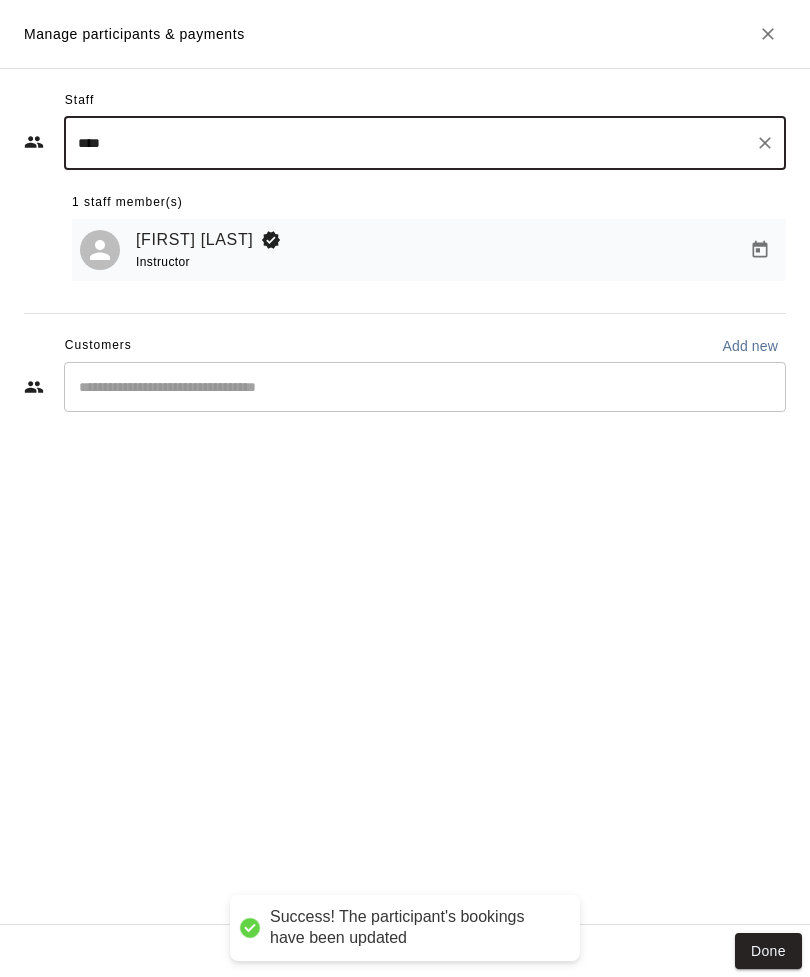 click on "Done" at bounding box center [768, 951] 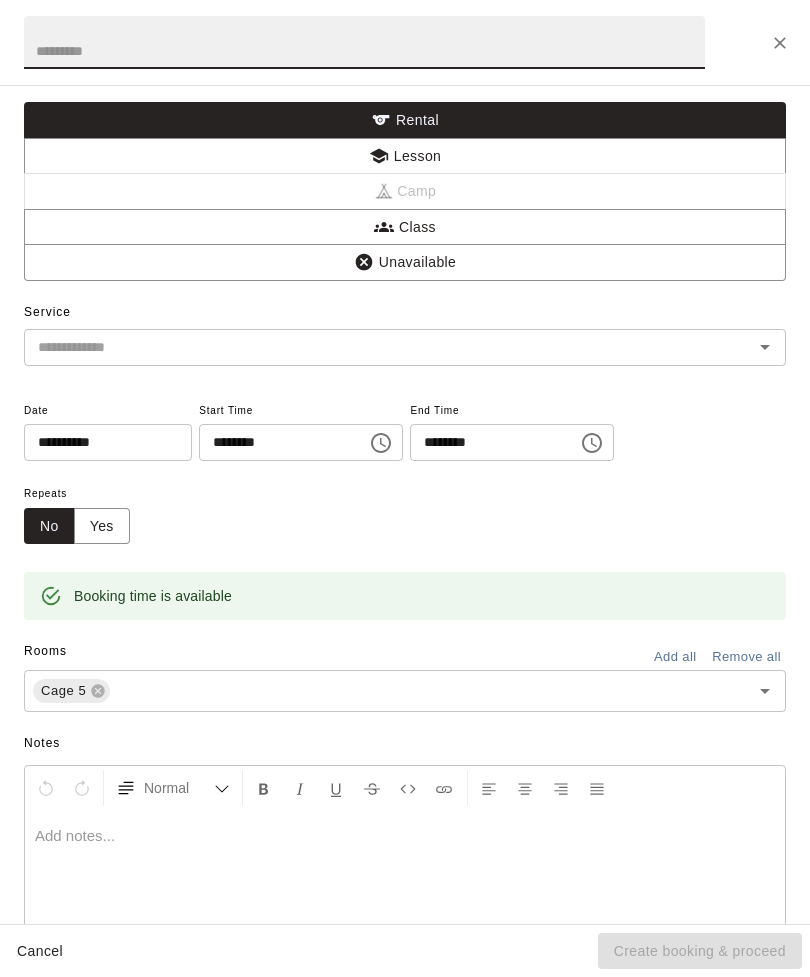 click on "Lesson" at bounding box center [405, 156] 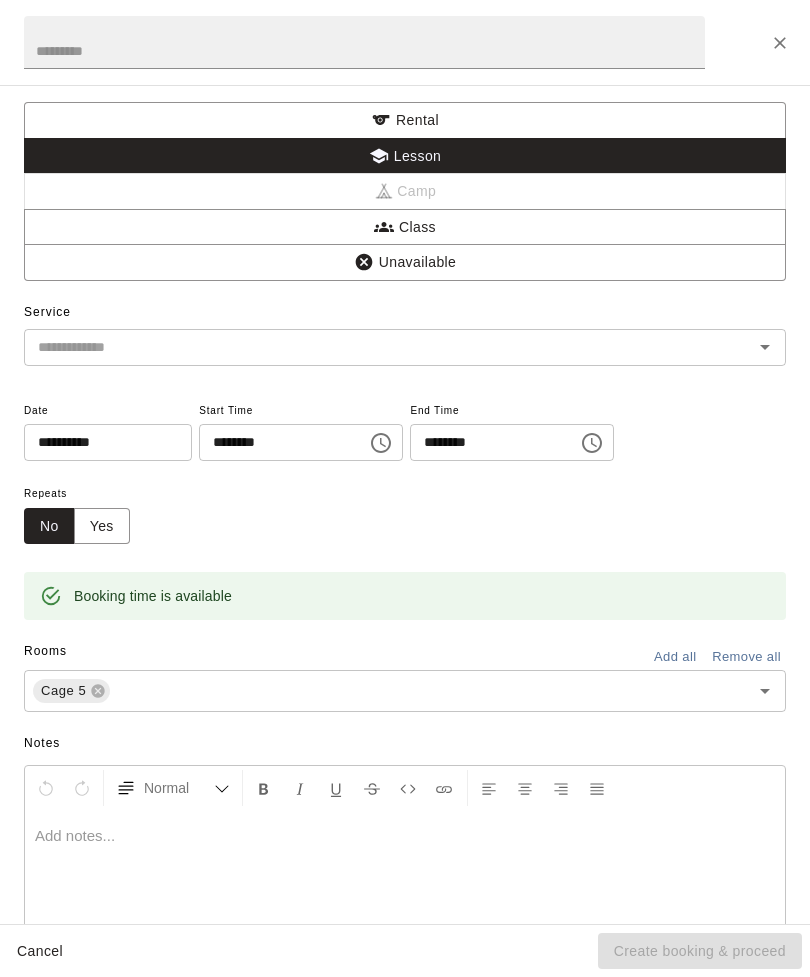 click at bounding box center [364, 42] 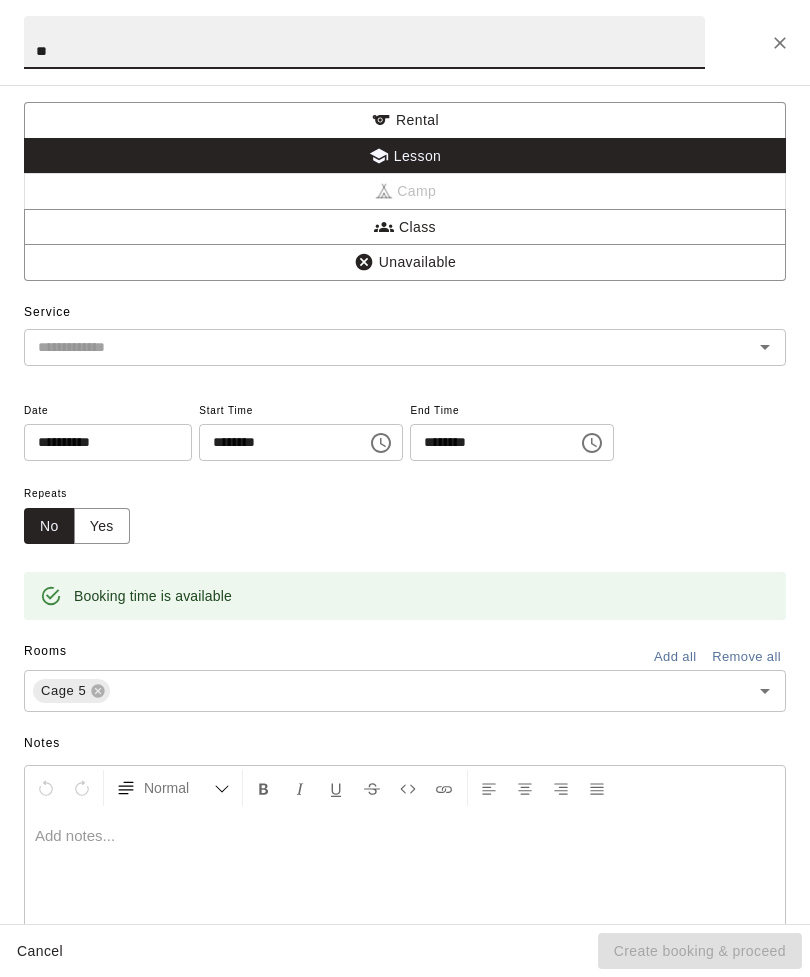 type on "**" 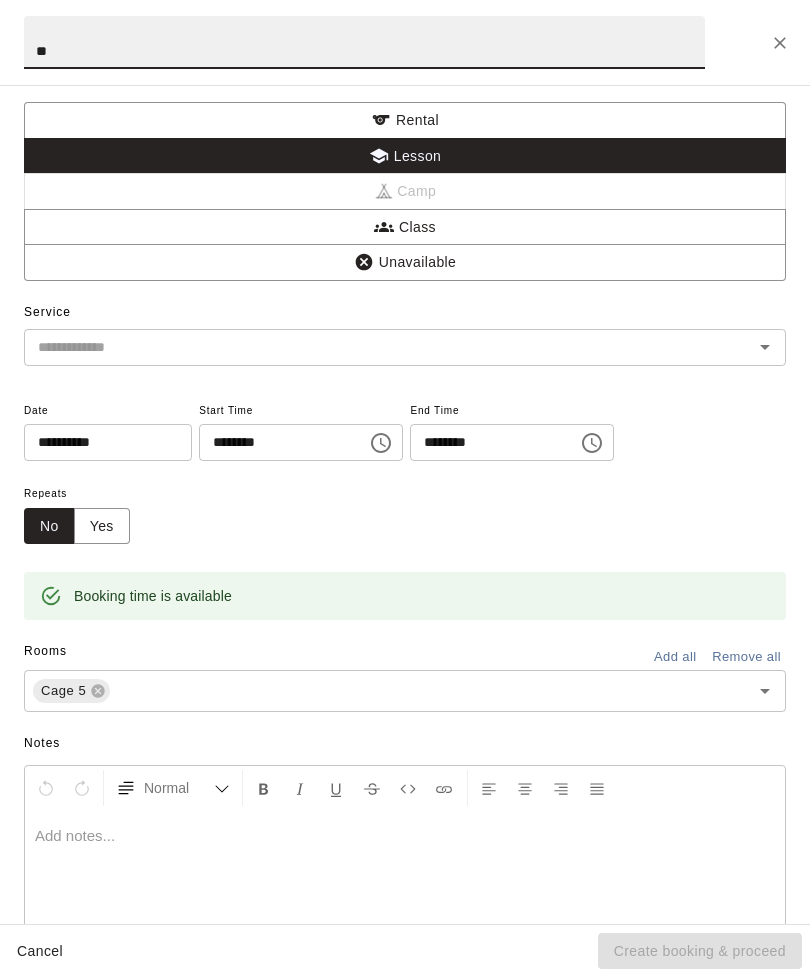 click at bounding box center [375, 347] 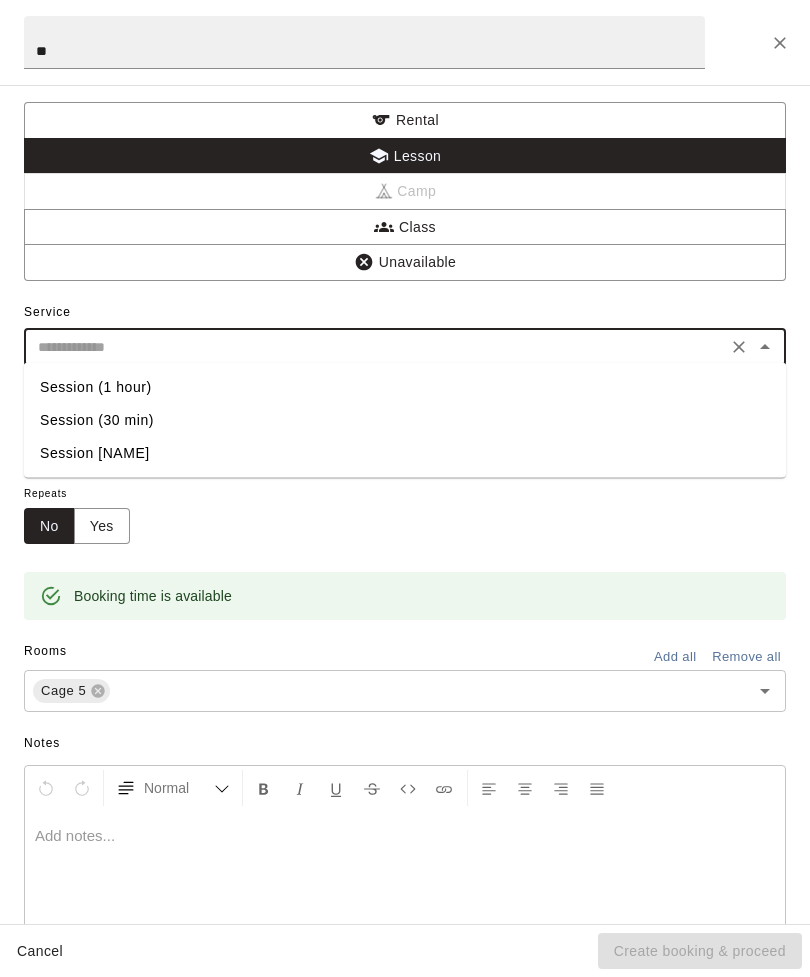 click on "Session (30 min)" at bounding box center (405, 420) 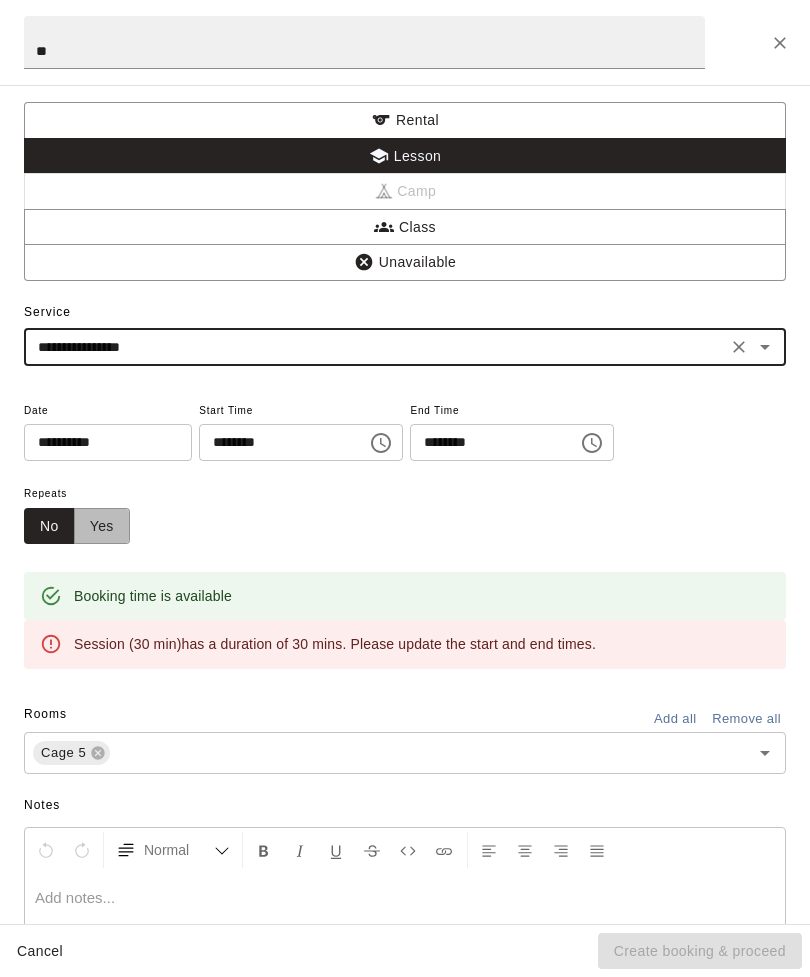 click on "Yes" at bounding box center [102, 526] 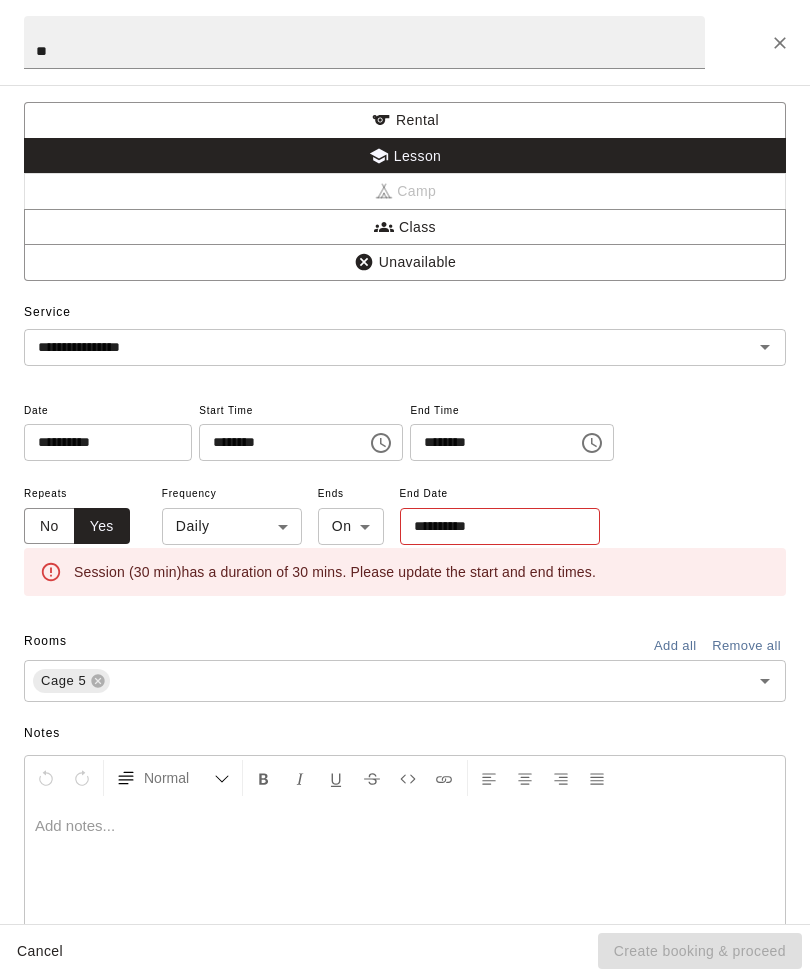 click 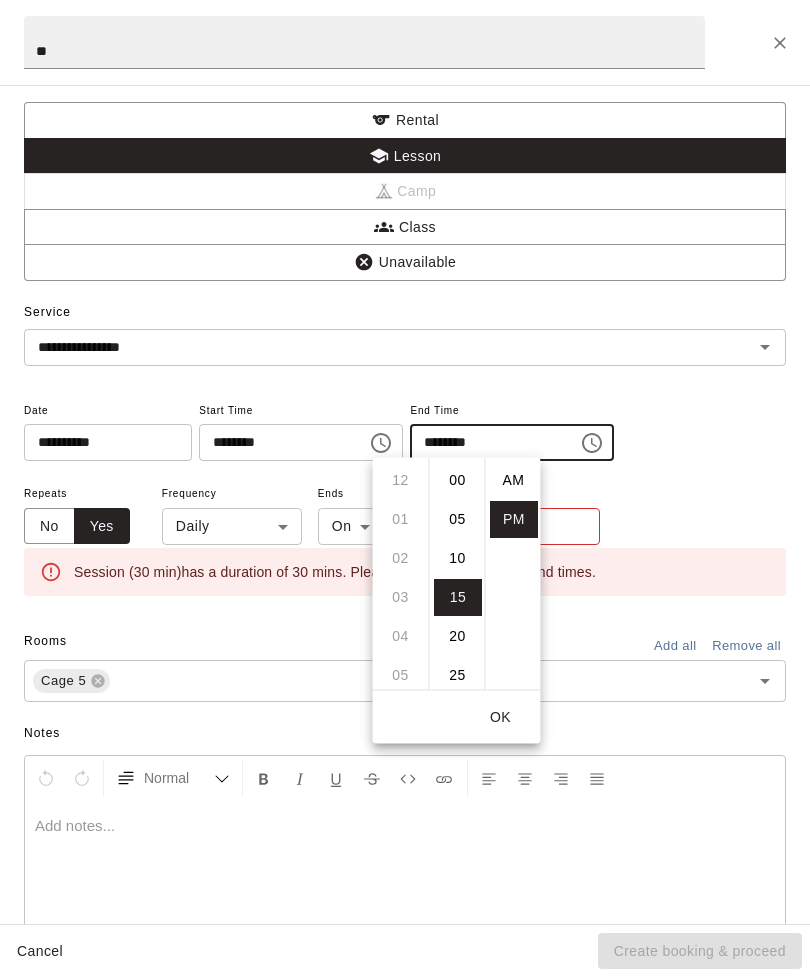 scroll, scrollTop: 234, scrollLeft: 0, axis: vertical 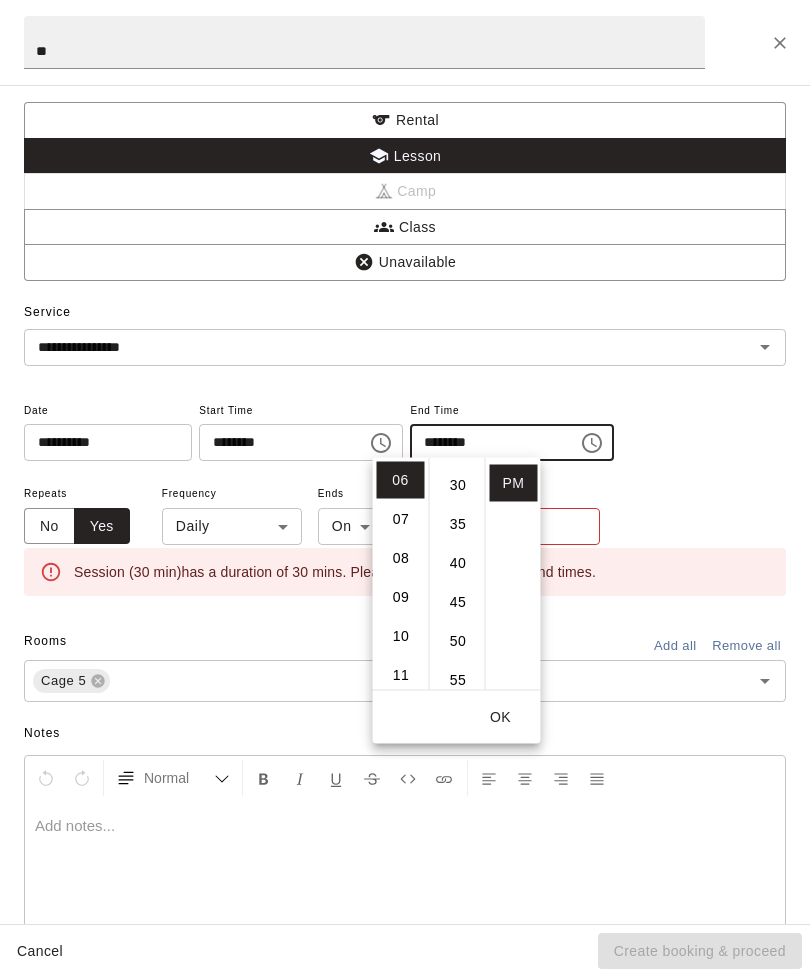 click on "30" at bounding box center [458, 485] 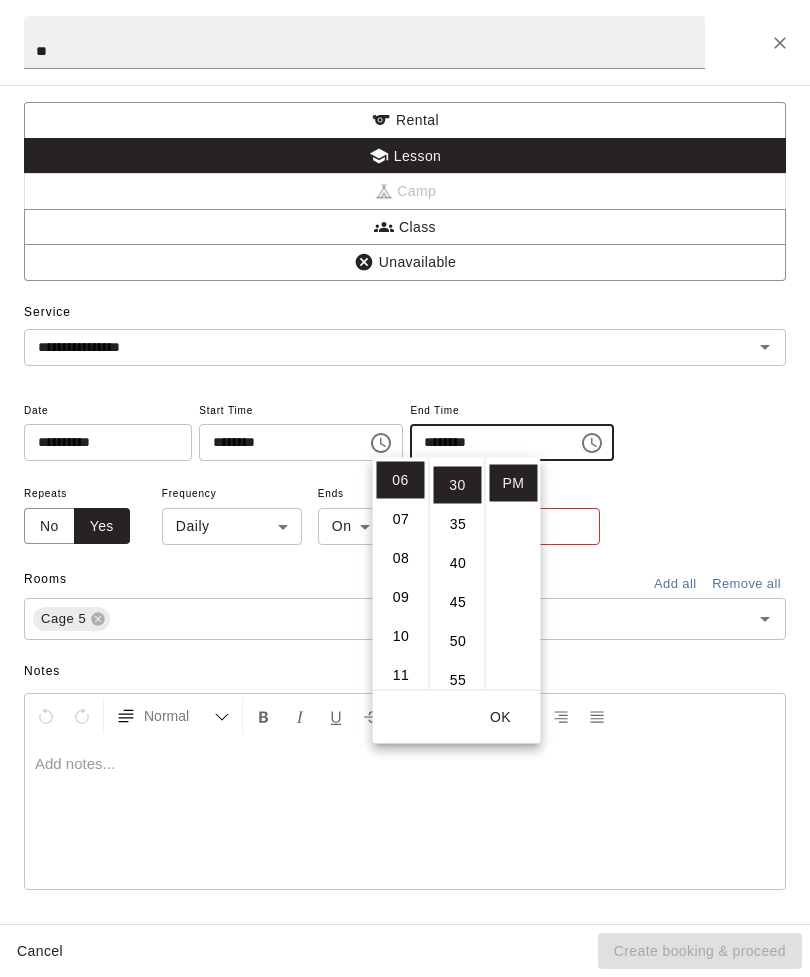 scroll, scrollTop: 234, scrollLeft: 0, axis: vertical 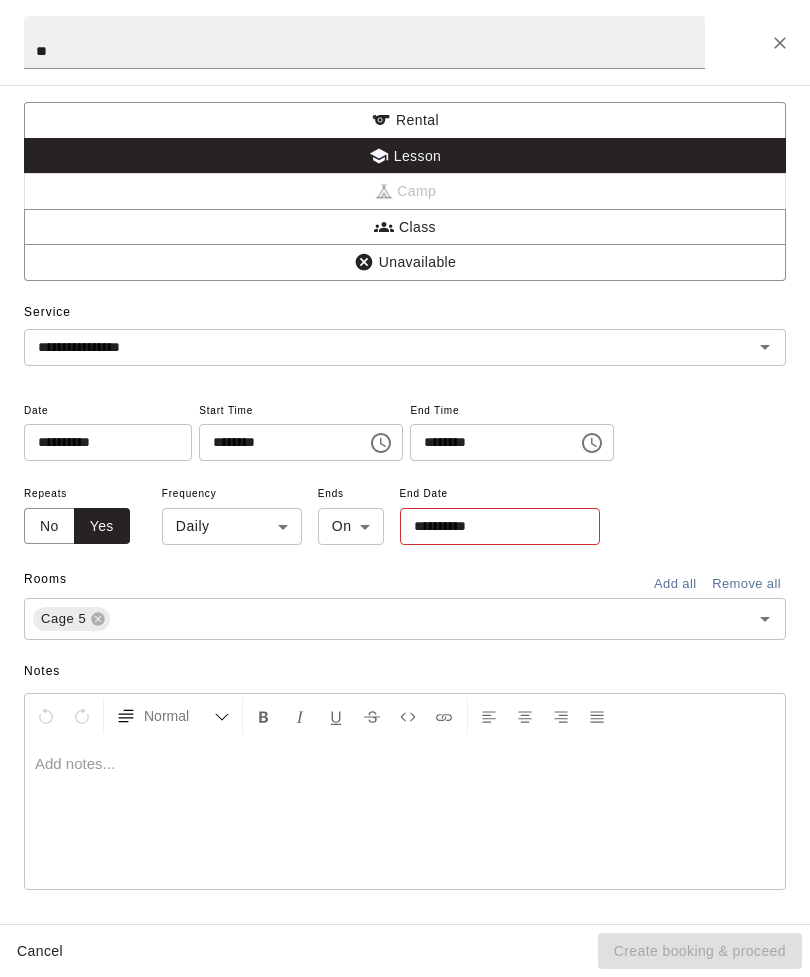 click on "**********" at bounding box center [405, 514] 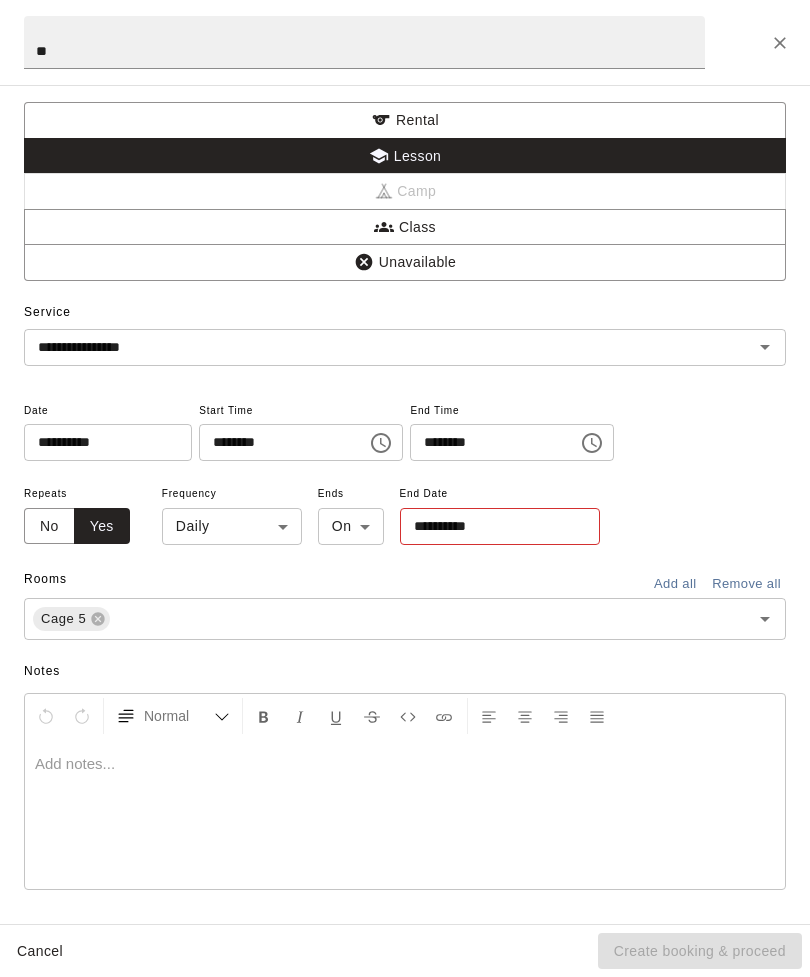 click on "**********" at bounding box center (493, 526) 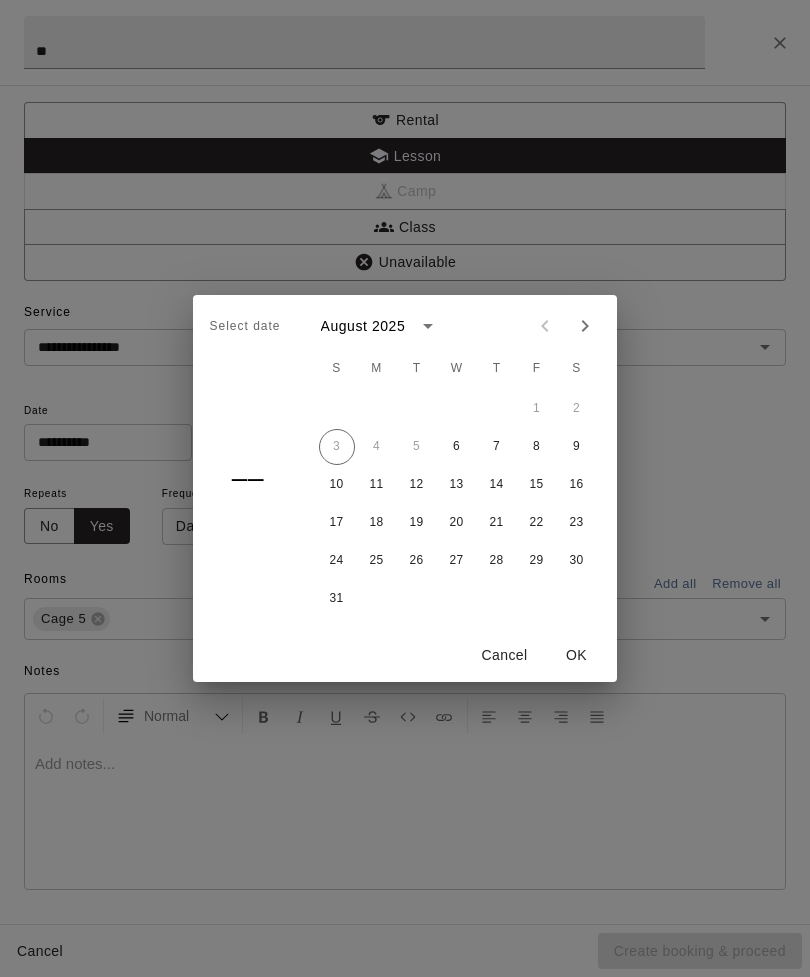 click at bounding box center [585, 326] 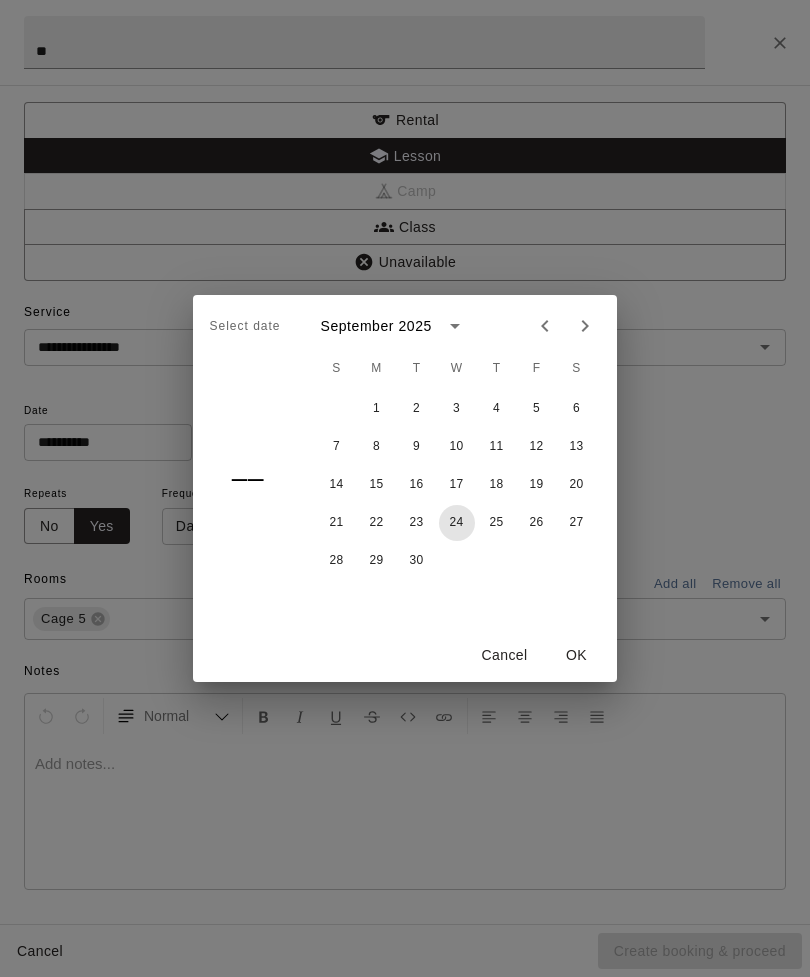 click on "24" at bounding box center [457, 523] 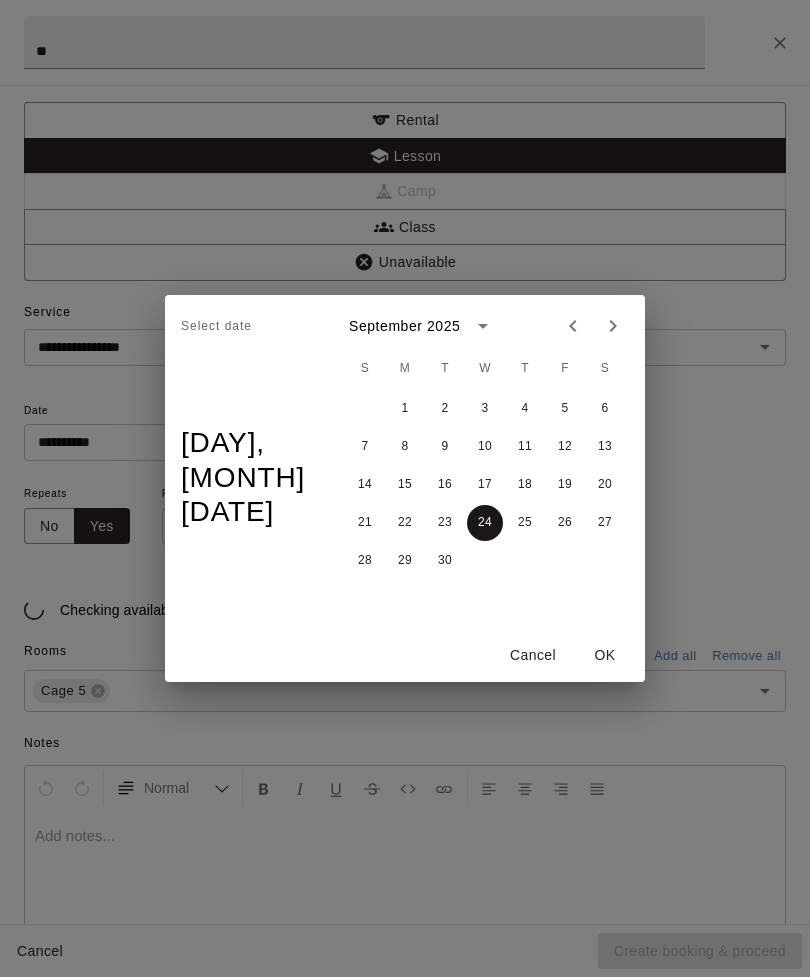 type on "**********" 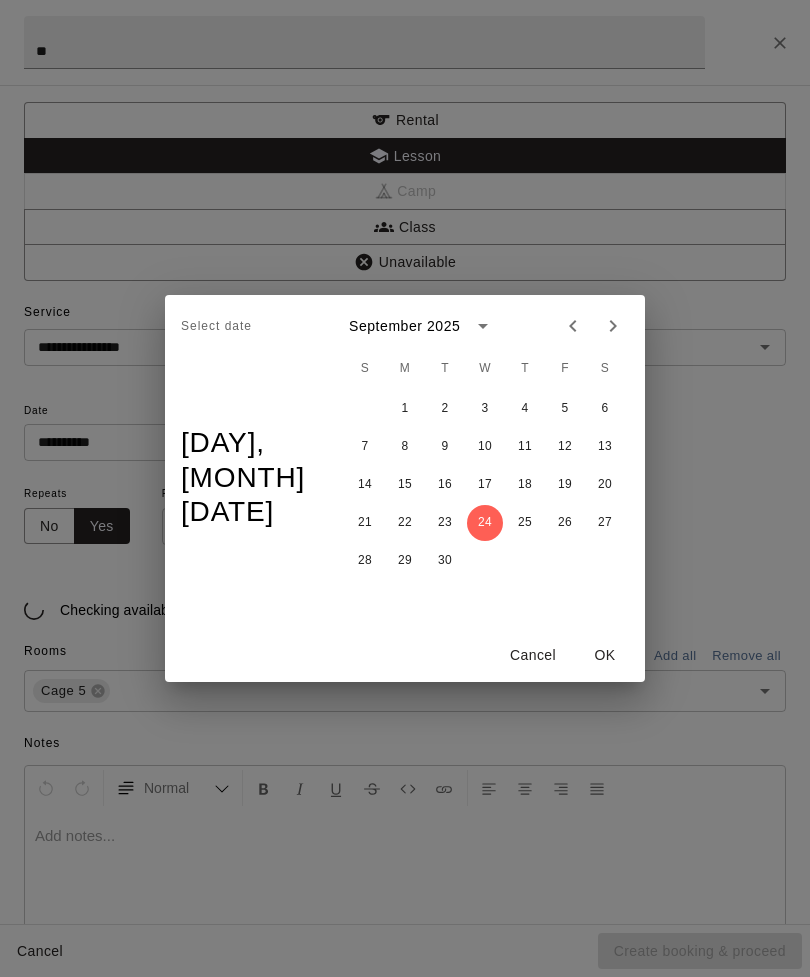 click on "OK" at bounding box center [605, 655] 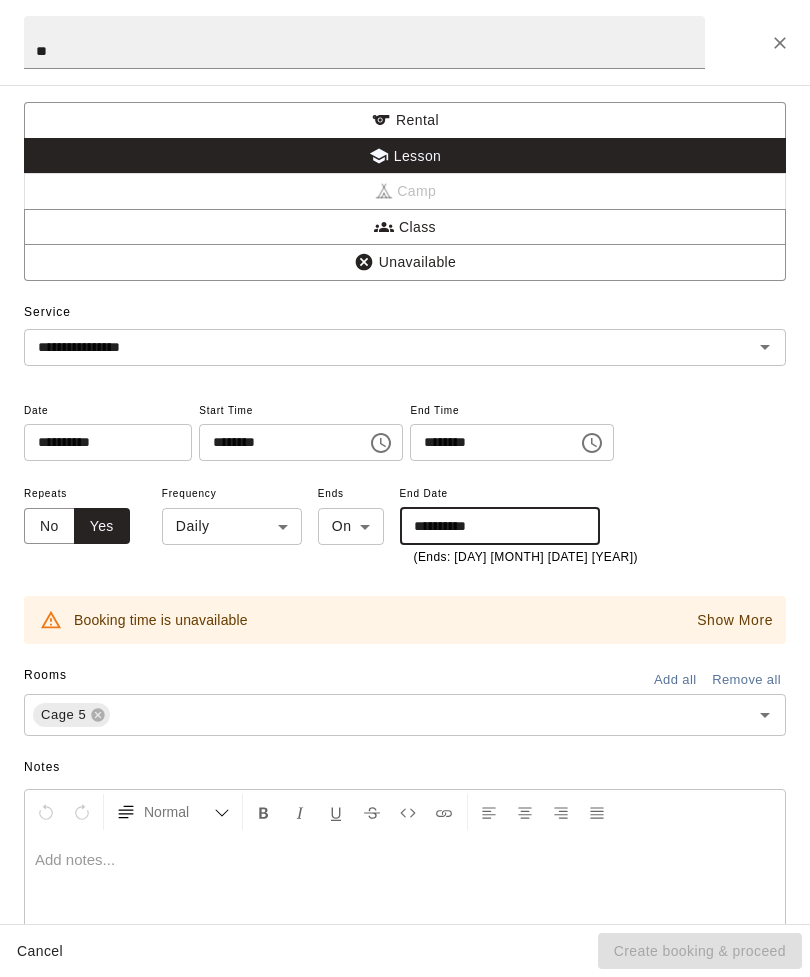 click on "Aug 6 Rooms ***** Day *** M 3 T 4 W 5 T 6 F 7 S 8 S 9 M 10 T 11 W 12 T 13 F 14 S 15 S 16 M 17 T 18 W 19 T 20 F 21 S 22 S 23 M 24 T 25 W 26 T 27 F 28 S 1 S 2 M 3 T 4 W 5 T 6 F 7 S 8 S 9 M 10 T 11 W 12 T 13 F 14 S 15 S 16 M 17 T 18 W 19 T 20 F 21 S 22 S 23 M 24 T 25 W 26 T 27 F 28 S 29 S 30 M 31 T 1 W 2 T 3 F 4 S 5 S 6 M 7 T 8 W 9 T 10 F 11 S 12 S 13 M 14 T 15 W 16 T 17 F 18 S 19 S 20 M 21 T 22 W 23 T 24 F 25 S 26 S 27 M 28 T 29 W 30 T 1 F 2 S 3 S 4 M 5 T 6 W 7 T 8 F 9 S 10 S 11 M 12 T 13 W 14 T 15 F 16 S 17 S 18 M 19 T 20 W 21 T 22 F 23 S 24 S 25 M 26 T 27 W 28 T 29 F 30 S 31 S 1 M 2 T 3 W 4 T 5 F 6 S 7 S 8 M 9 T 10 W 11 T 12 F 13 S 14 S 15 M 16 T 17 W 18 T 19 F 20 S 21 S 22 M 23 T 24 W 25 T 26 F 27 S 28 S 29 M 30 T 1 W 2 T 3 F 4 S 5 S 6 M 7 T 8 W 9 T 10 F 11 S 12 S 13 M 14 T 15 W 16 T 17 F 18 S 19 S 20 M 21 T 22 W 23 T 24 F 25 S 26 S 27 M 28 T 29 W 30 T 31 F 1 S 2 S 3 M 4 T 5 W 6 T 7 F 8 S 9 S 10 M 11 T 12 W 13 T 14 F 15 S 16 S 17 M 18 T 19 W 20 T 21 F 22 S 23 S 24 M 25 T 26 W 27 T 28 F 29 S 30 S 31 M" at bounding box center (405, 504) 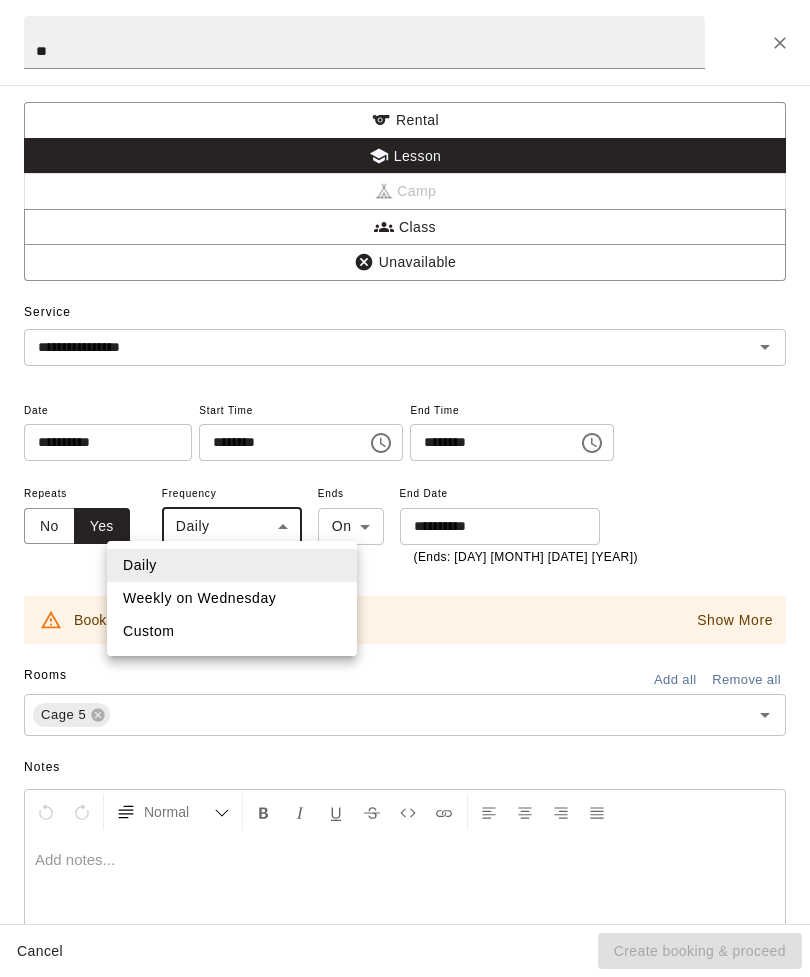 click on "Weekly on Wednesday" at bounding box center [232, 598] 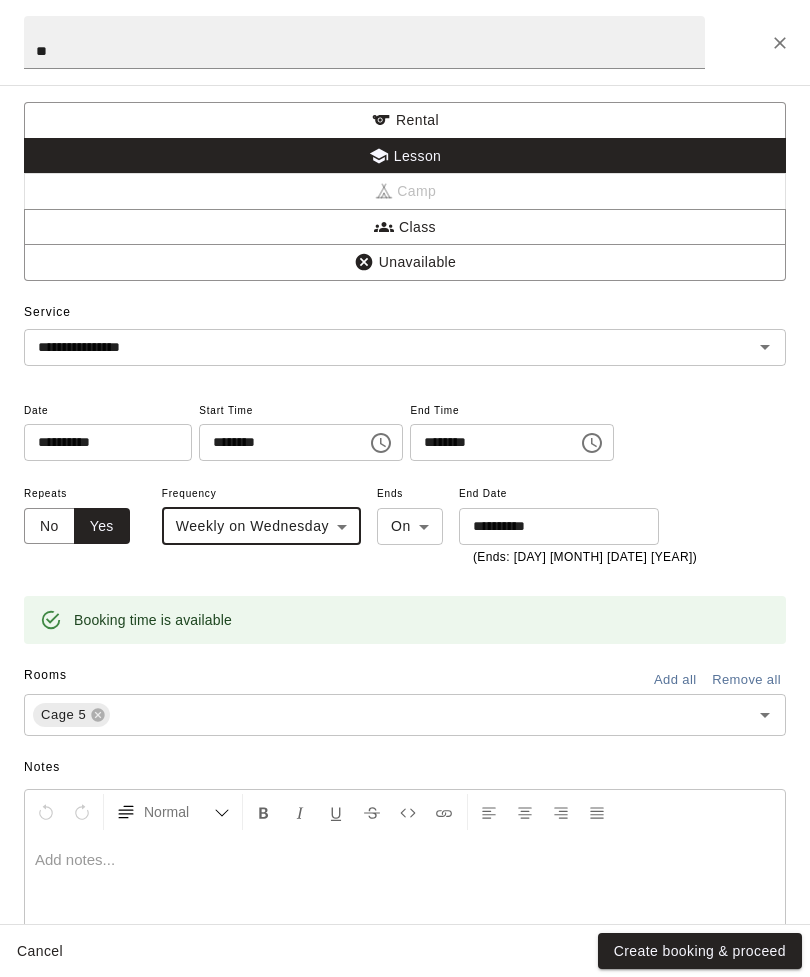 scroll, scrollTop: 0, scrollLeft: 0, axis: both 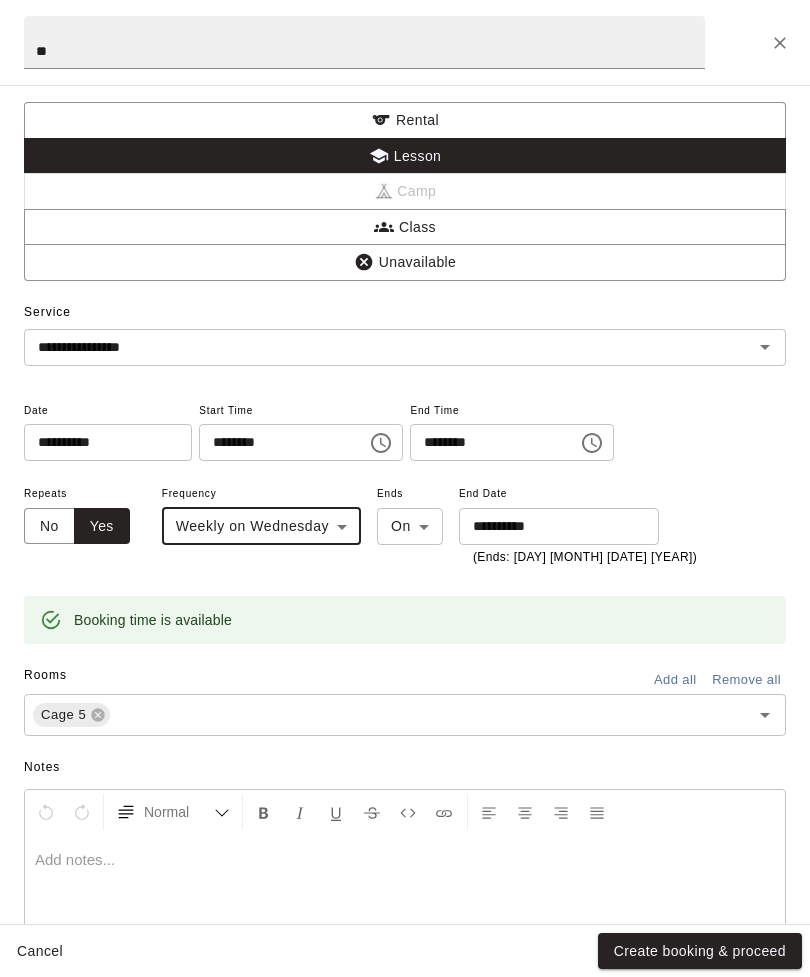 click on "Create booking & proceed" at bounding box center (700, 951) 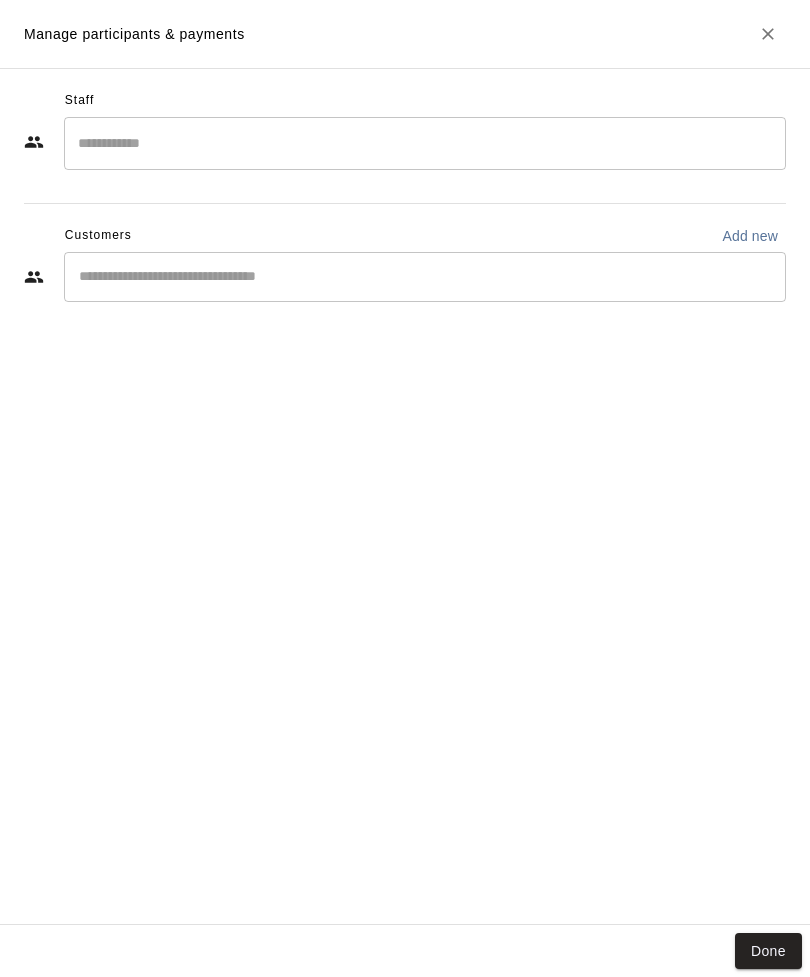 click at bounding box center [425, 143] 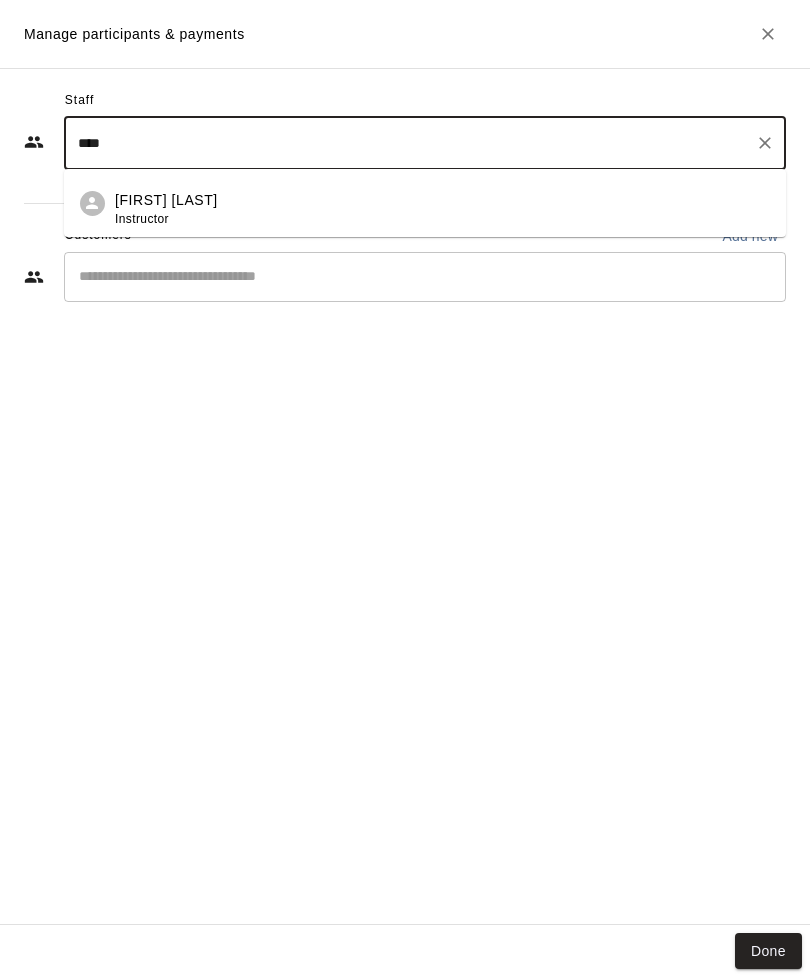 click on "[FIRST] [LAST]" at bounding box center (166, 200) 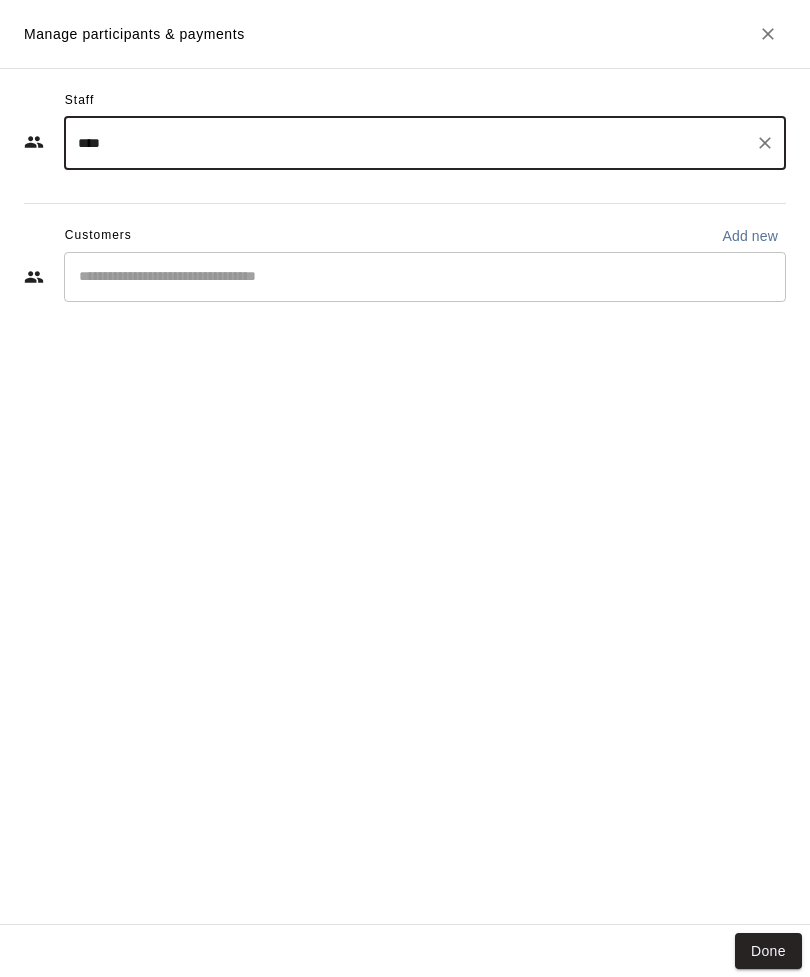 type on "****" 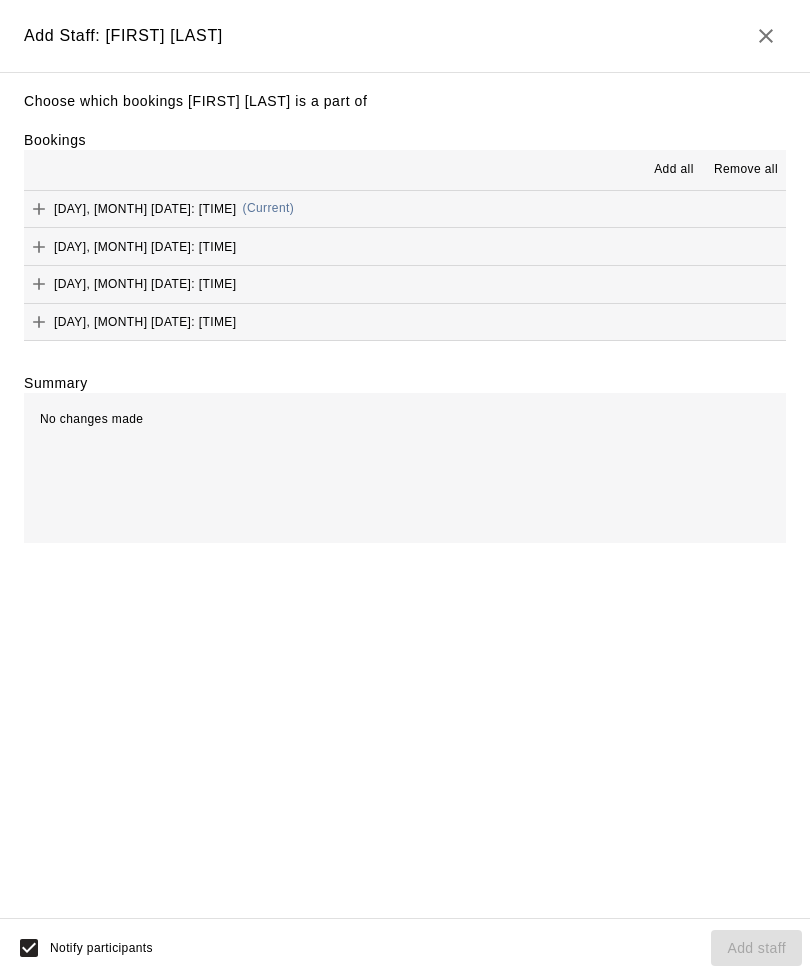 click on "Add all" at bounding box center [674, 170] 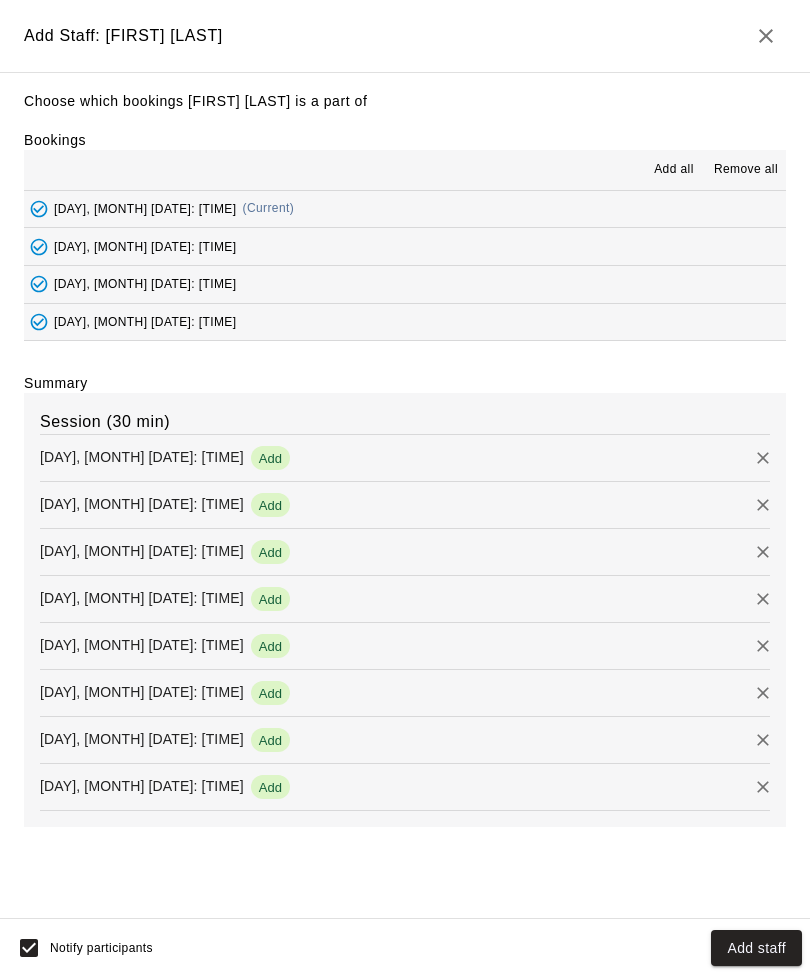 click on "Add staff" at bounding box center (756, 948) 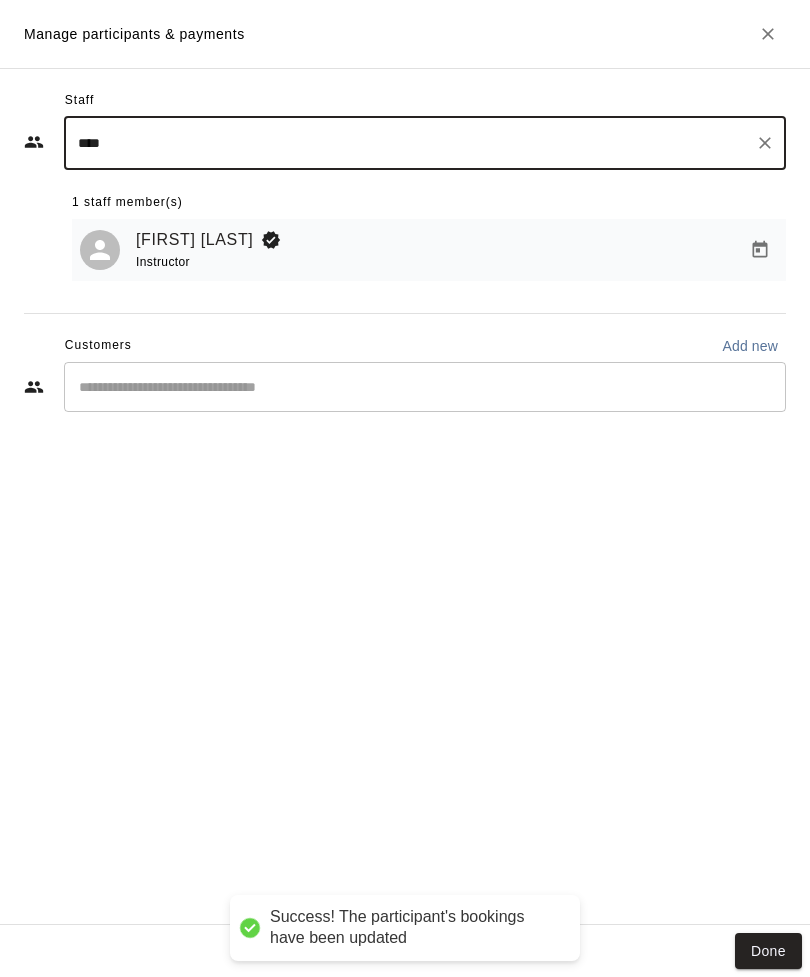 click on "Done" at bounding box center (768, 951) 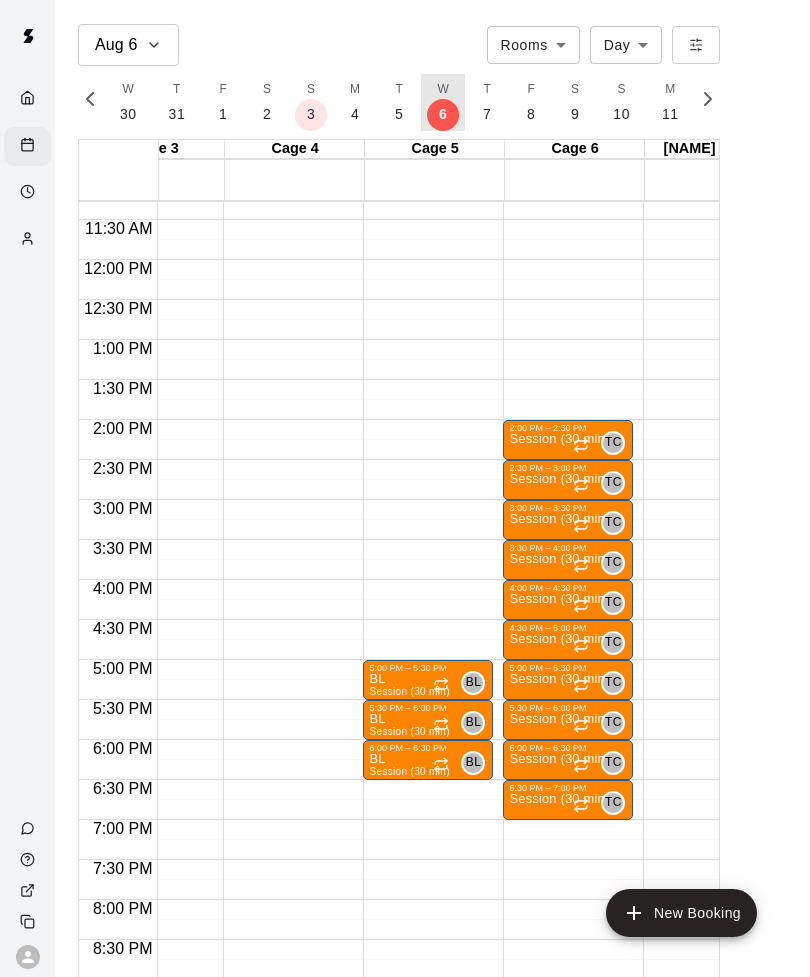 scroll, scrollTop: 1064, scrollLeft: 356, axis: both 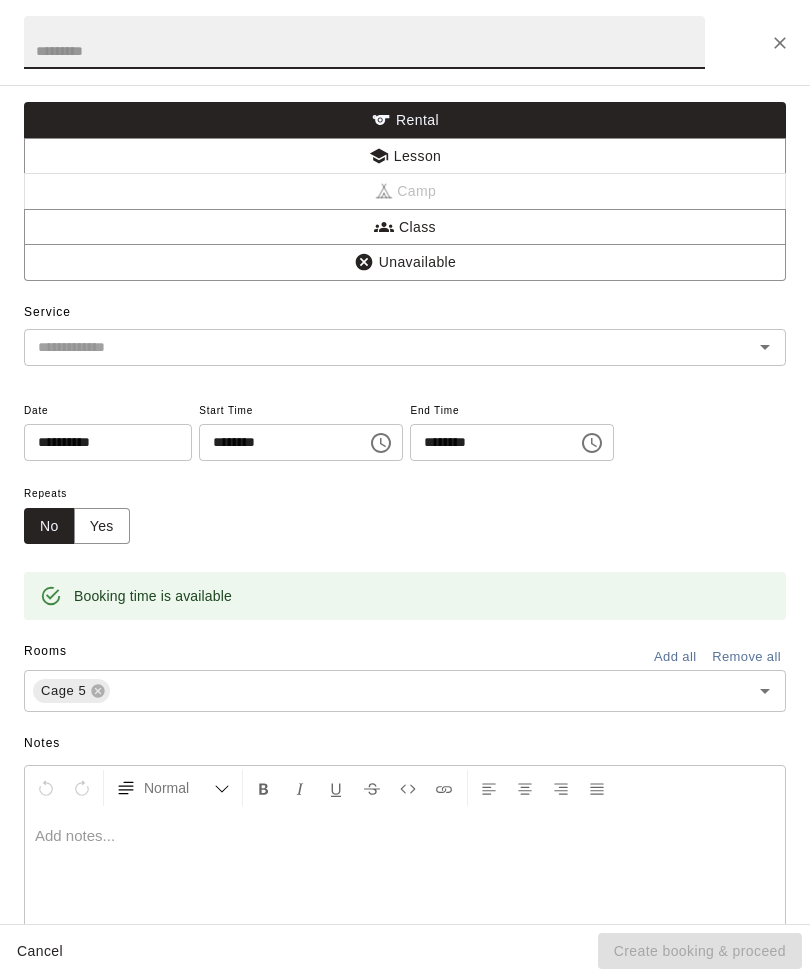 click on "Lesson" at bounding box center [405, 156] 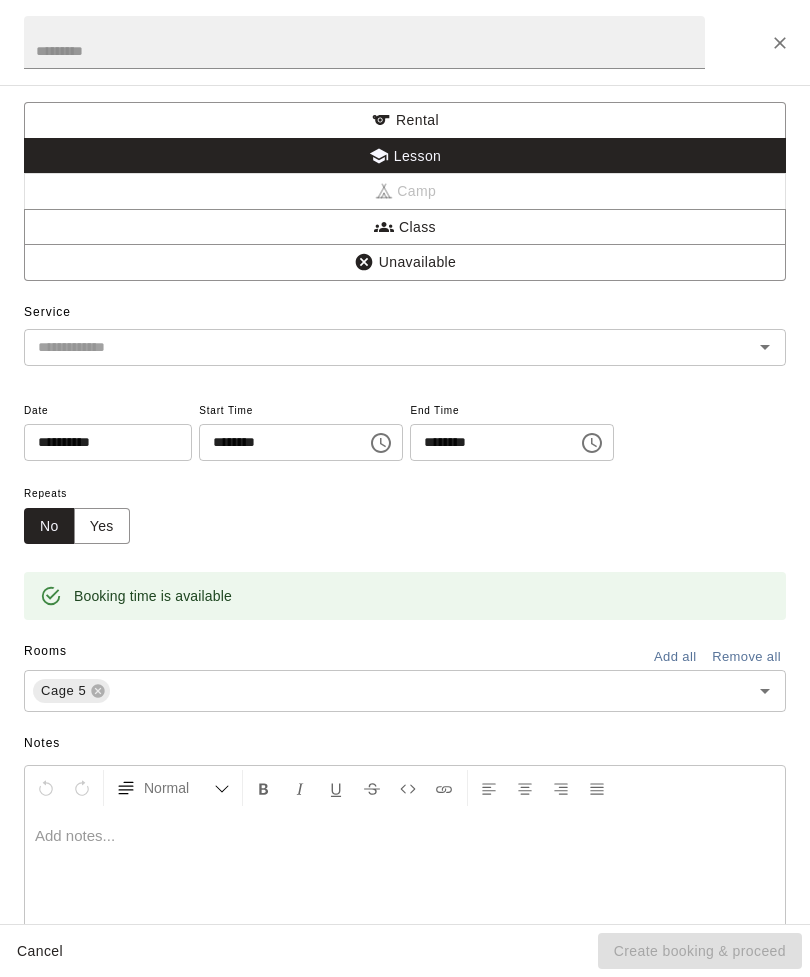 click at bounding box center (364, 42) 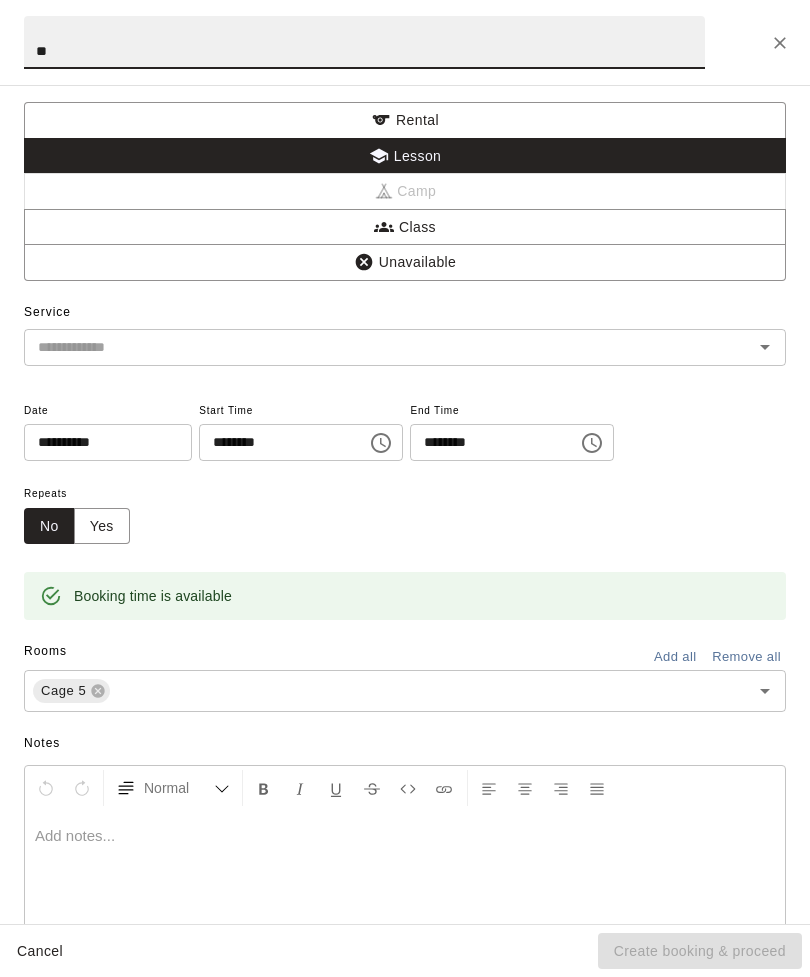 type on "**" 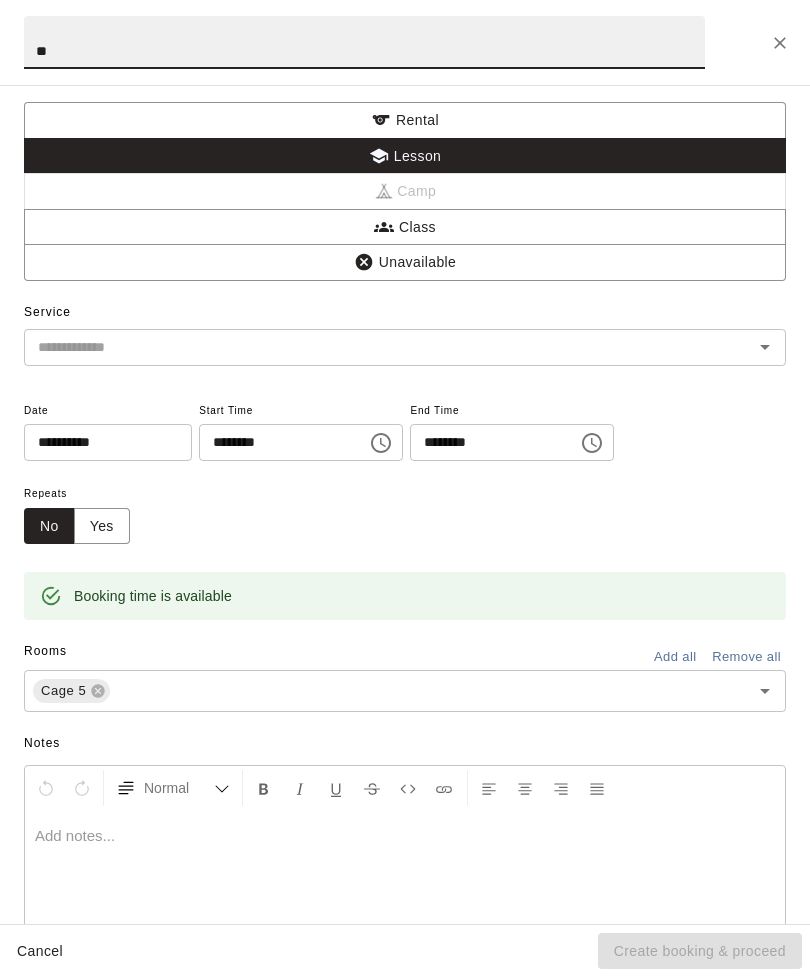 click at bounding box center [375, 347] 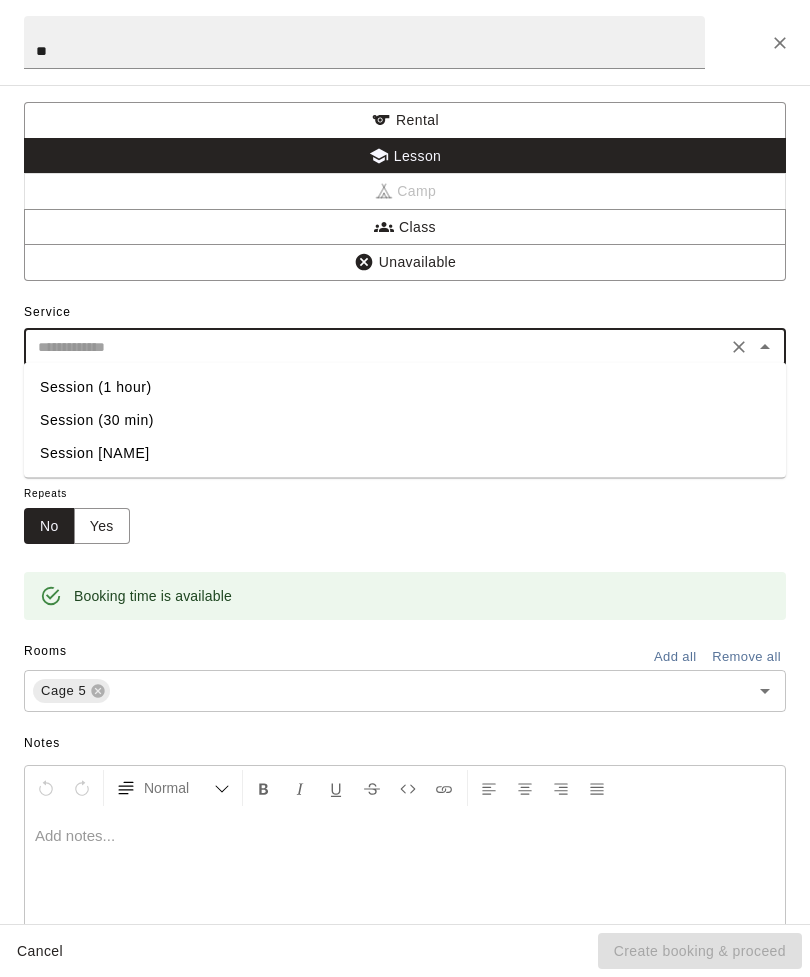 click on "Session (30 min)" at bounding box center (405, 420) 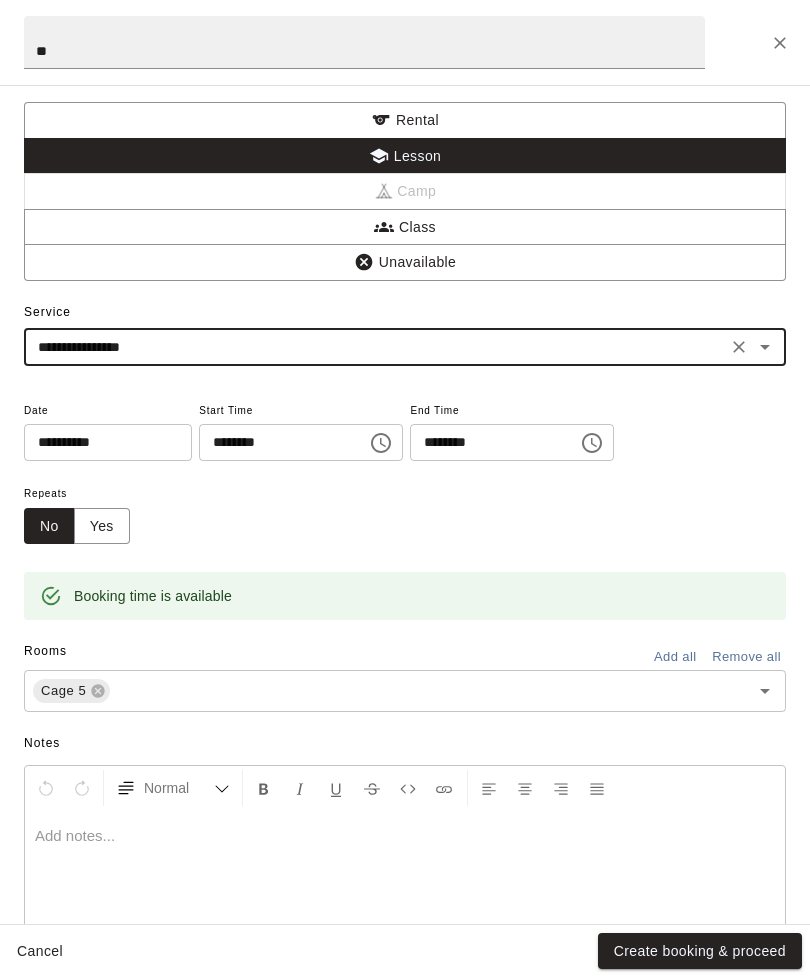 type on "**********" 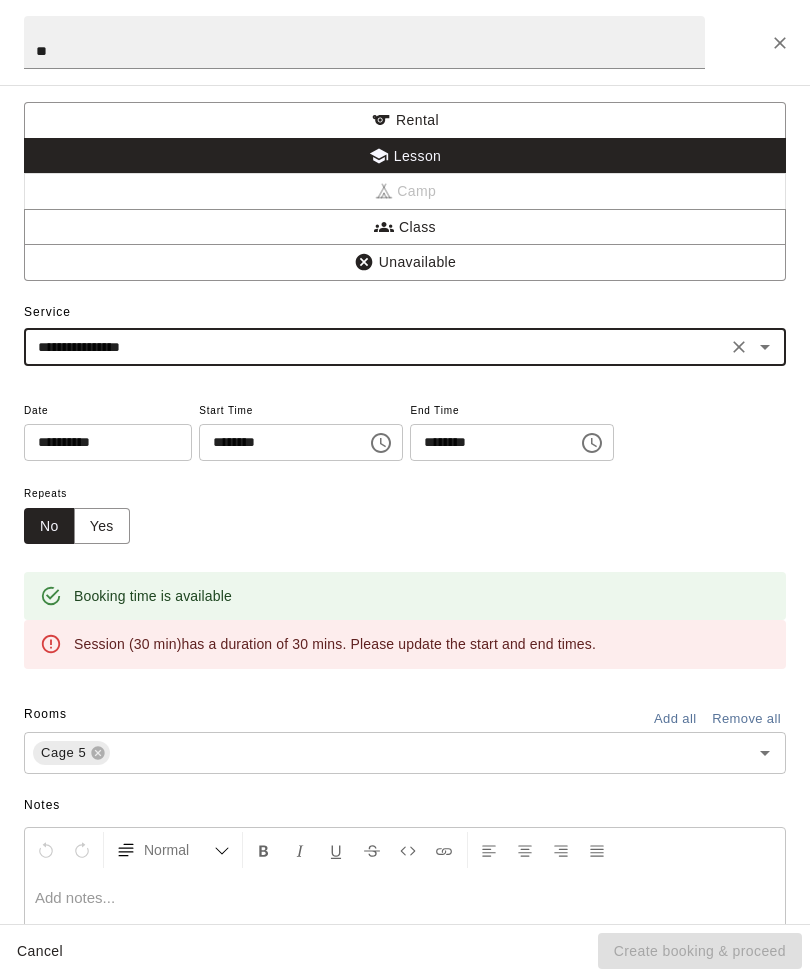 click on "Yes" at bounding box center (102, 526) 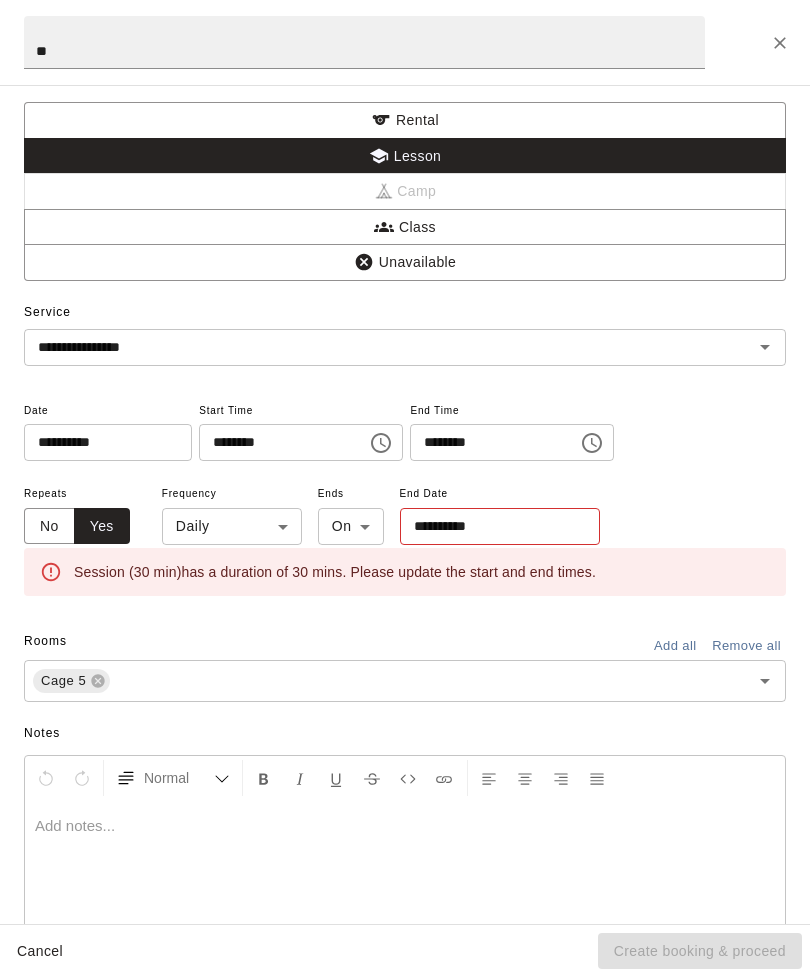 click 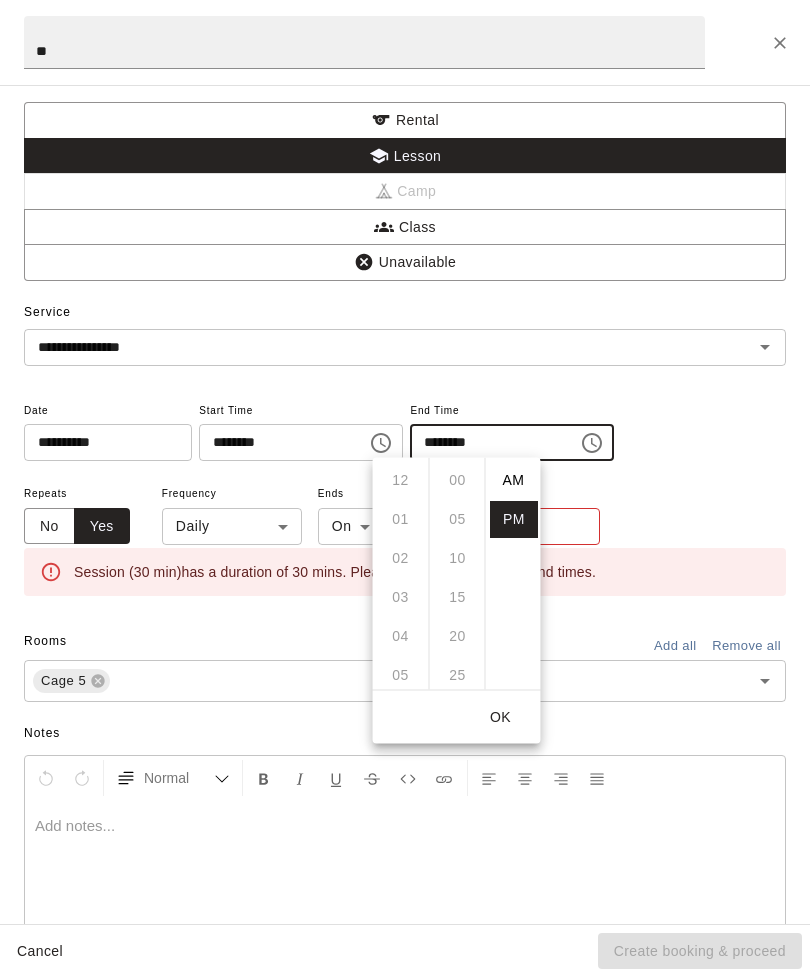 scroll, scrollTop: 234, scrollLeft: 0, axis: vertical 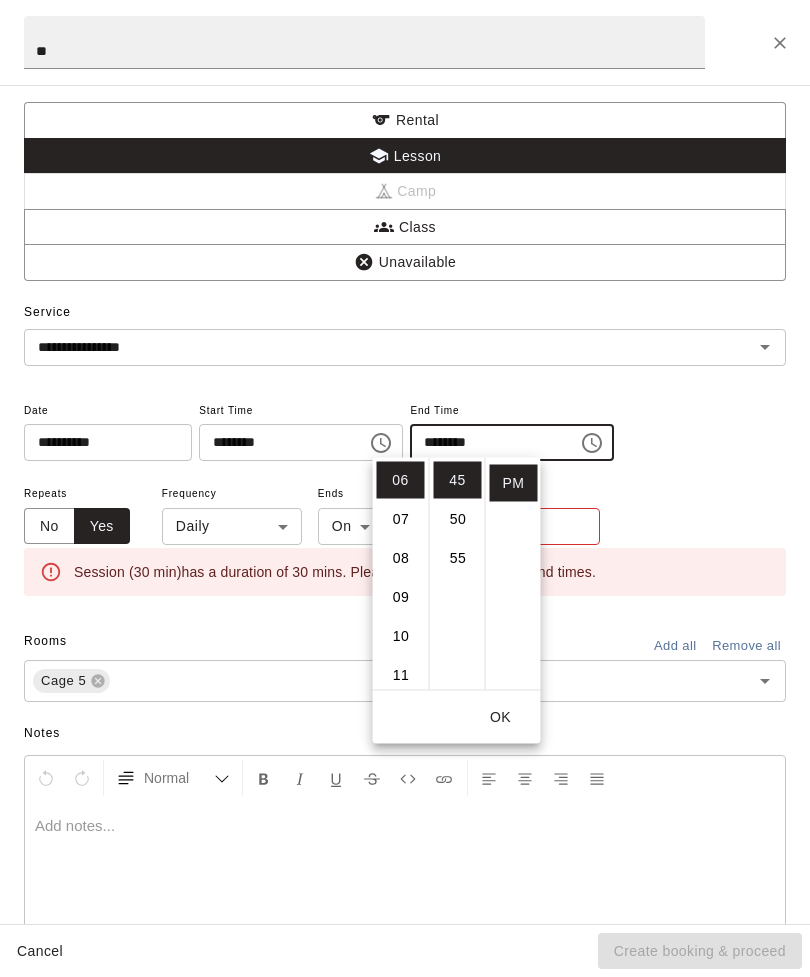 click on "07" at bounding box center (401, 519) 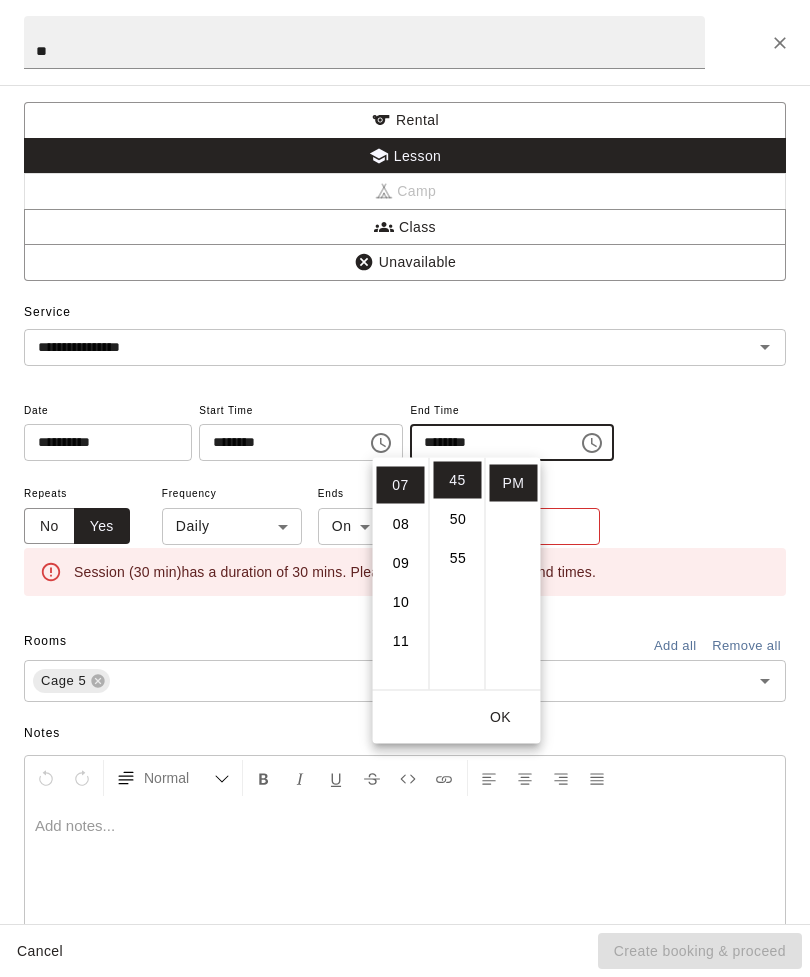 scroll, scrollTop: 273, scrollLeft: 0, axis: vertical 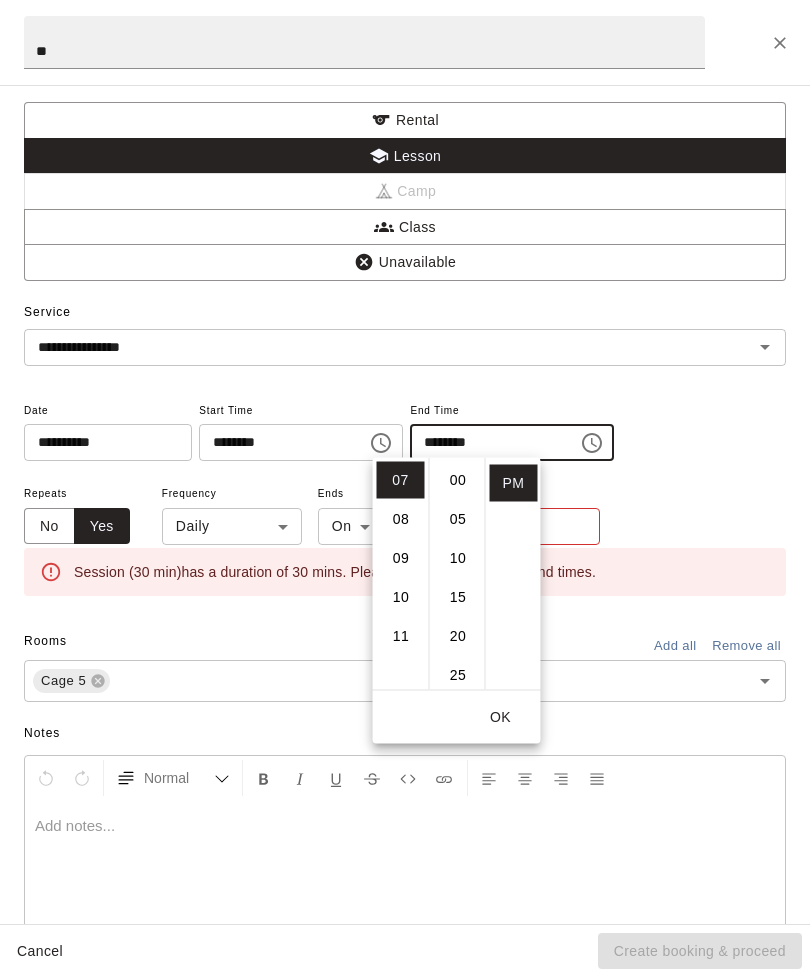 click on "00" at bounding box center [458, 480] 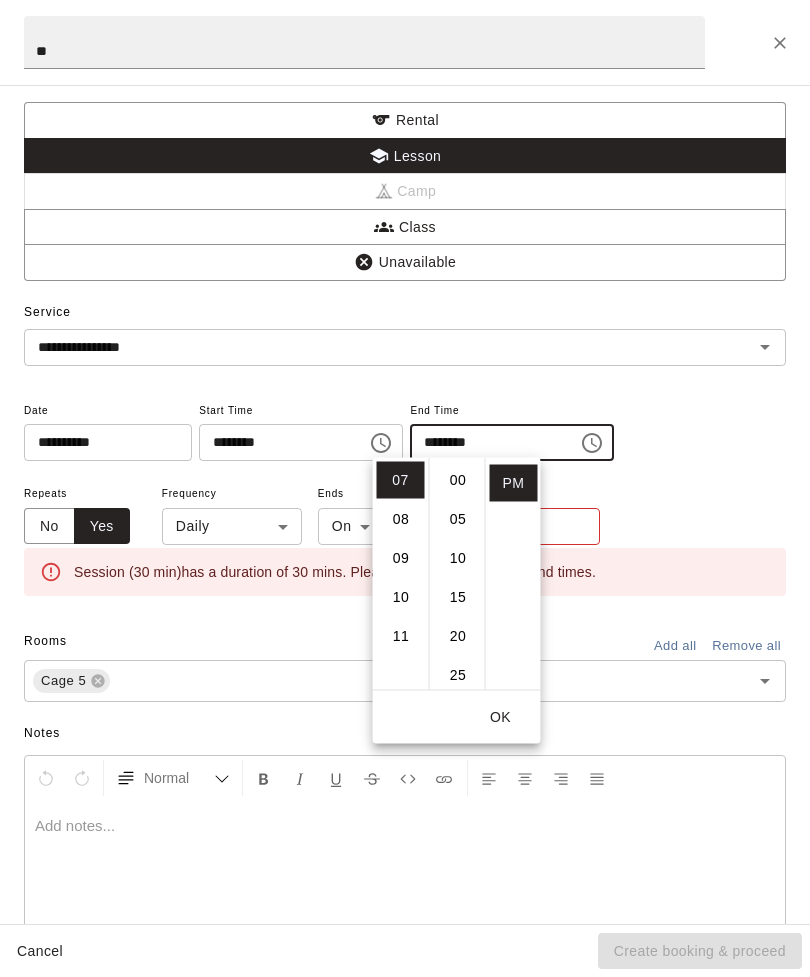 type on "********" 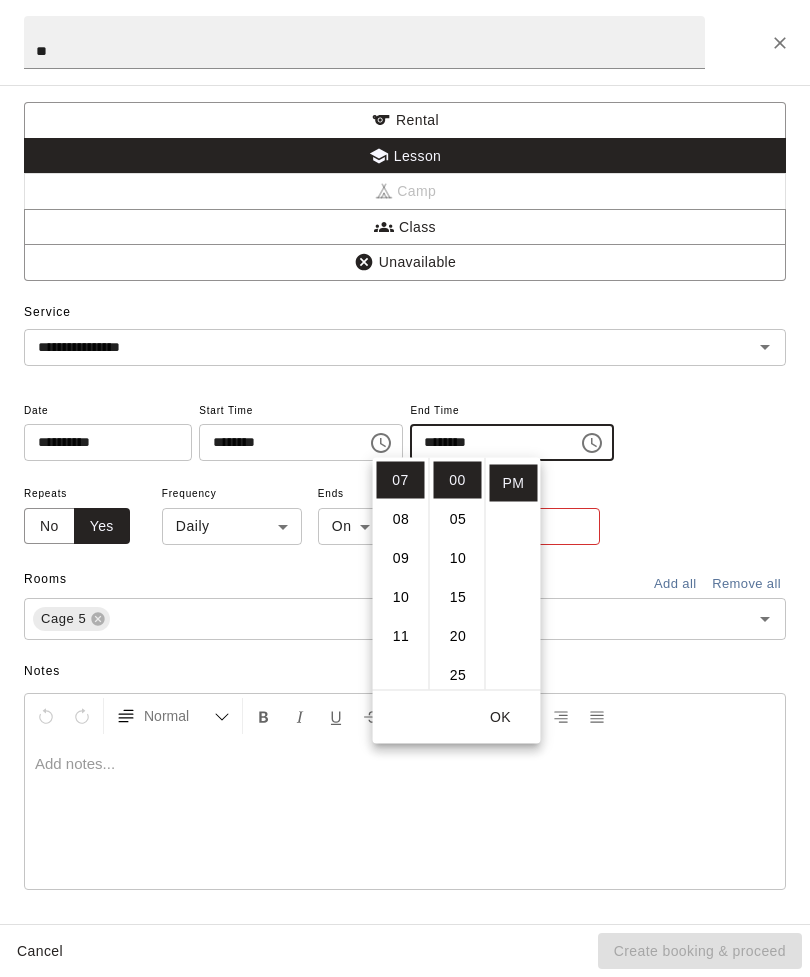 click on "OK" at bounding box center (501, 717) 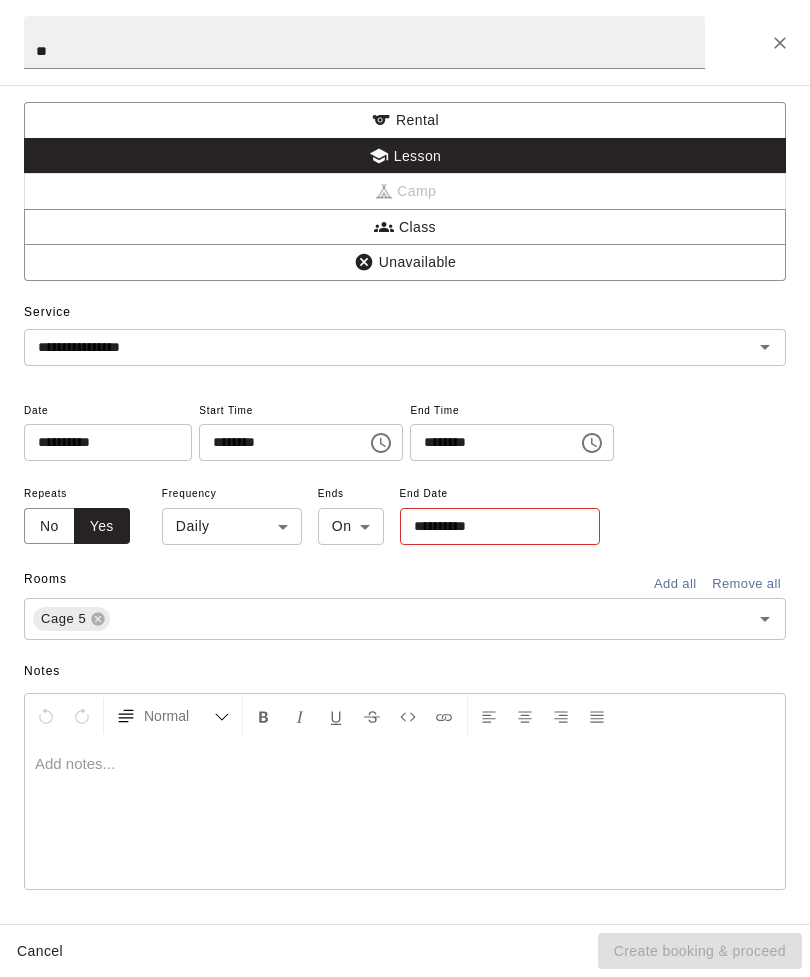 click on "**********" at bounding box center [493, 526] 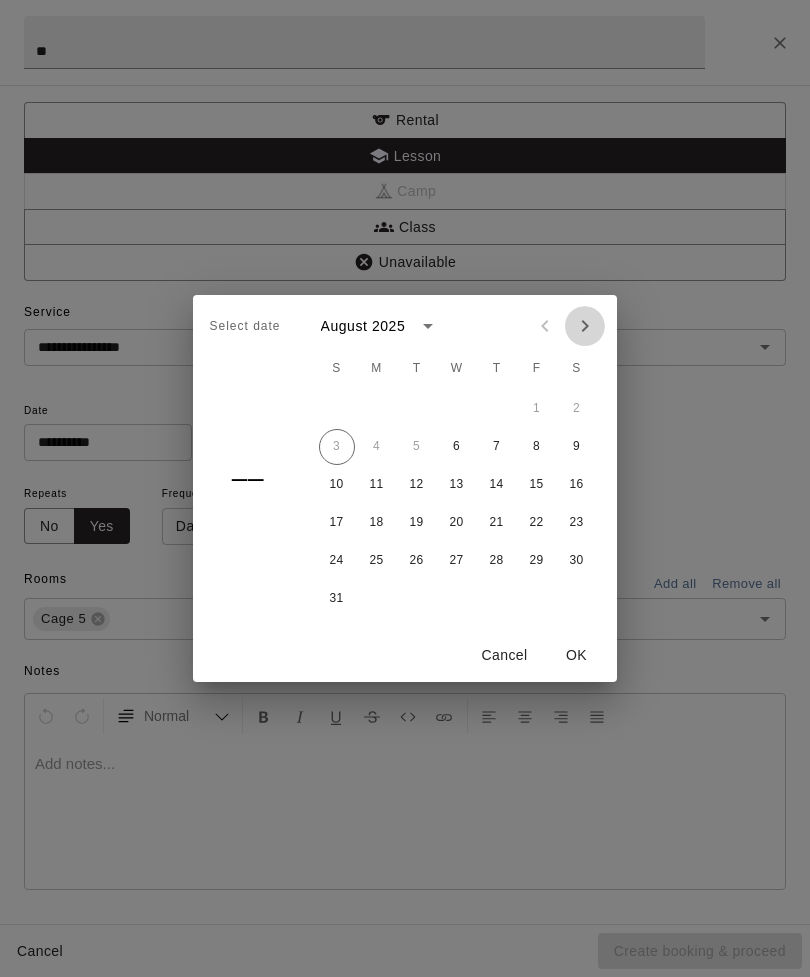 click 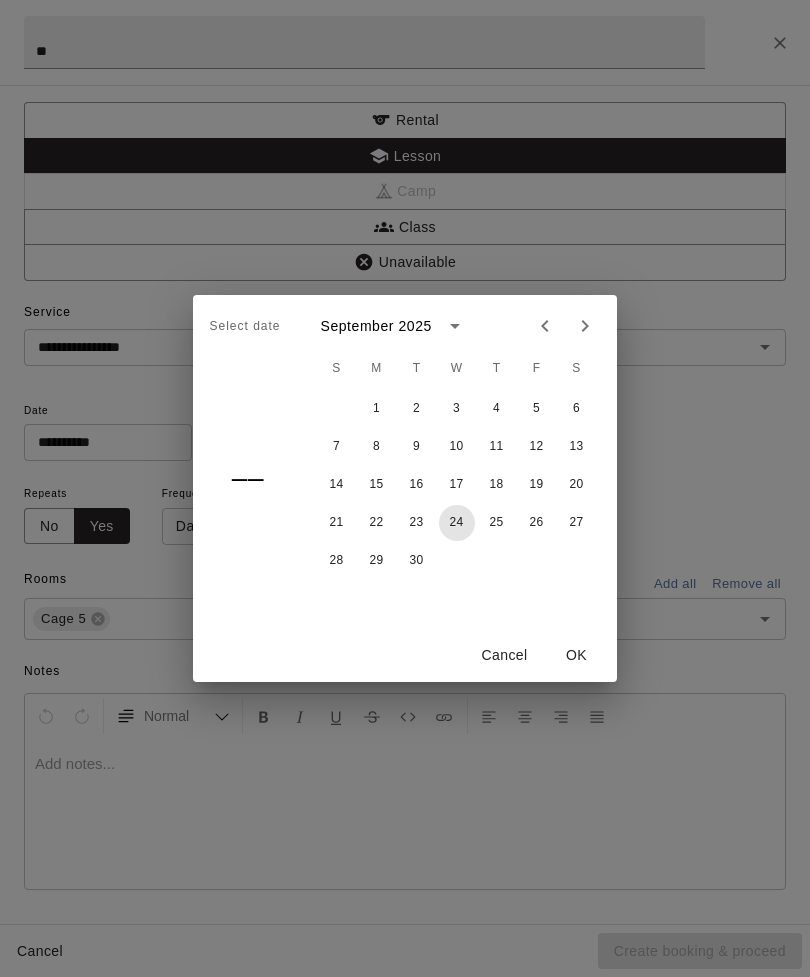 click on "24" at bounding box center [457, 523] 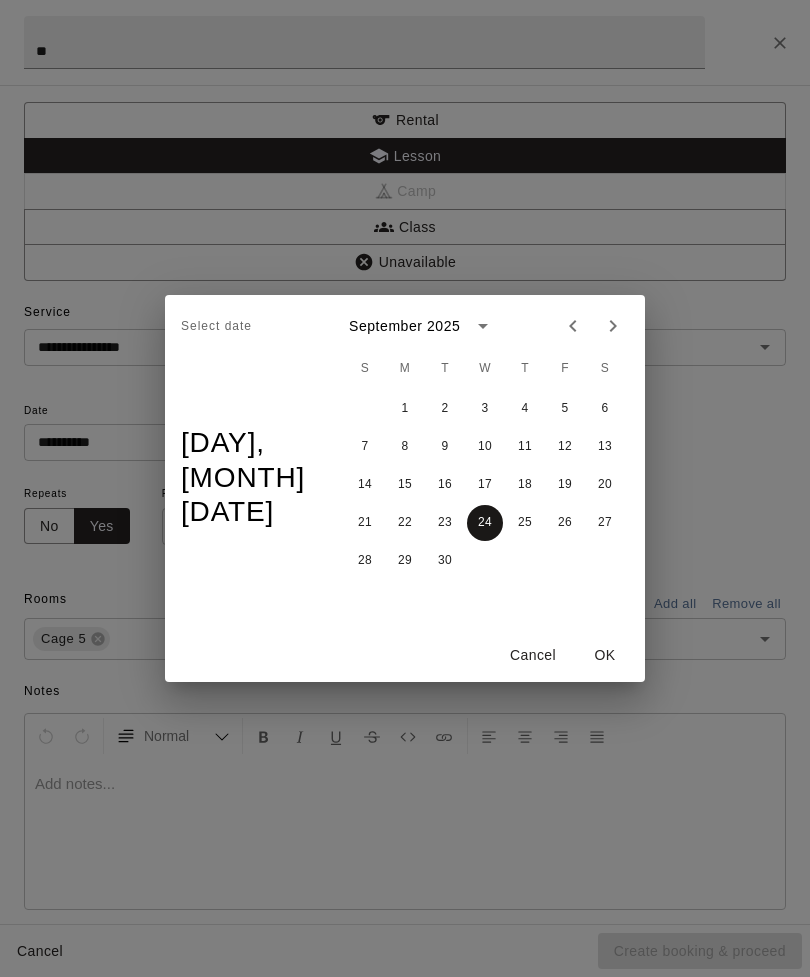 type on "**********" 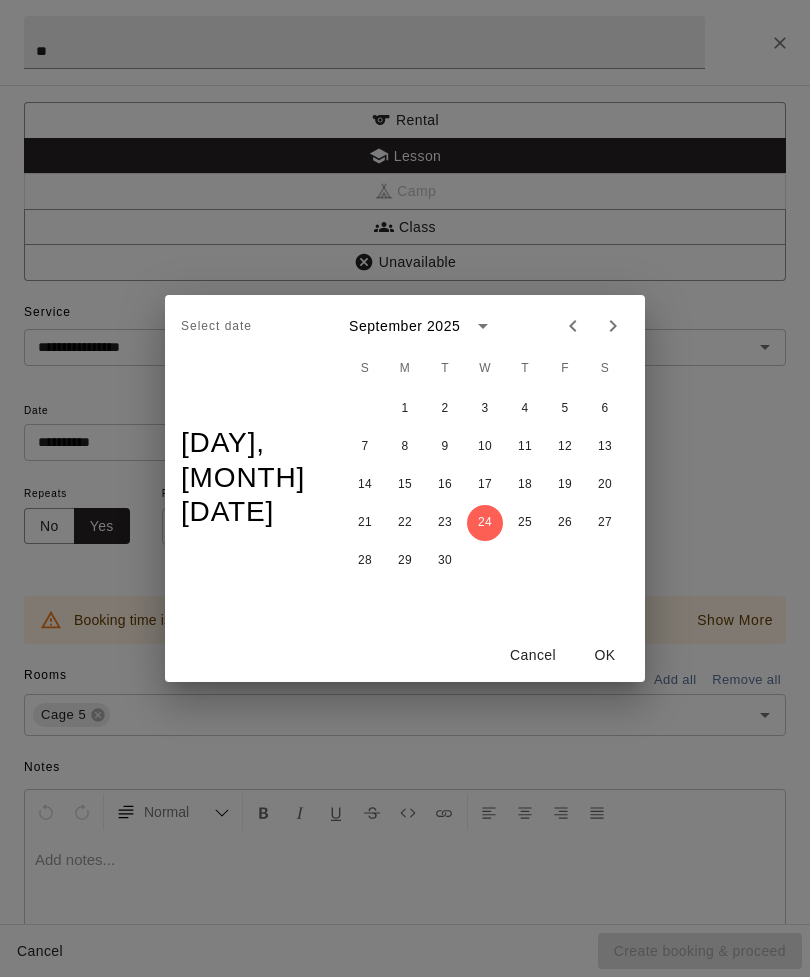 click on "OK" at bounding box center (605, 655) 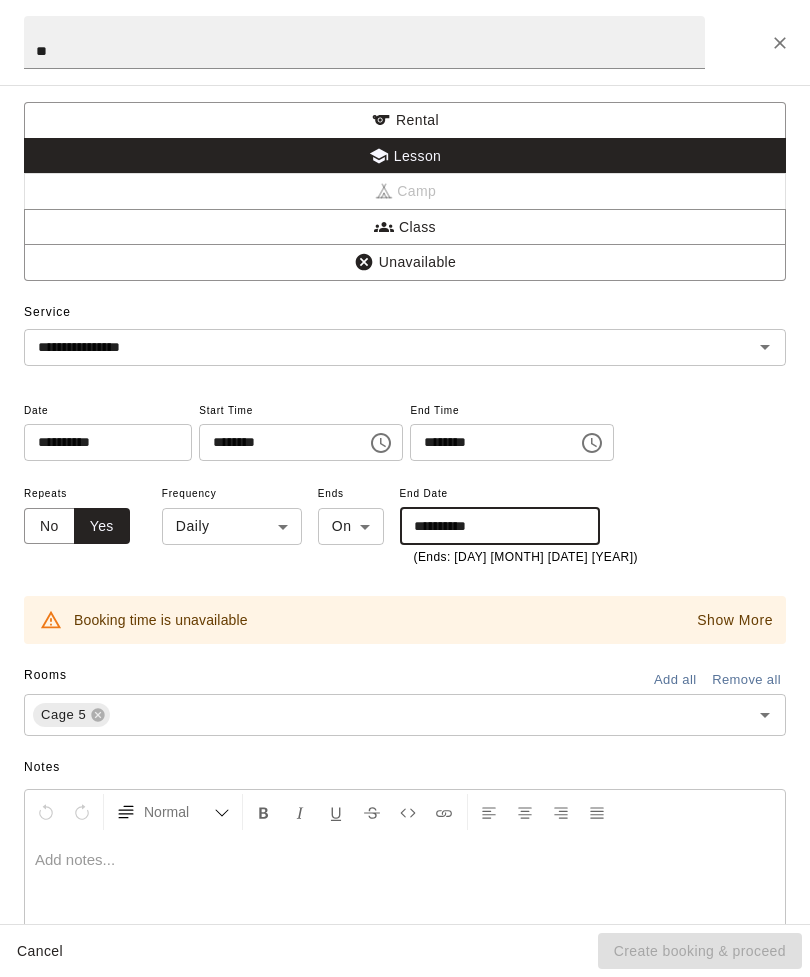 click on "Aug 6 Rooms ***** Day *** M 3 T 4 W 5 T 6 F 7 S 8 S 9 M 10 T 11 W 12 T 13 F 14 S 15 S 16 M 17 T 18 W 19 T 20 F 21 S 22 S 23 M 24 T 25 W 26 T 27 F 28 S 1 S 2 M 3 T 4 W 5 T 6 F 7 S 8 S 9 M 10 T 11 W 12 T 13 F 14 S 15 S 16 M 17 T 18 W 19 T 20 F 21 S 22 S 23 M 24 T 25 W 26 T 27 F 28 S 29 S 30 M 31 T 1 W 2 T 3 F 4 S 5 S 6 M 7 T 8 W 9 T 10 F 11 S 12 S 13 M 14 T 15 W 16 T 17 F 18 S 19 S 20 M 21 T 22 W 23 T 24 F 25 S 26 S 27 M 28 T 29 W 30 T 1 F 2 S 3 S 4 M 5 T 6 W 7 T 8 F 9 S 10 S 11 M 12 T 13 W 14 T 15 F 16 S 17 S 18 M 19 T 20 W 21 T 22 F 23 S 24 S 25 M 26 T 27 W 28 T 29 F 30 S 31 S 1 M 2 T 3 W 4 T 5 F 6 S 7 S 8 M 9 T 10 W 11 T 12 F 13 S 14 S 15 M 16 T 17 W 18 T 19 F 20 S 21 S 22 M 23 T 24 W 25 T 26 F 27 S 28 S 29 M 30 T 1 W 2 T 3 F 4 S 5 S 6 M 7 T 8 W 9 T 10 F 11 S 12 S 13 M 14 T 15 W 16 T 17 F 18 S 19 S 20 M 21 T 22 W 23 T 24 F 25 S 26 S 27 M 28 T 29 W 30 T 31 F 1 S 2 S 3 M 4 T 5 W 6 T 7 F 8 S 9 S 10 M 11 T 12 W 13 T 14 F 15 S 16 S 17 M 18 T 19 W 20 T 21 F 22 S 23 S 24 M 25 T 26 W 27 T 28 F 29 S 30 S 31 M" at bounding box center (405, 504) 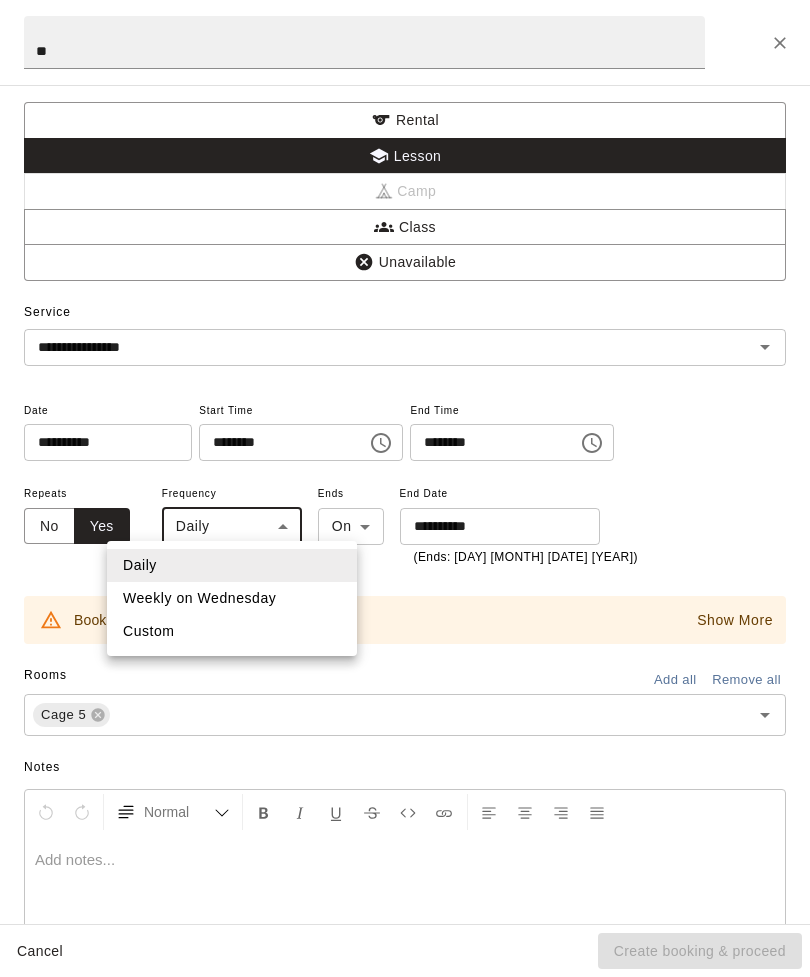 click on "Weekly on Wednesday" at bounding box center (232, 598) 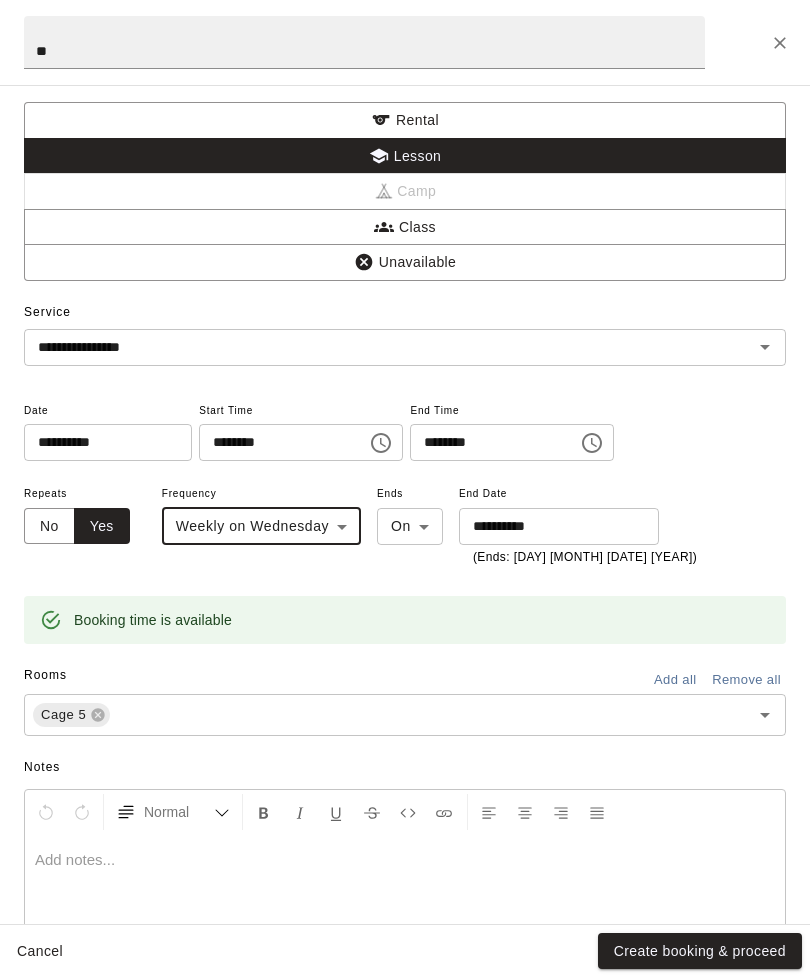 click on "Create booking & proceed" at bounding box center (700, 951) 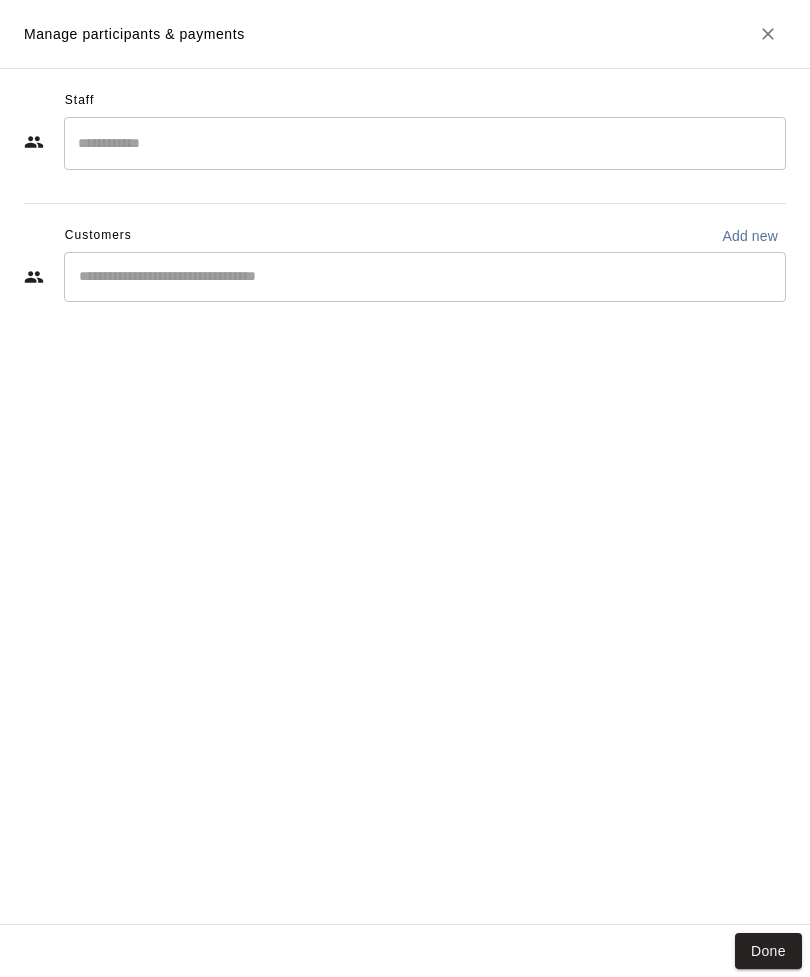 click at bounding box center [425, 143] 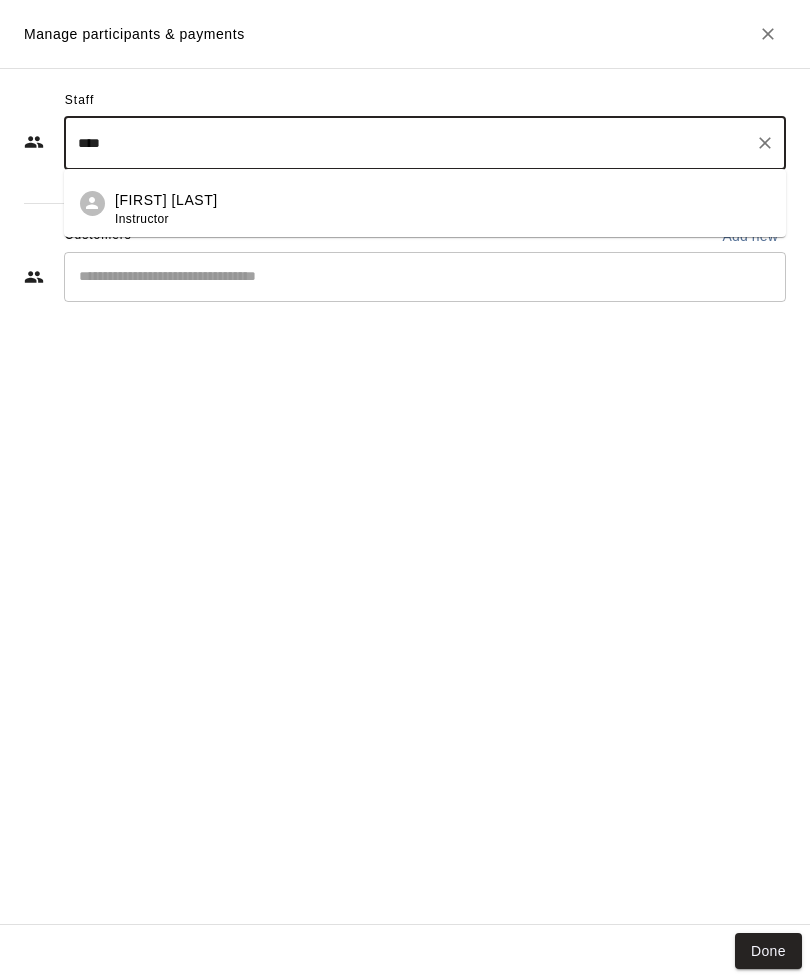 click on "[FIRST] [LAST] Instructor" at bounding box center (442, 209) 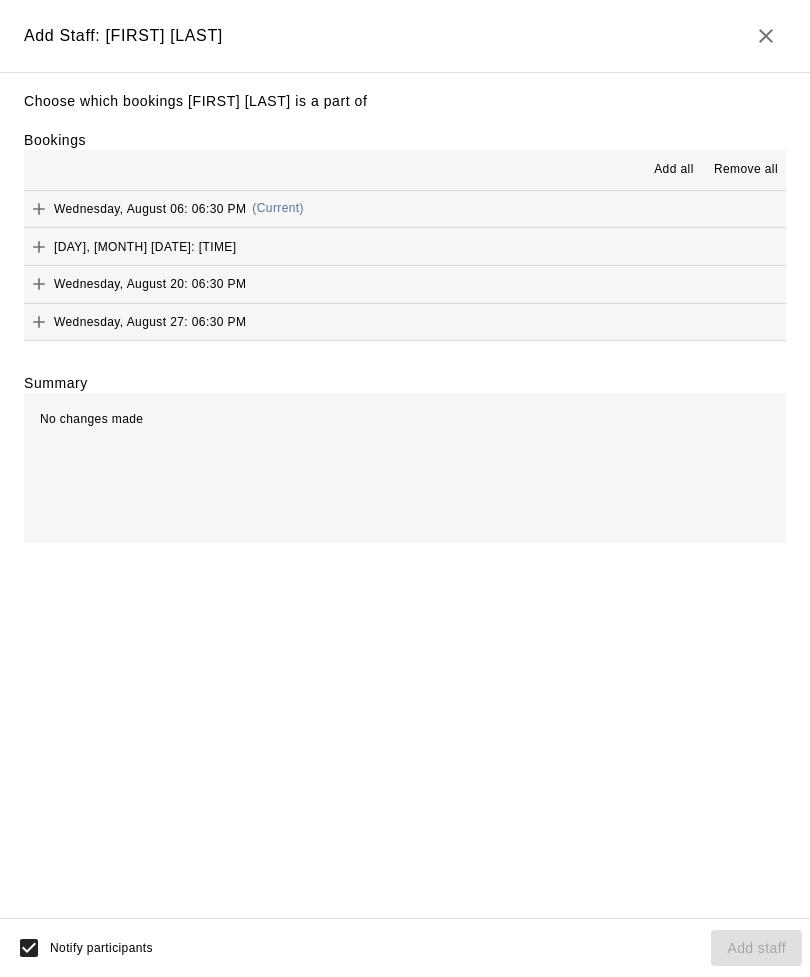 click on "Add all" at bounding box center [674, 170] 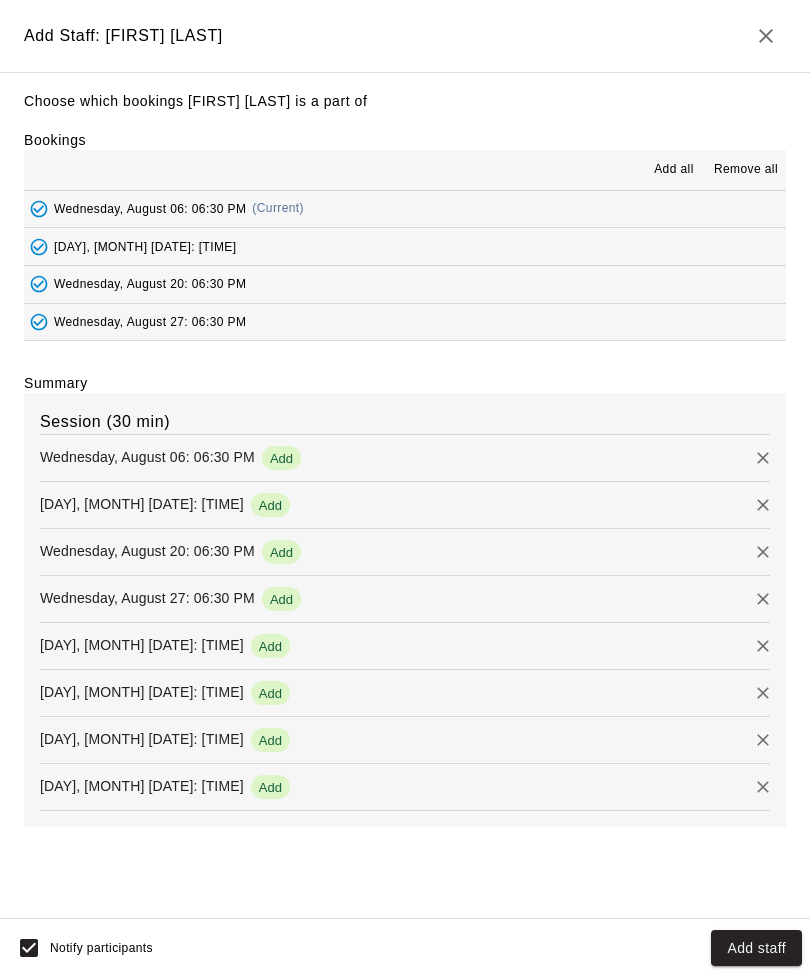 click on "Add staff" at bounding box center (756, 948) 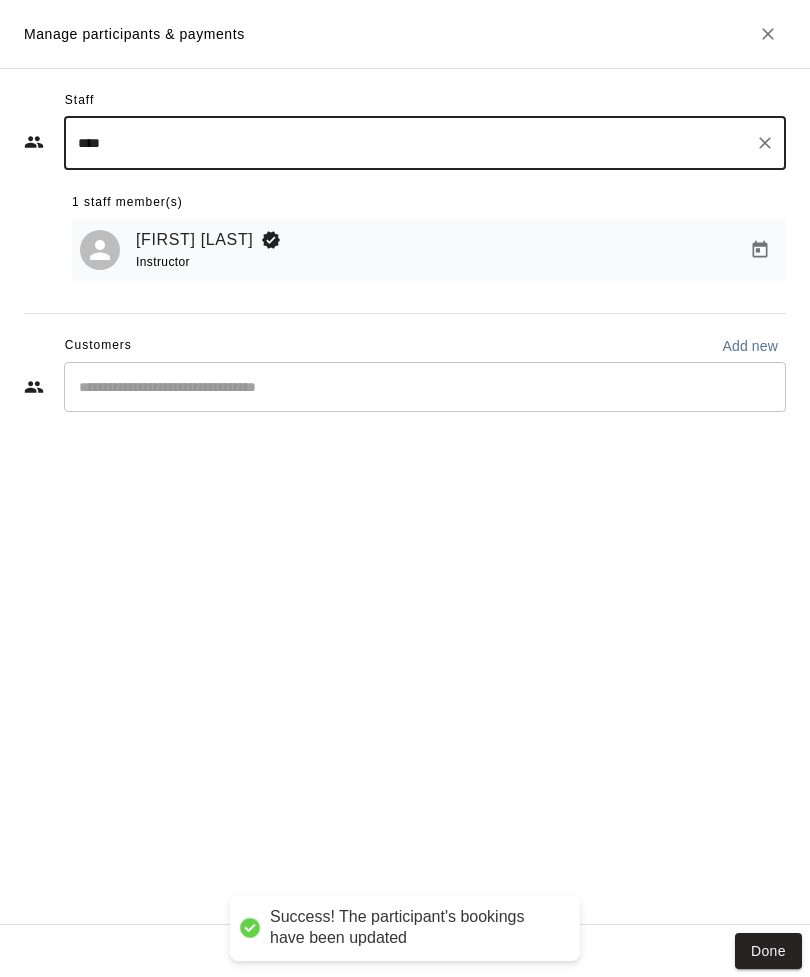 click on "Done" at bounding box center (768, 951) 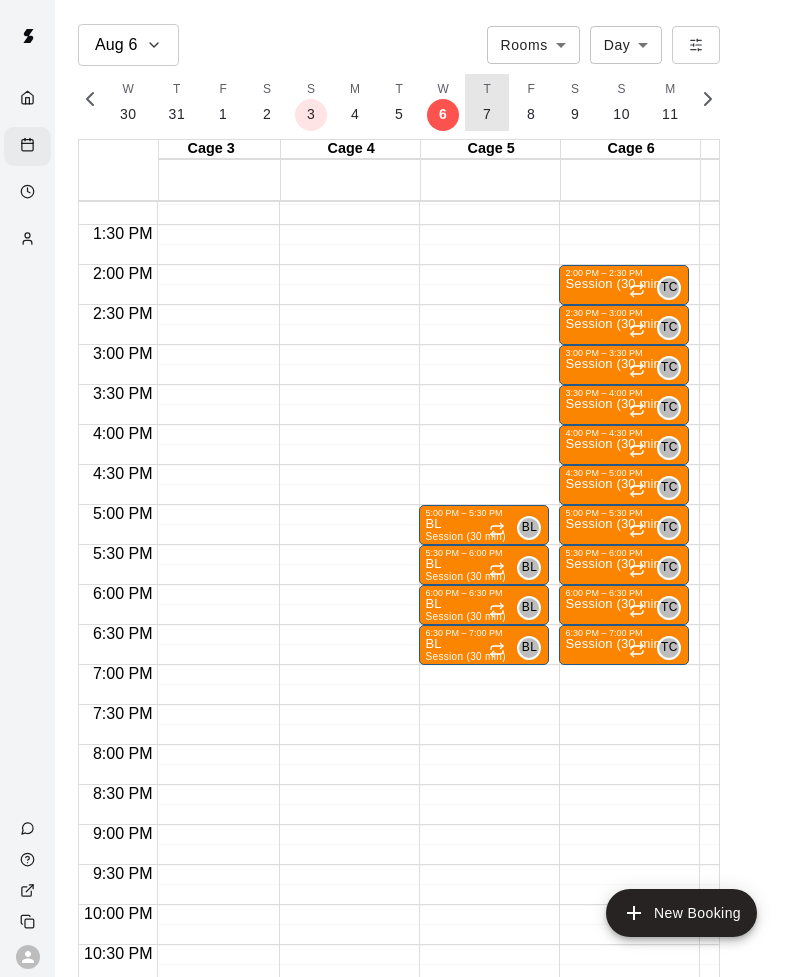 click on "T 7" at bounding box center (487, 102) 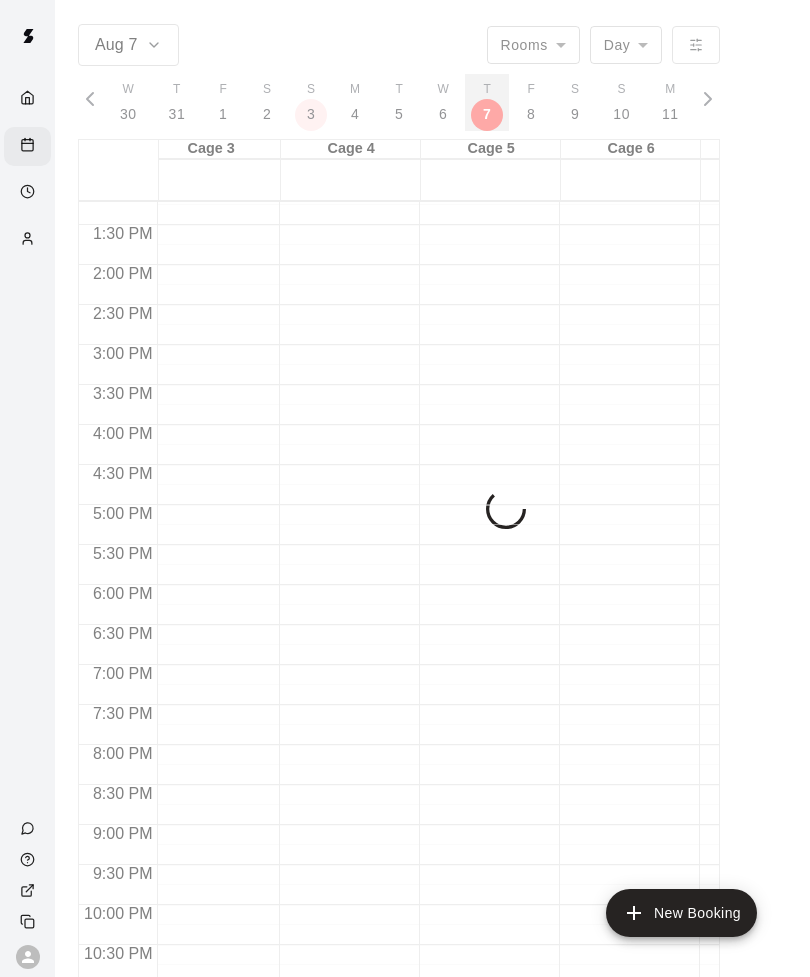 scroll, scrollTop: 0, scrollLeft: 8421, axis: horizontal 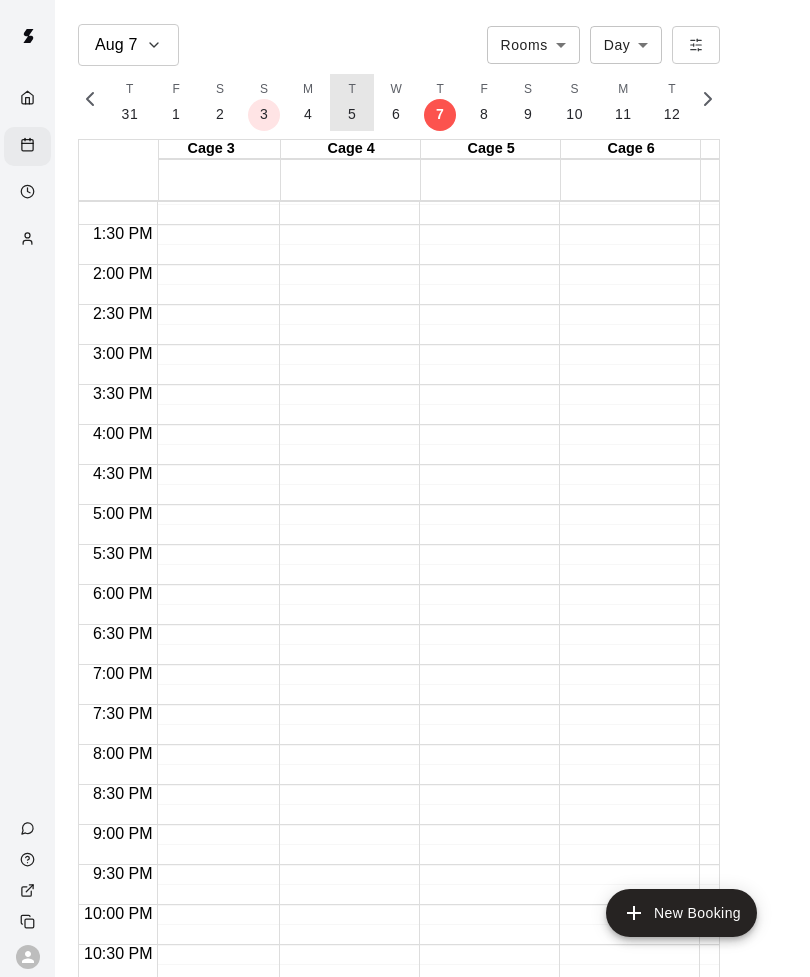 click on "5" at bounding box center [352, 114] 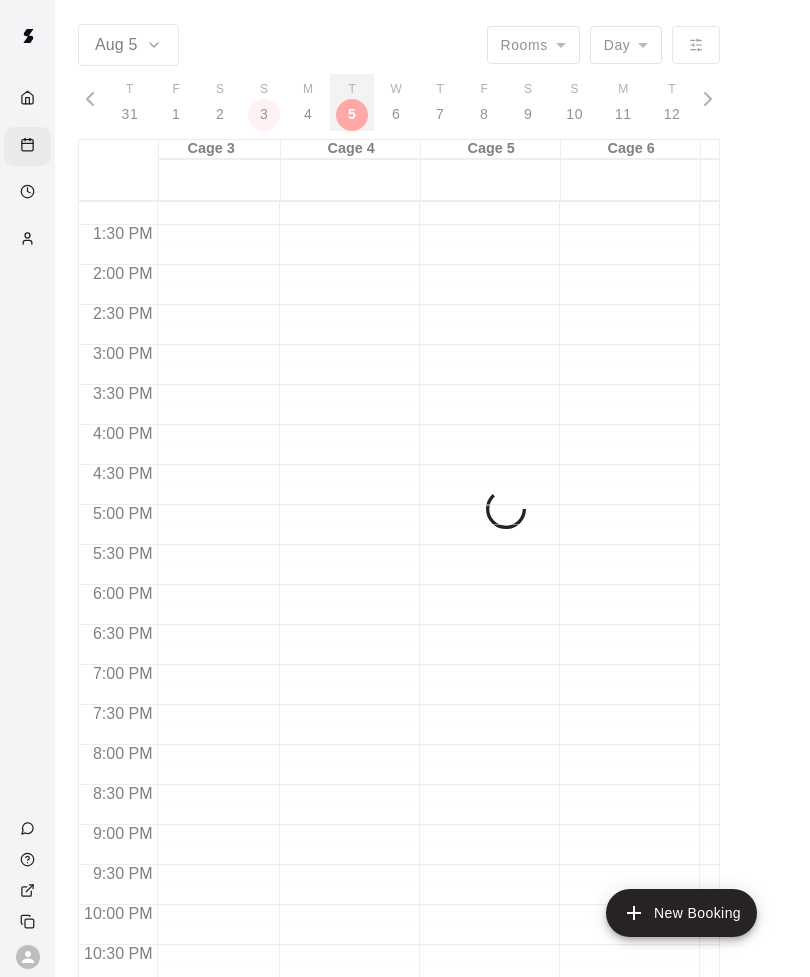 scroll, scrollTop: 0, scrollLeft: 8327, axis: horizontal 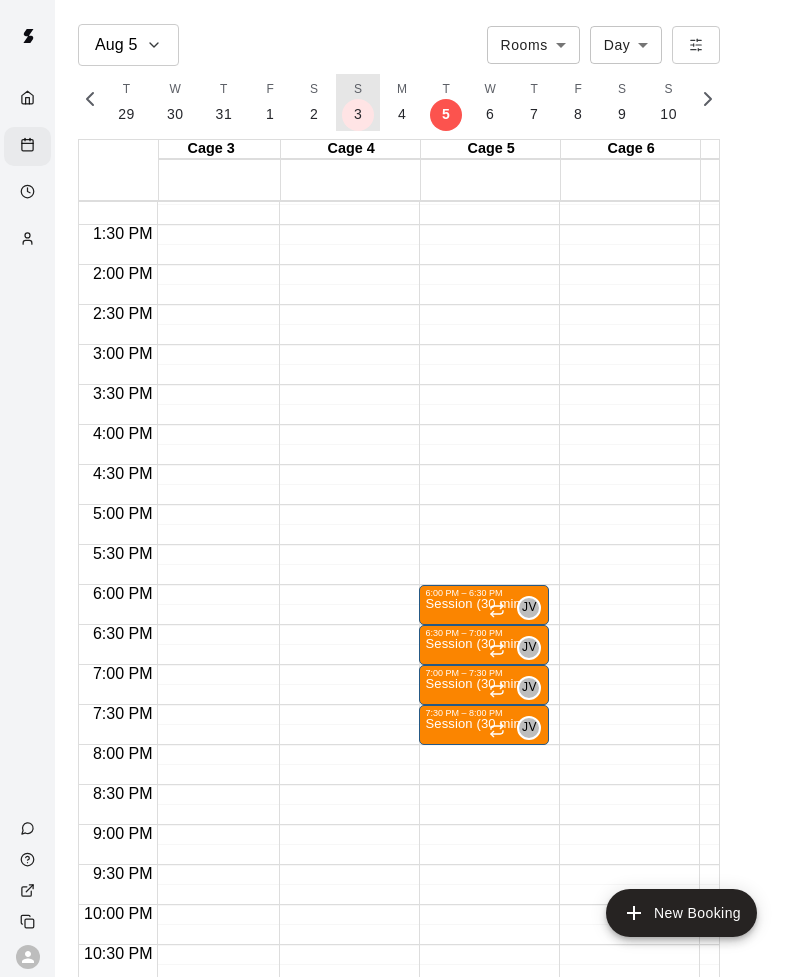 click on "S 3" at bounding box center [358, 102] 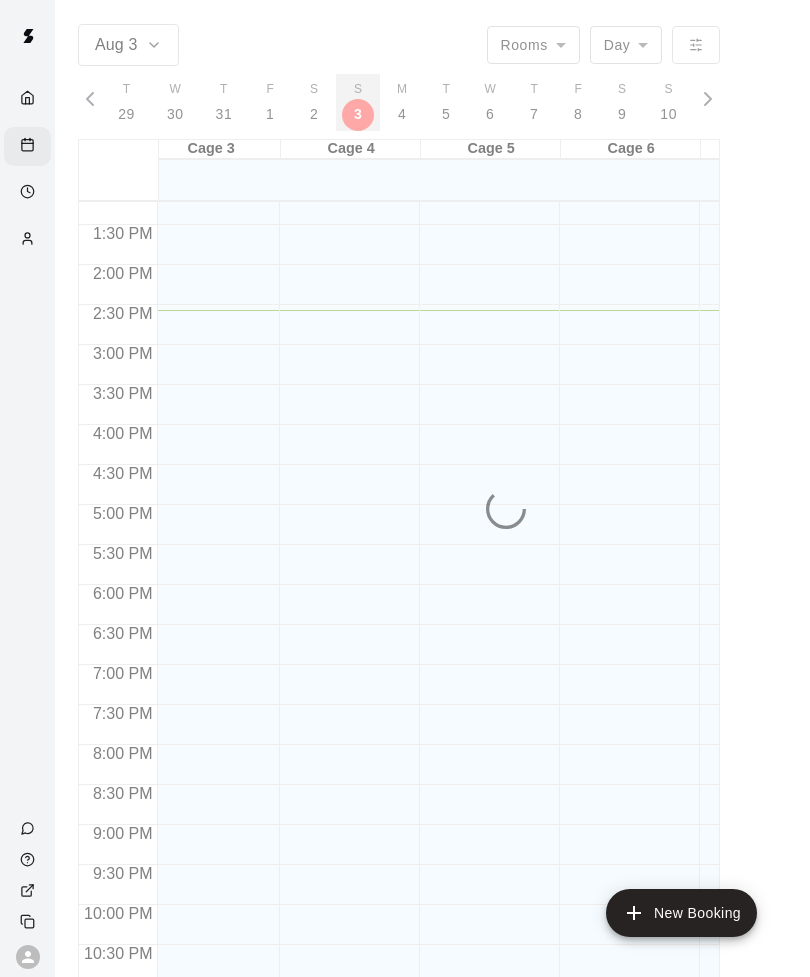 scroll, scrollTop: 0, scrollLeft: 8233, axis: horizontal 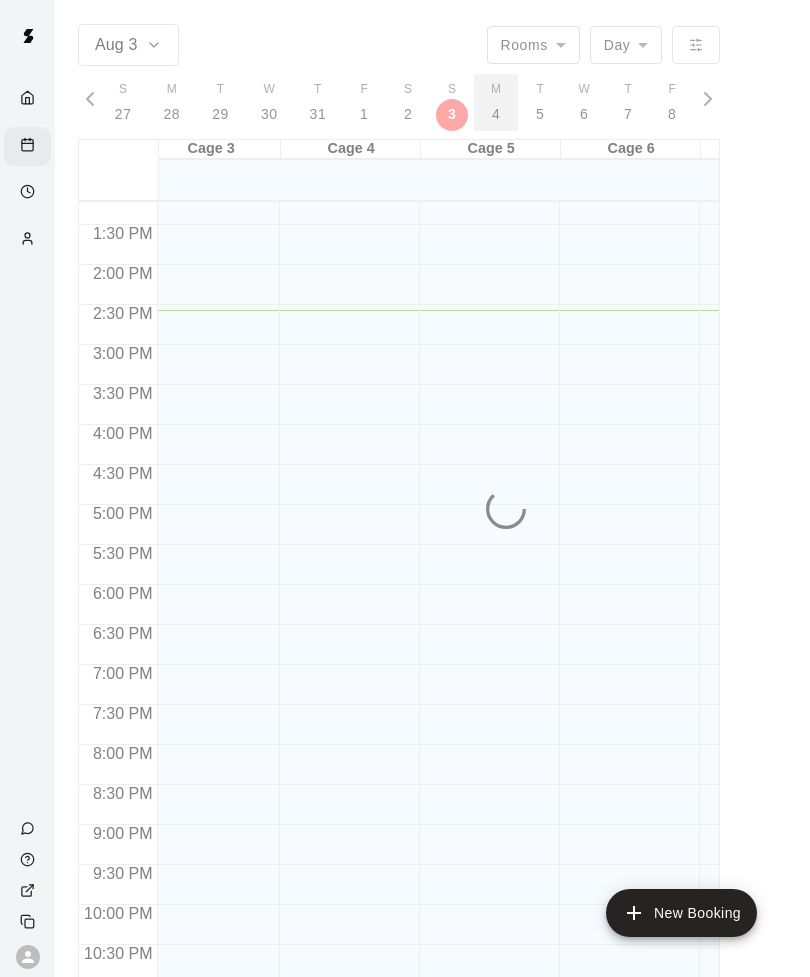 click on "4" at bounding box center [496, 114] 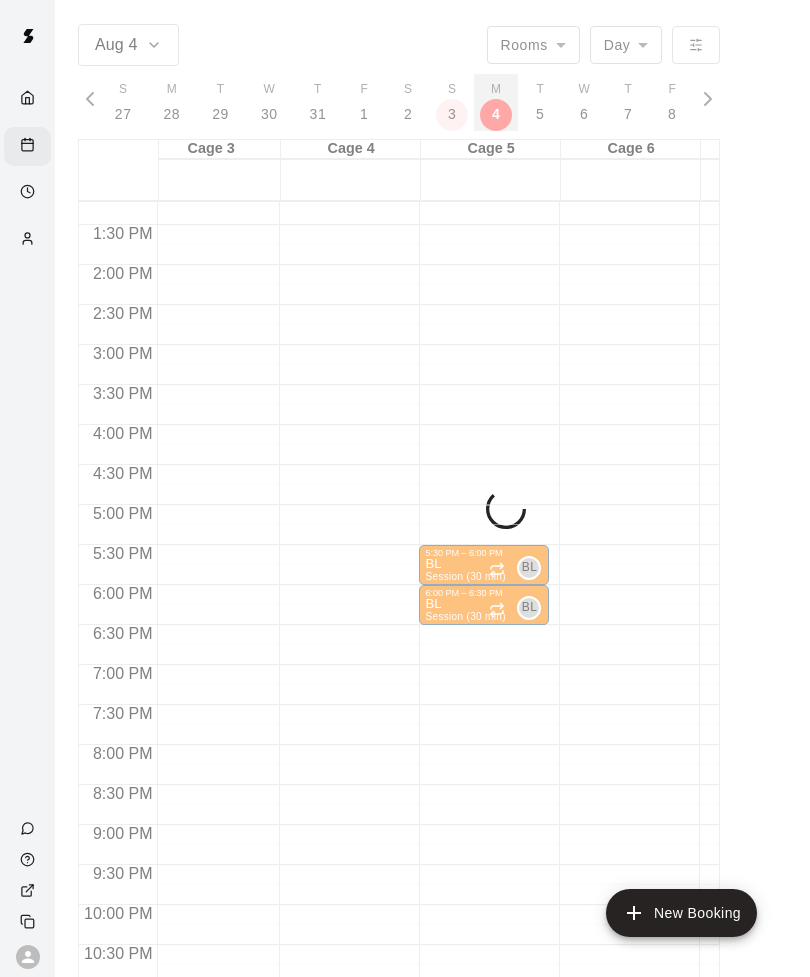scroll, scrollTop: 0, scrollLeft: 8280, axis: horizontal 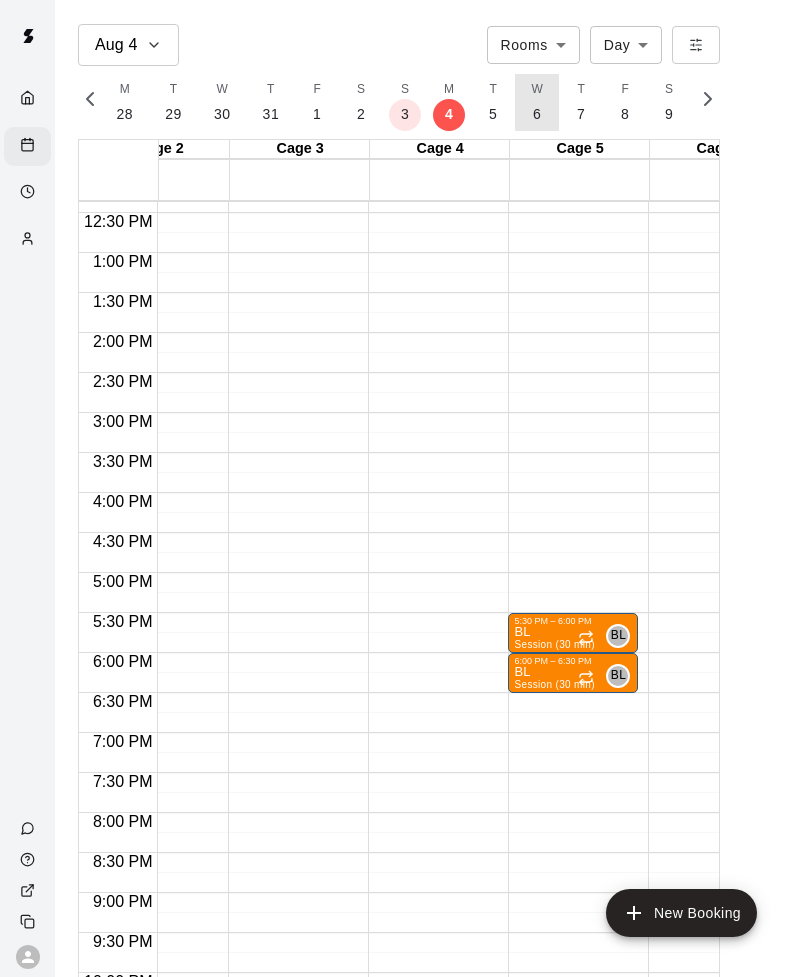 click on "W 6" at bounding box center [537, 102] 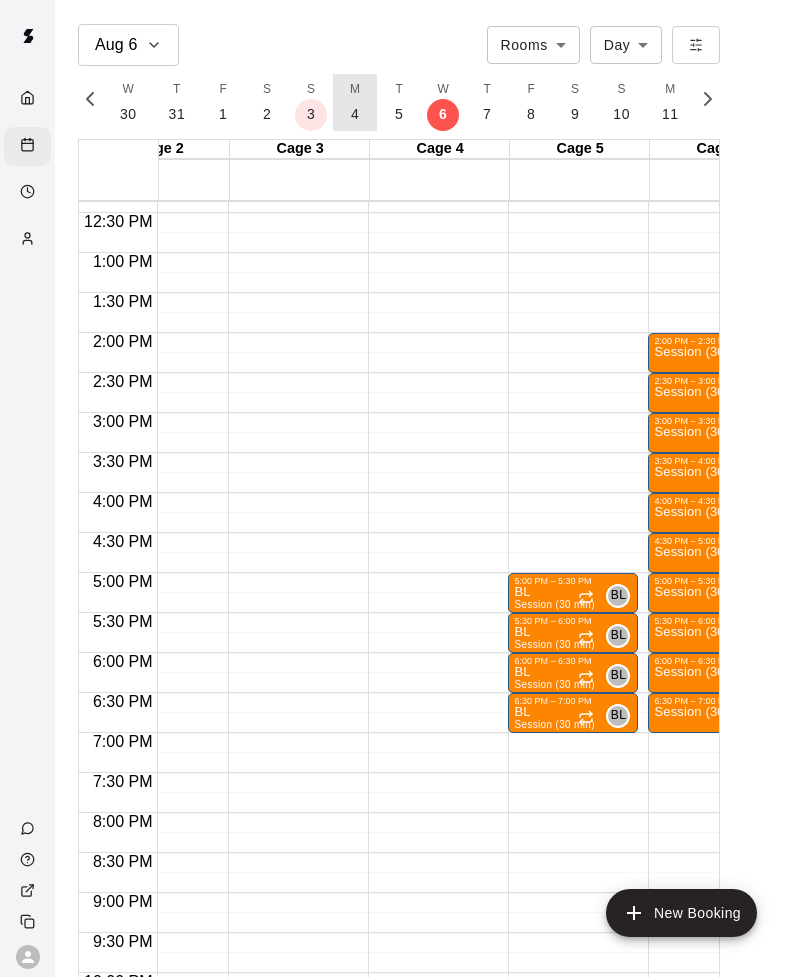click on "M 4" at bounding box center [355, 102] 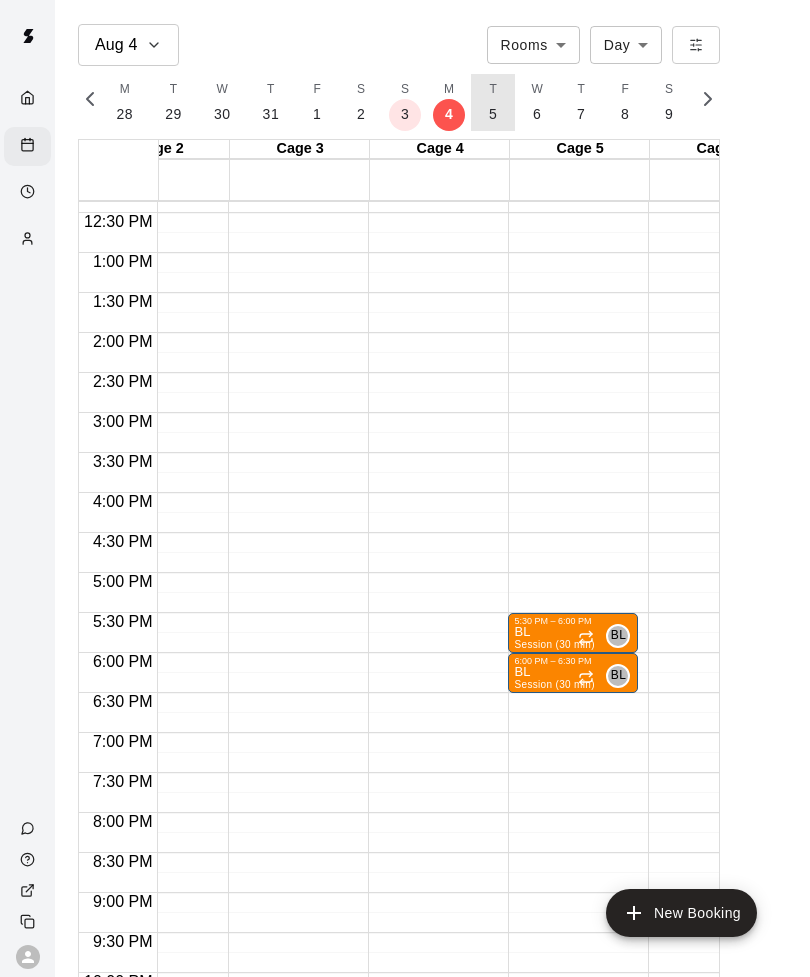 click on "5" at bounding box center (493, 114) 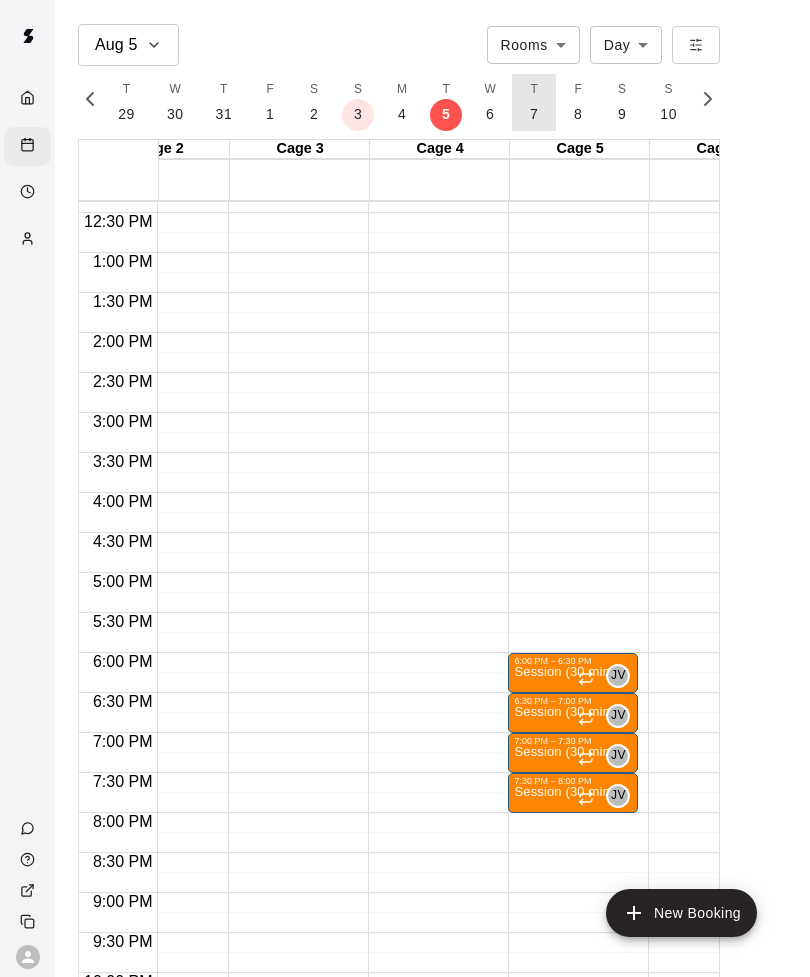 click on "T 7" at bounding box center [534, 102] 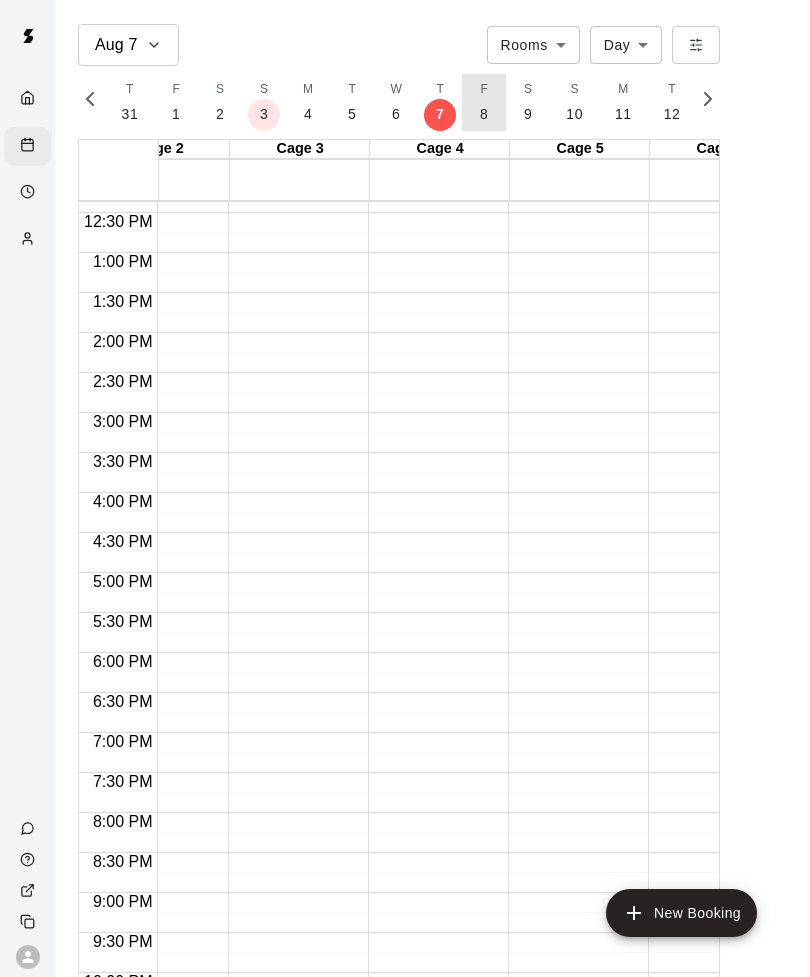 click on "F 8" at bounding box center (484, 102) 